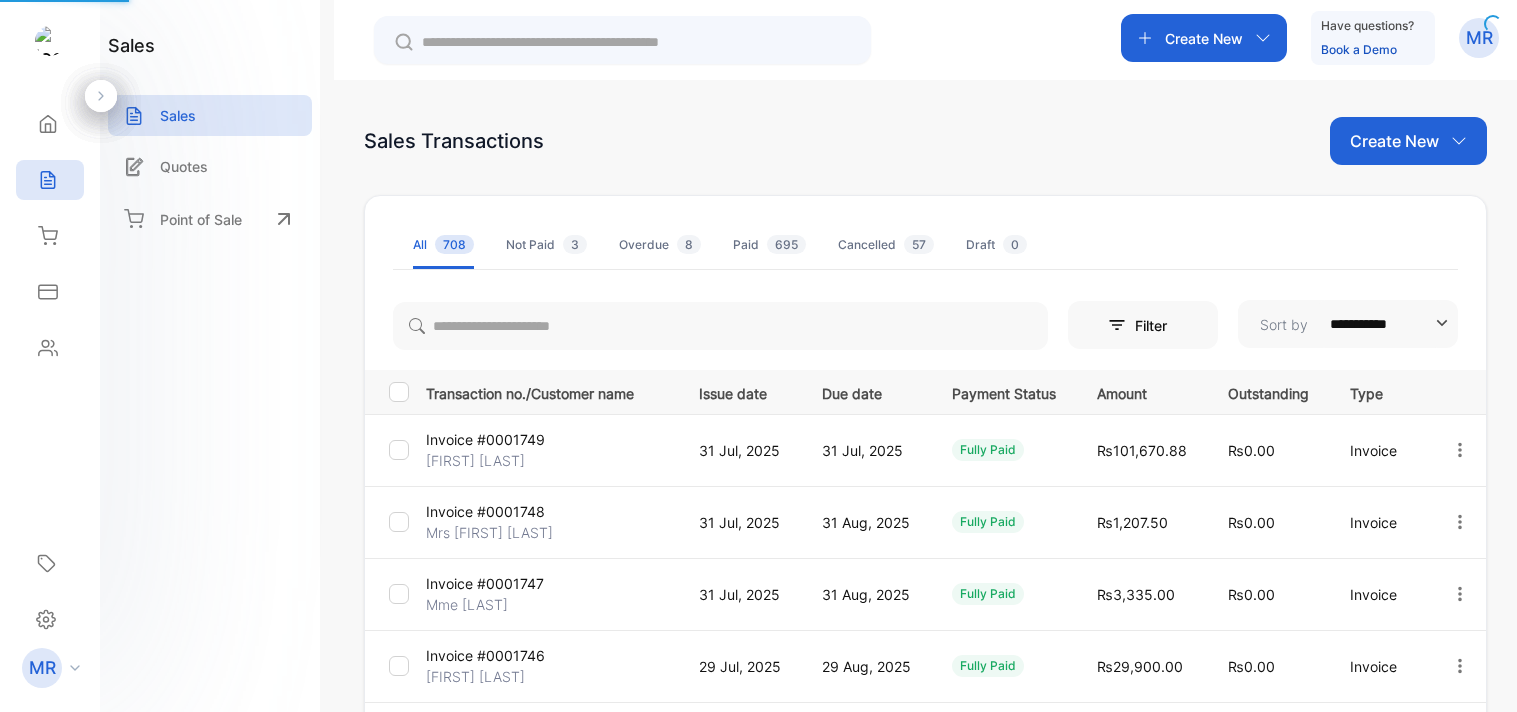 scroll, scrollTop: 0, scrollLeft: 0, axis: both 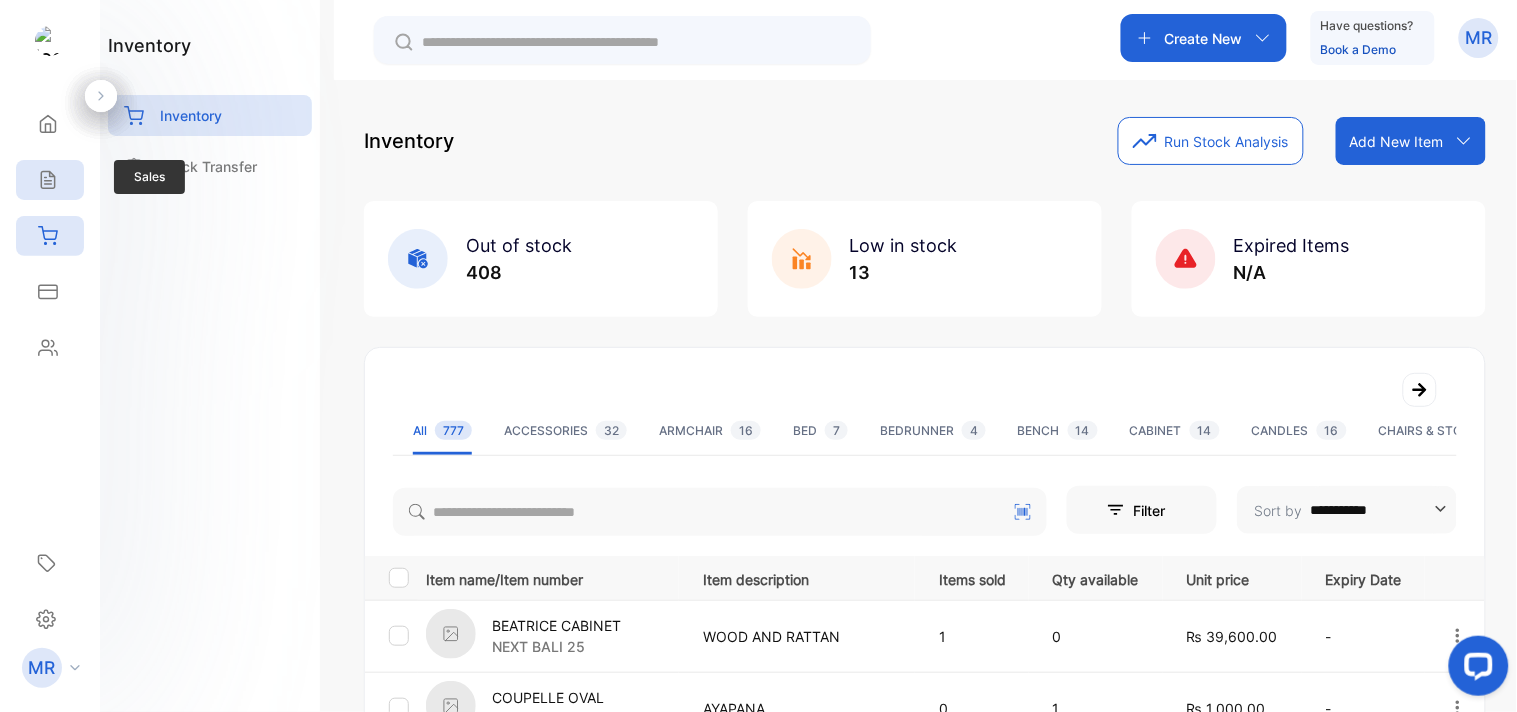 click 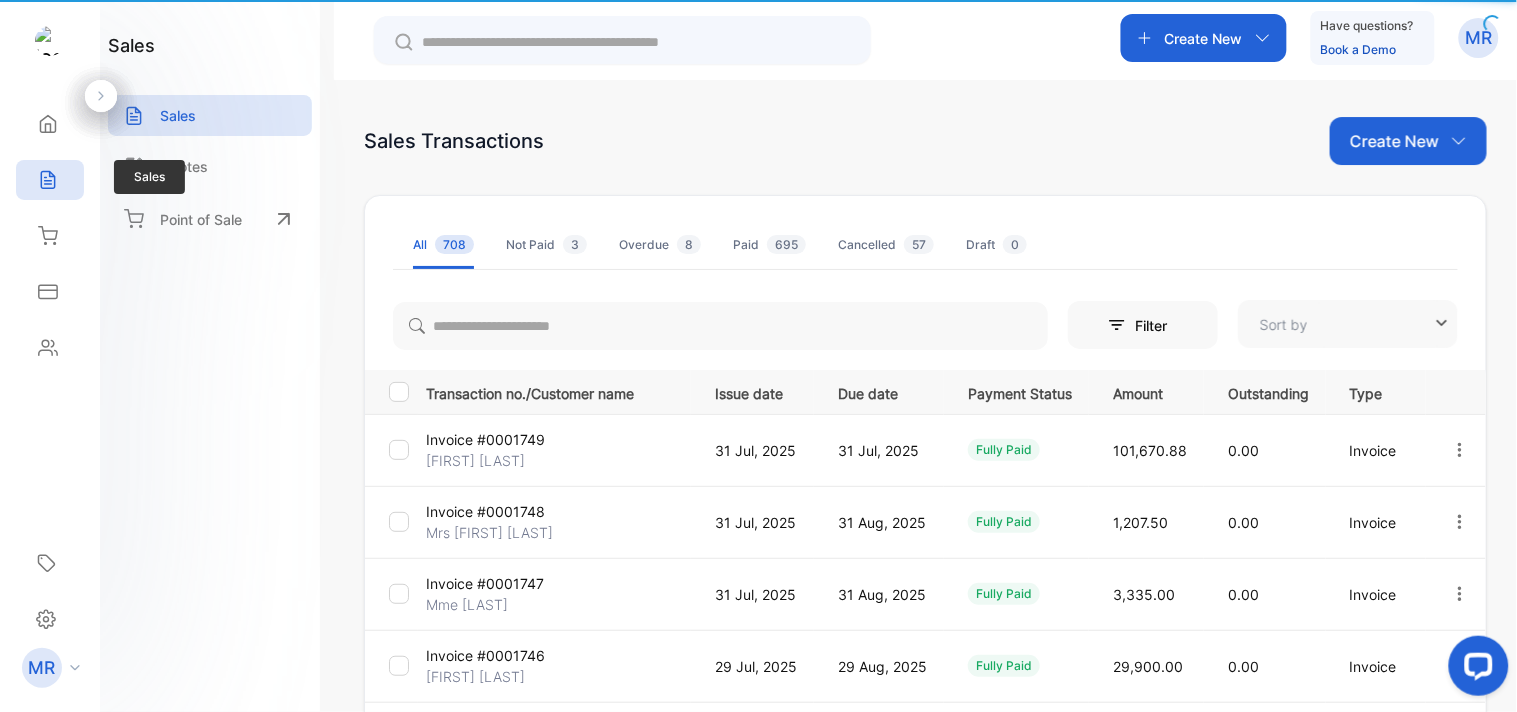type on "**********" 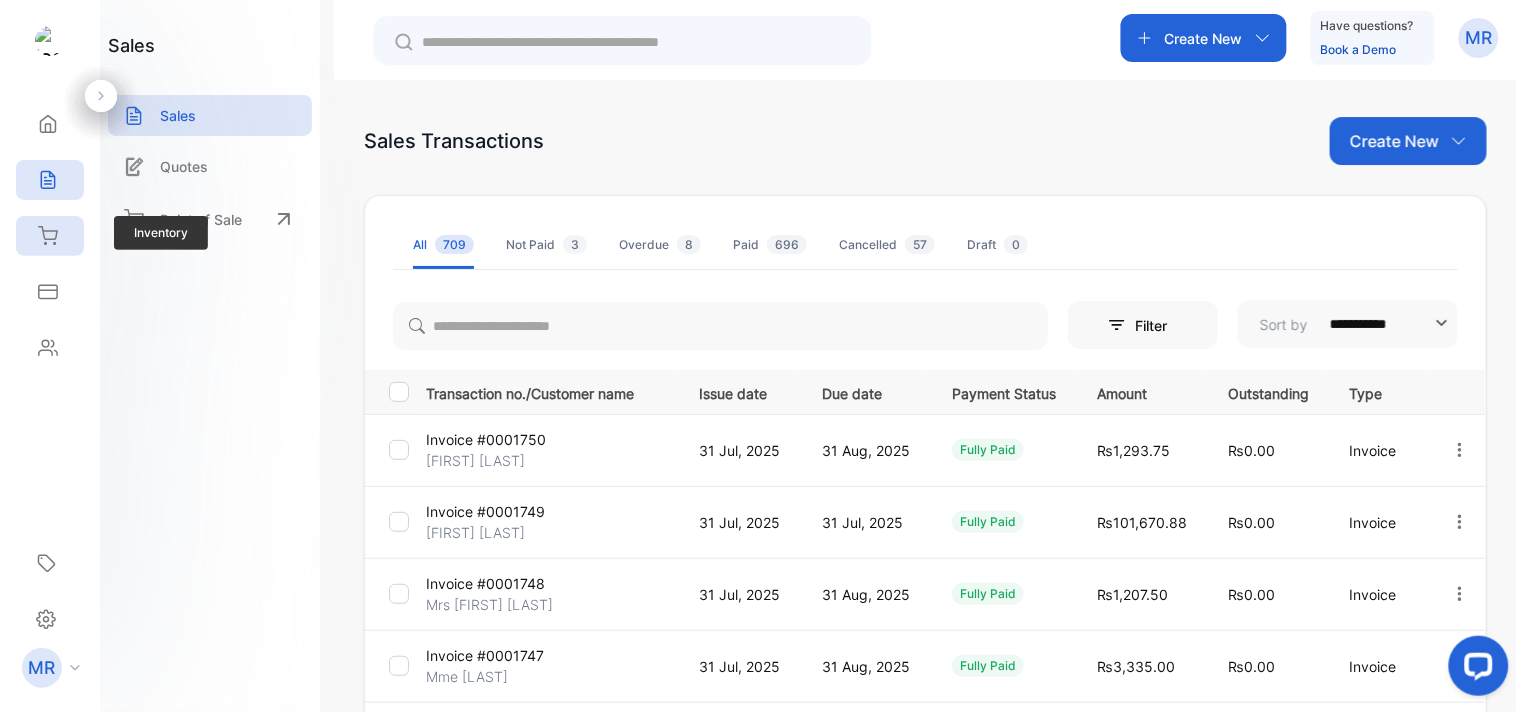 click 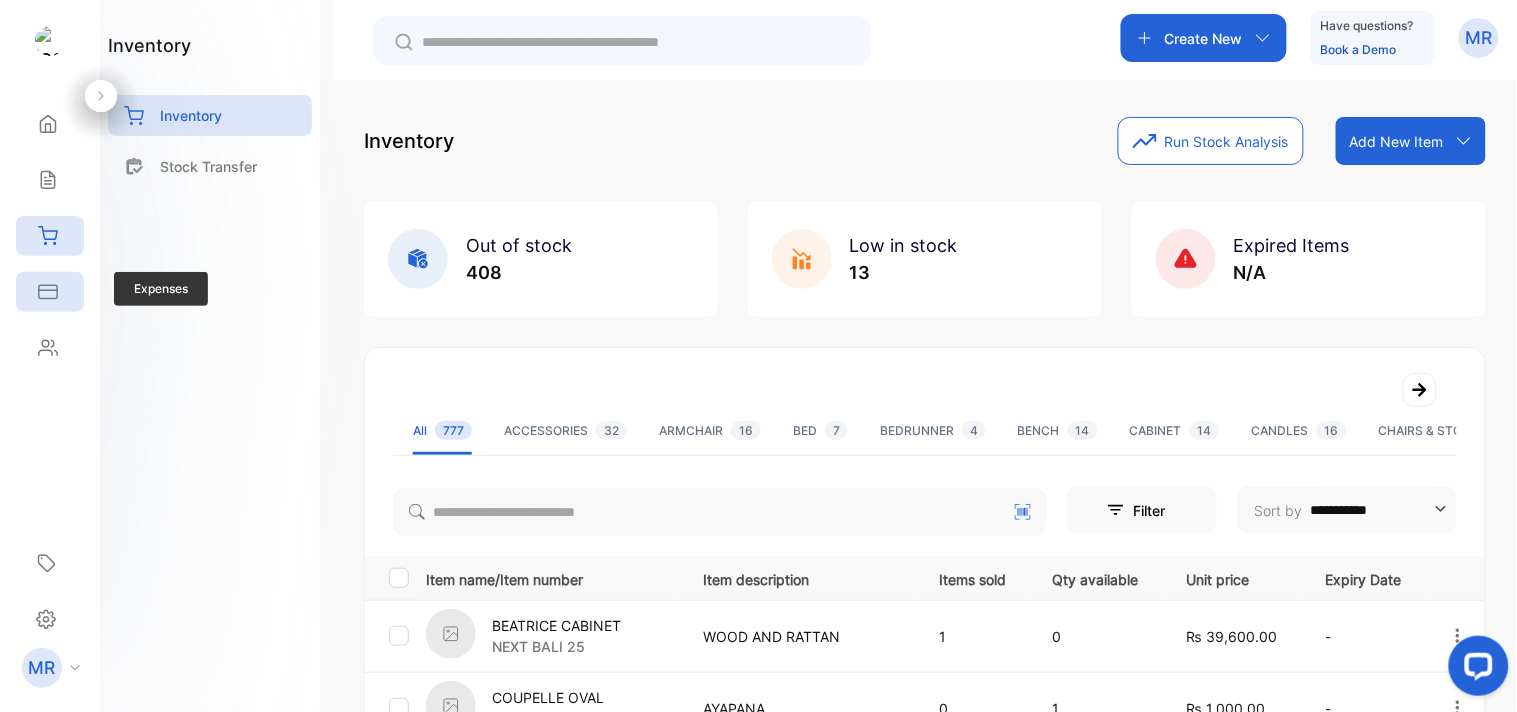 click 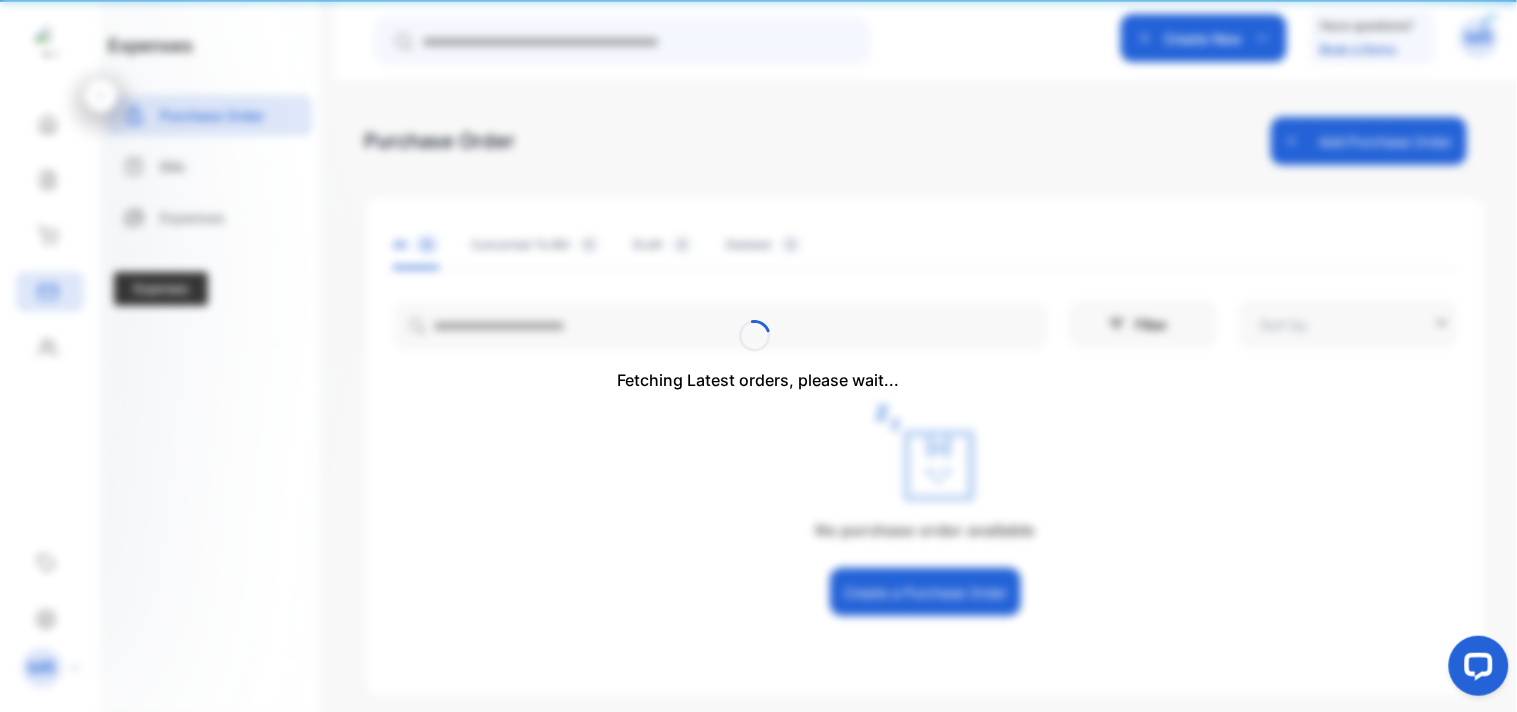 type on "**********" 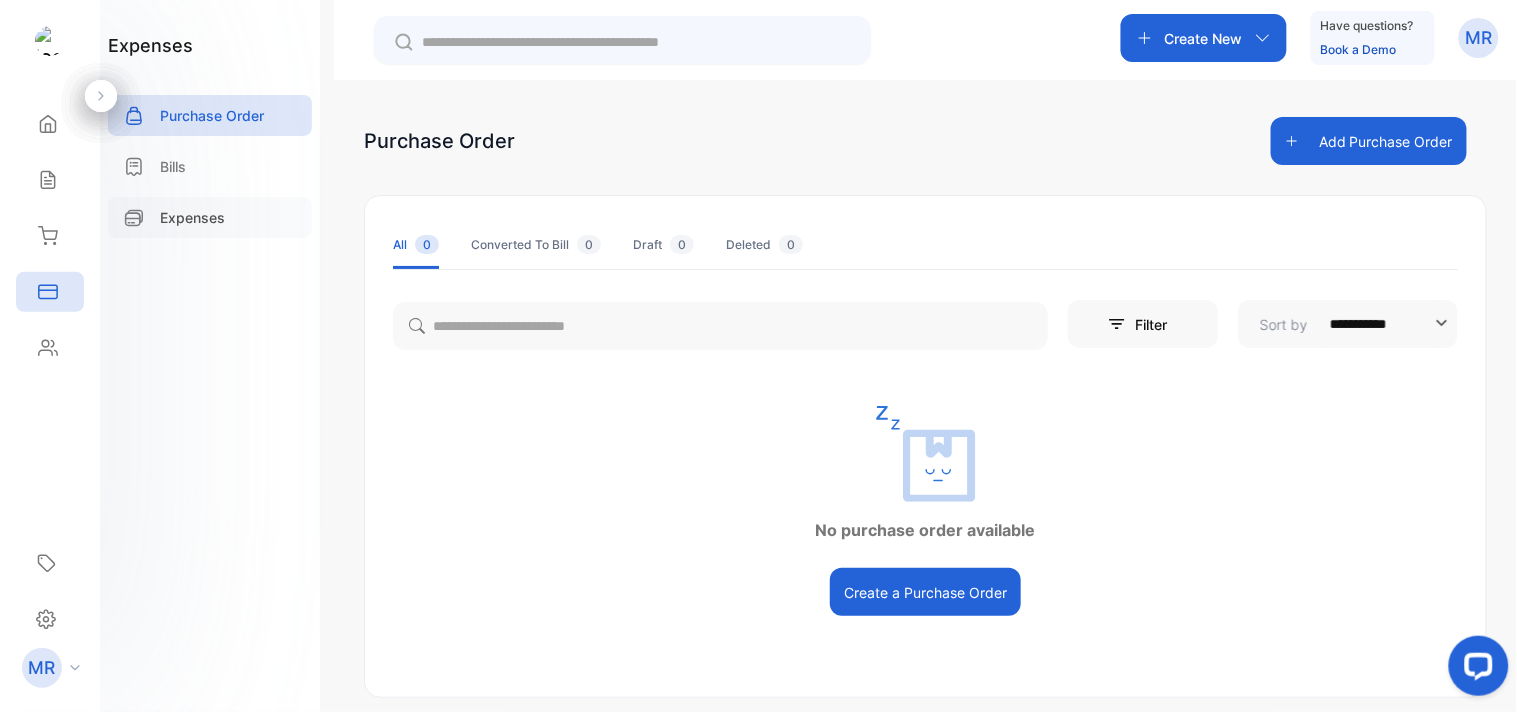 click on "Expenses" at bounding box center (192, 217) 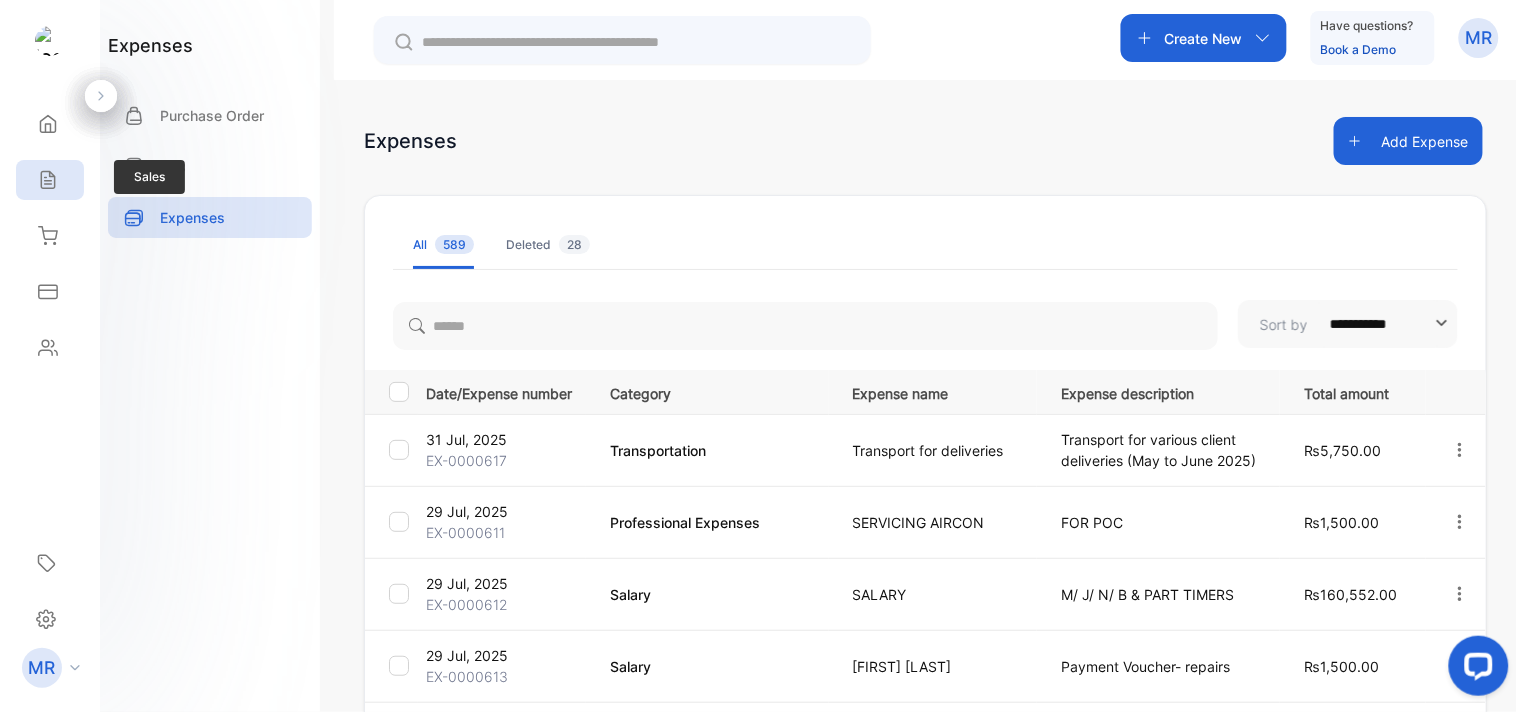 click on "Sales" at bounding box center [45, 180] 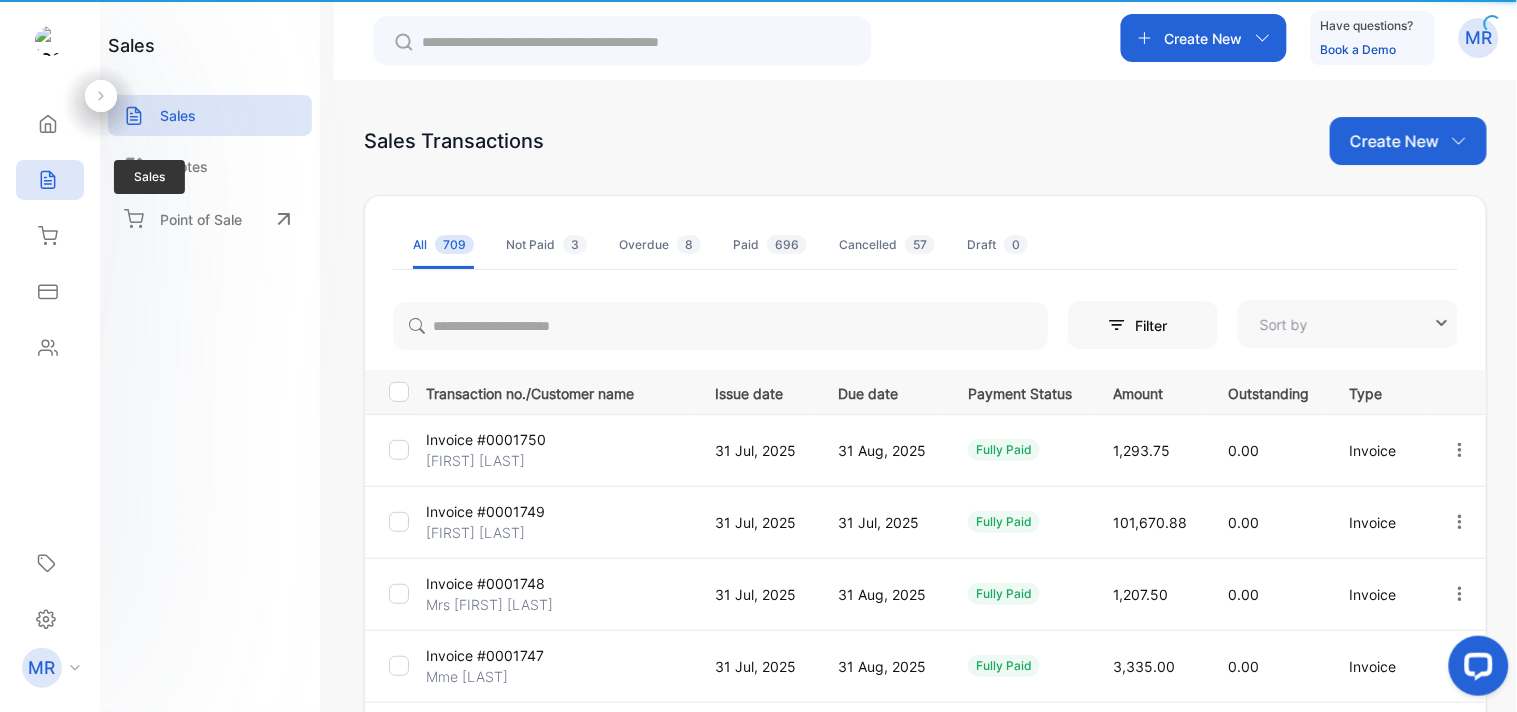 type on "**********" 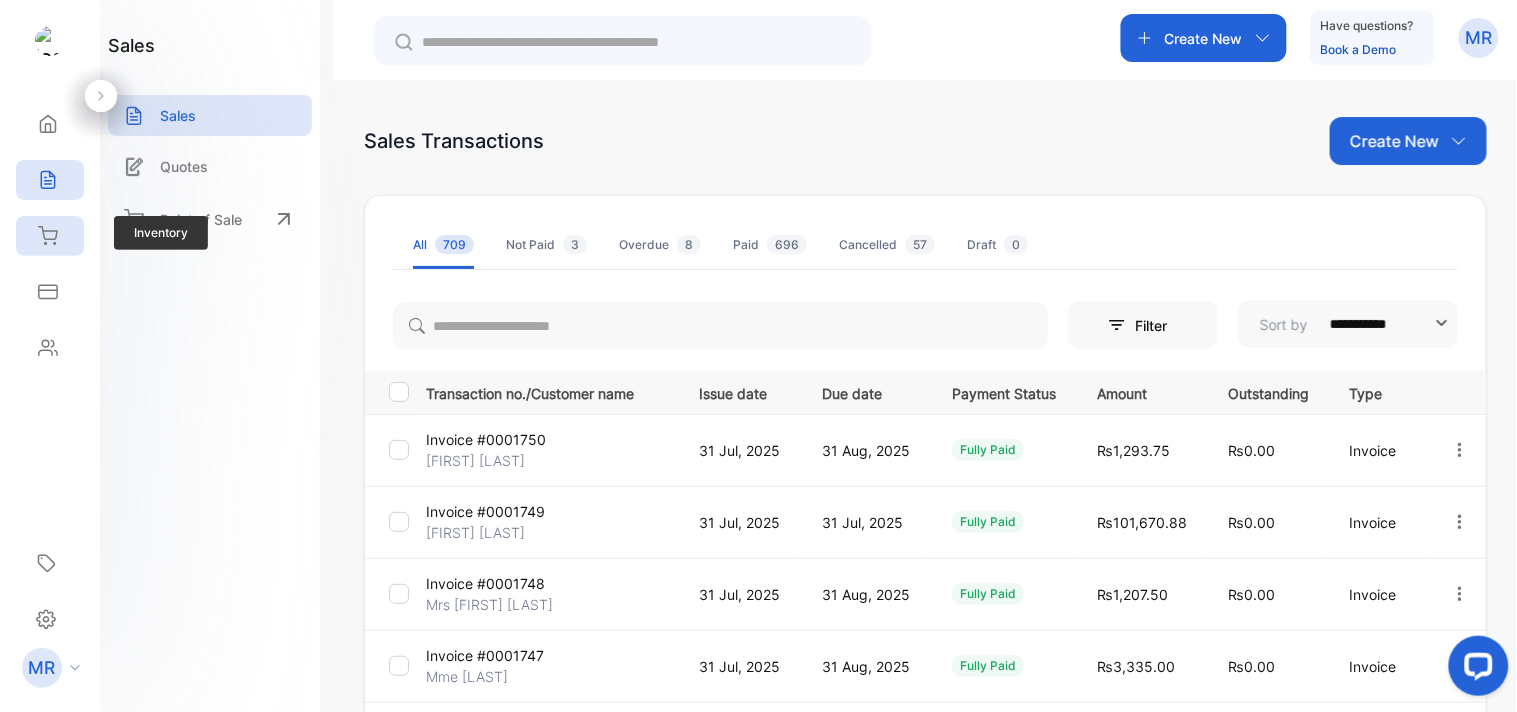 click 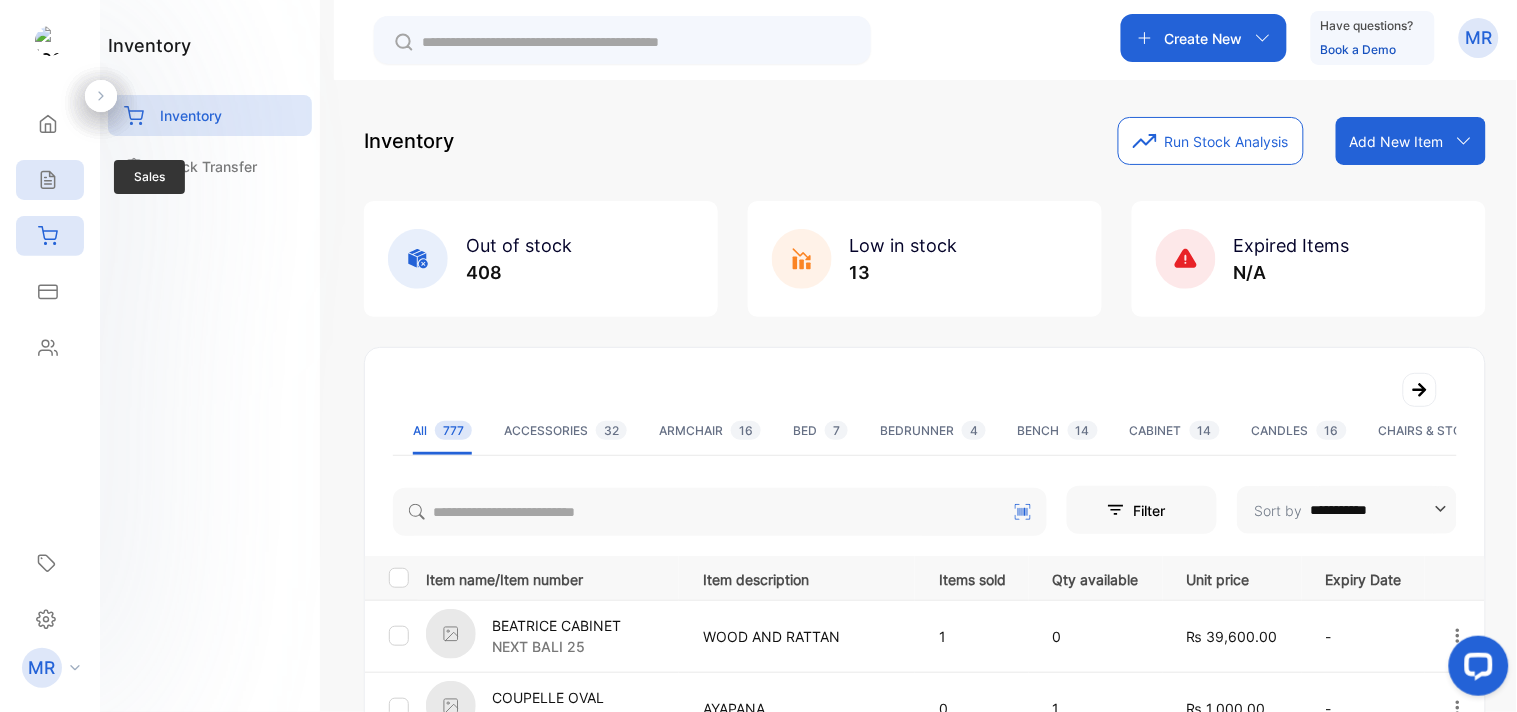 click 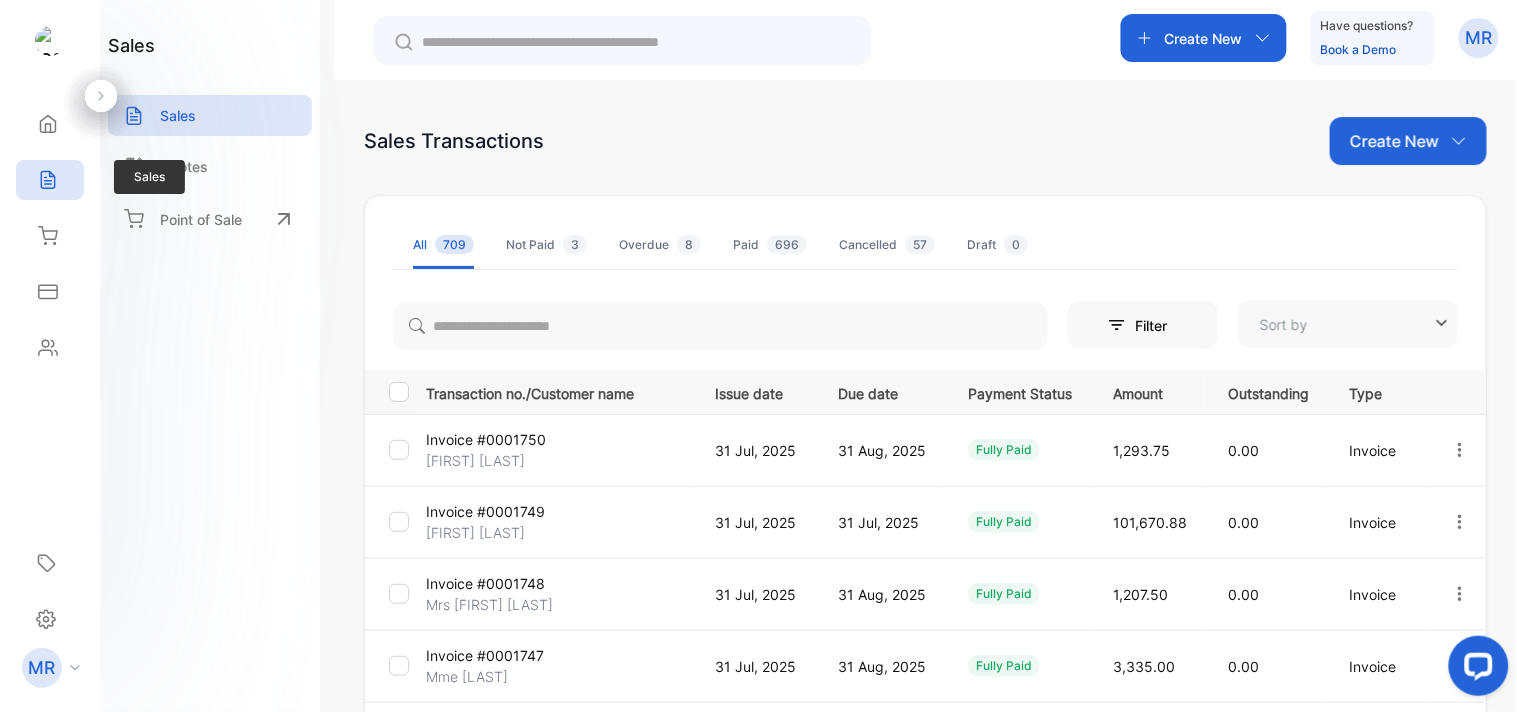 type on "**********" 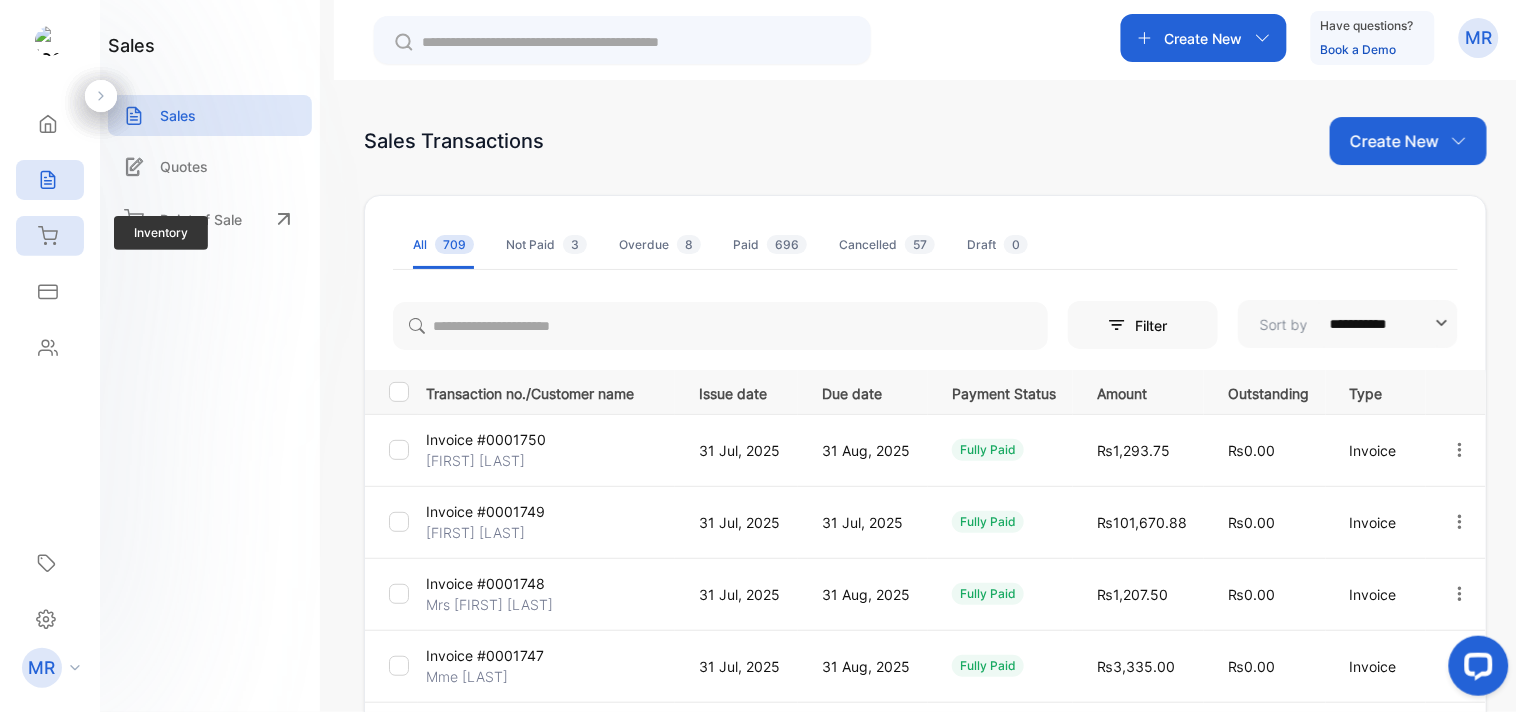 click 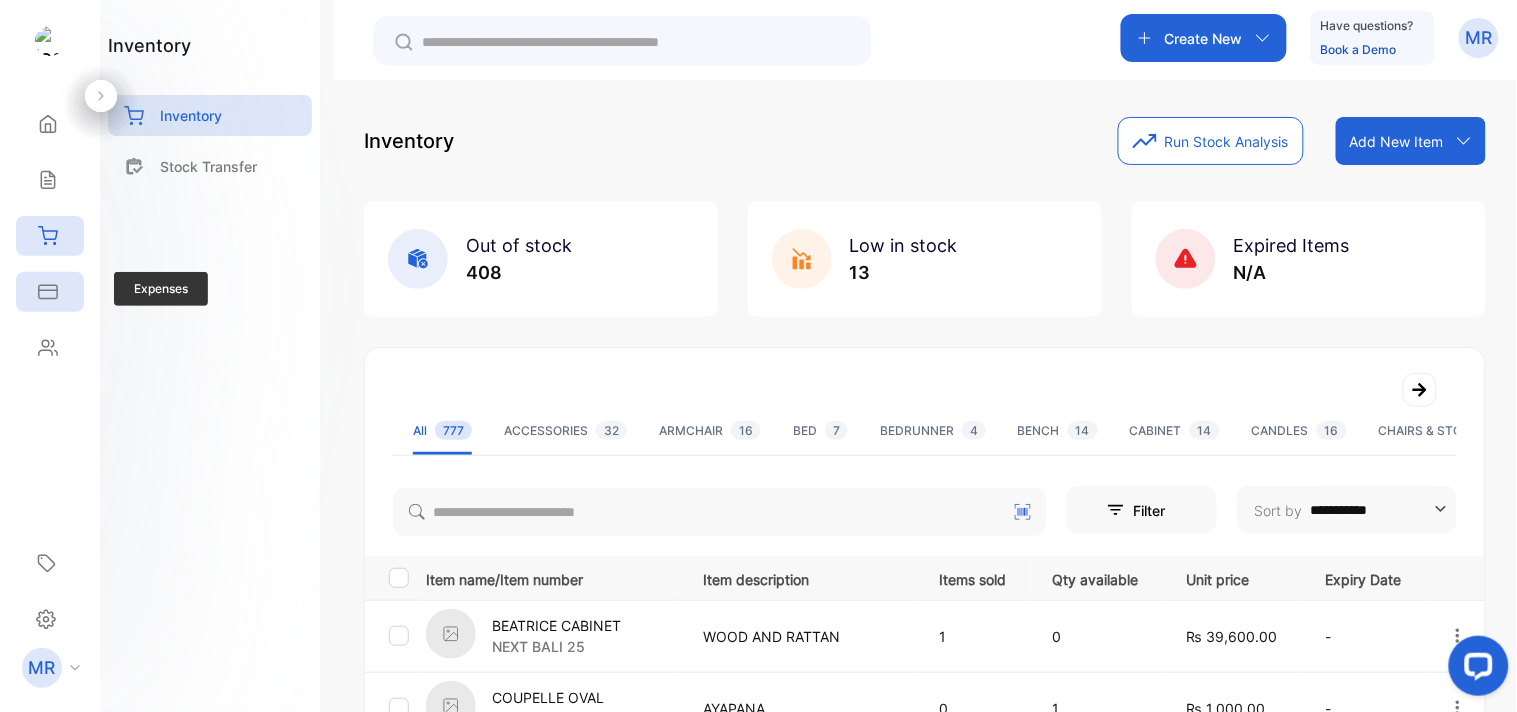 click 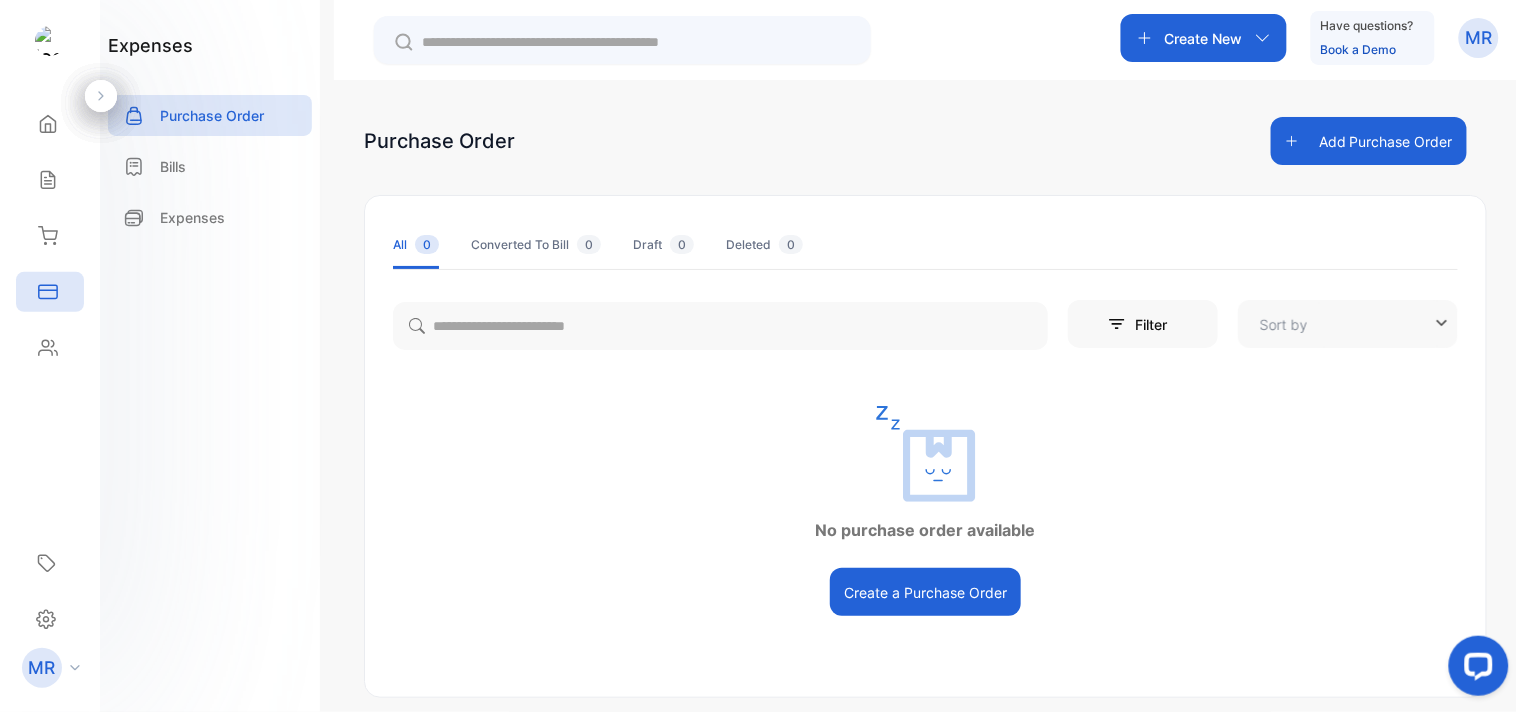 type on "**********" 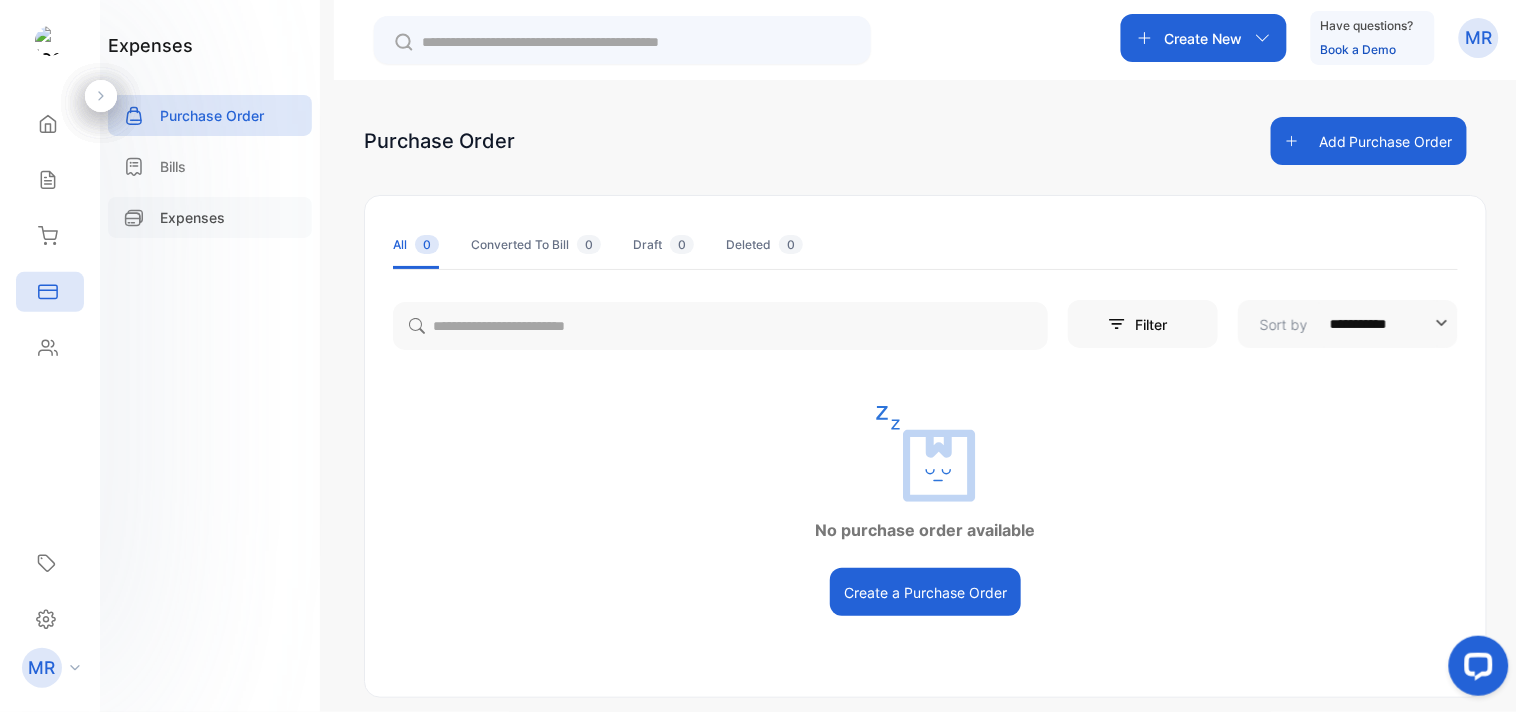 click on "Expenses" at bounding box center [192, 217] 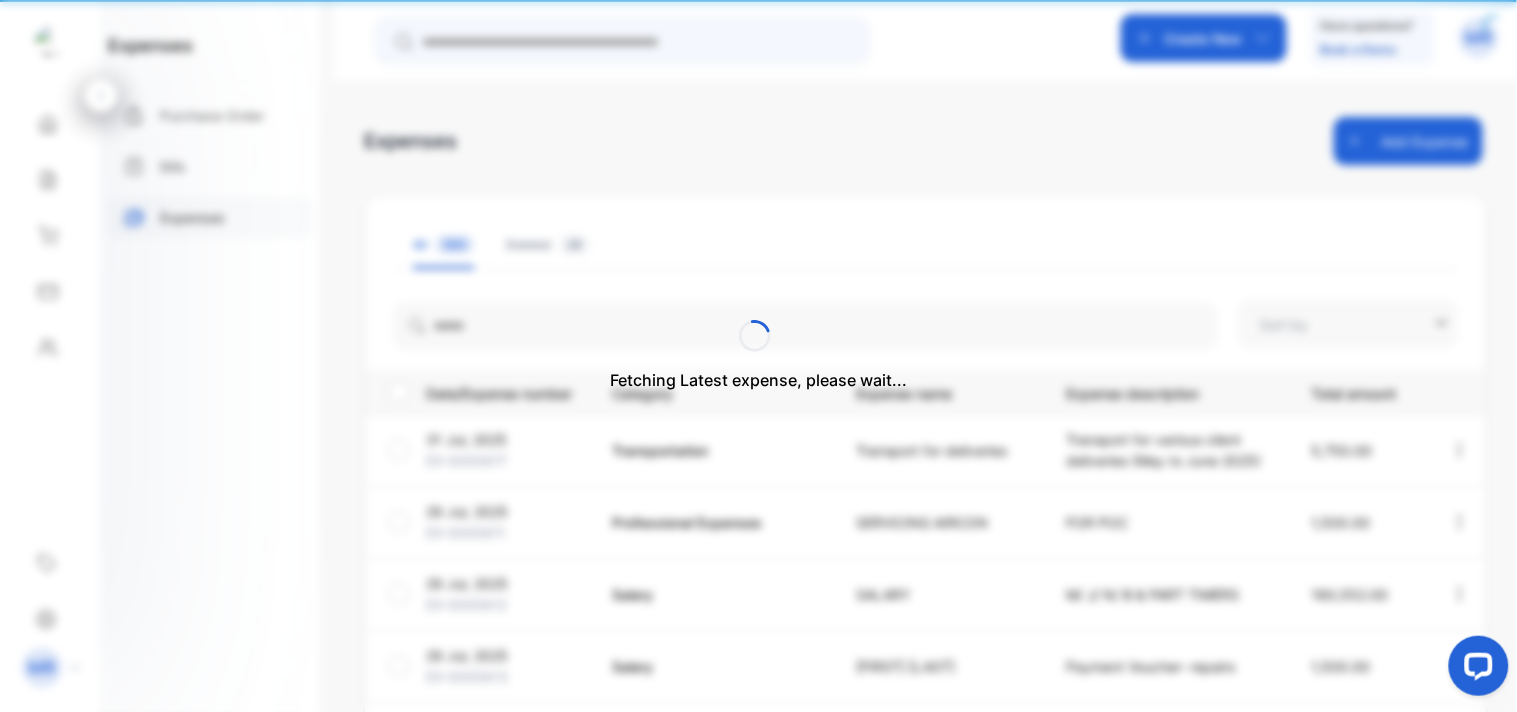 type on "**********" 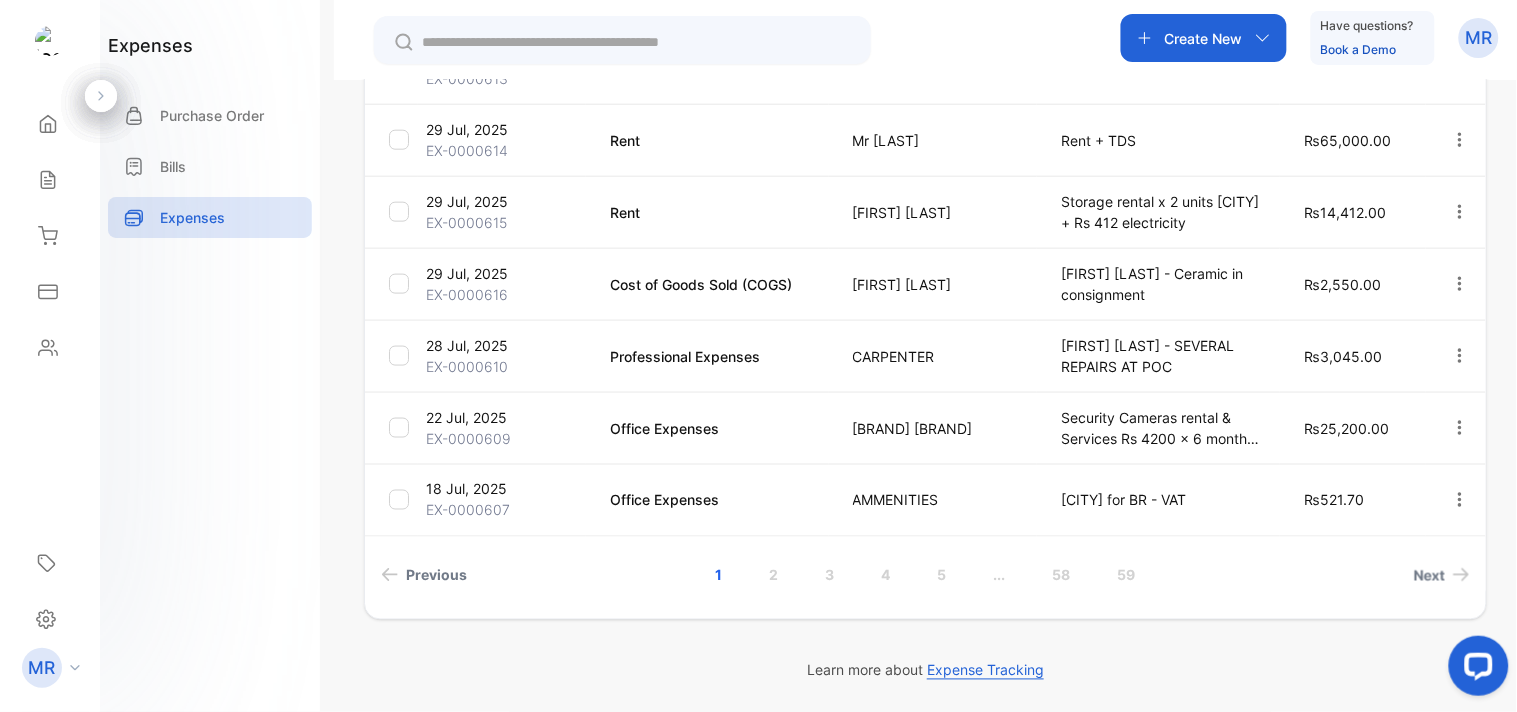 scroll, scrollTop: 0, scrollLeft: 0, axis: both 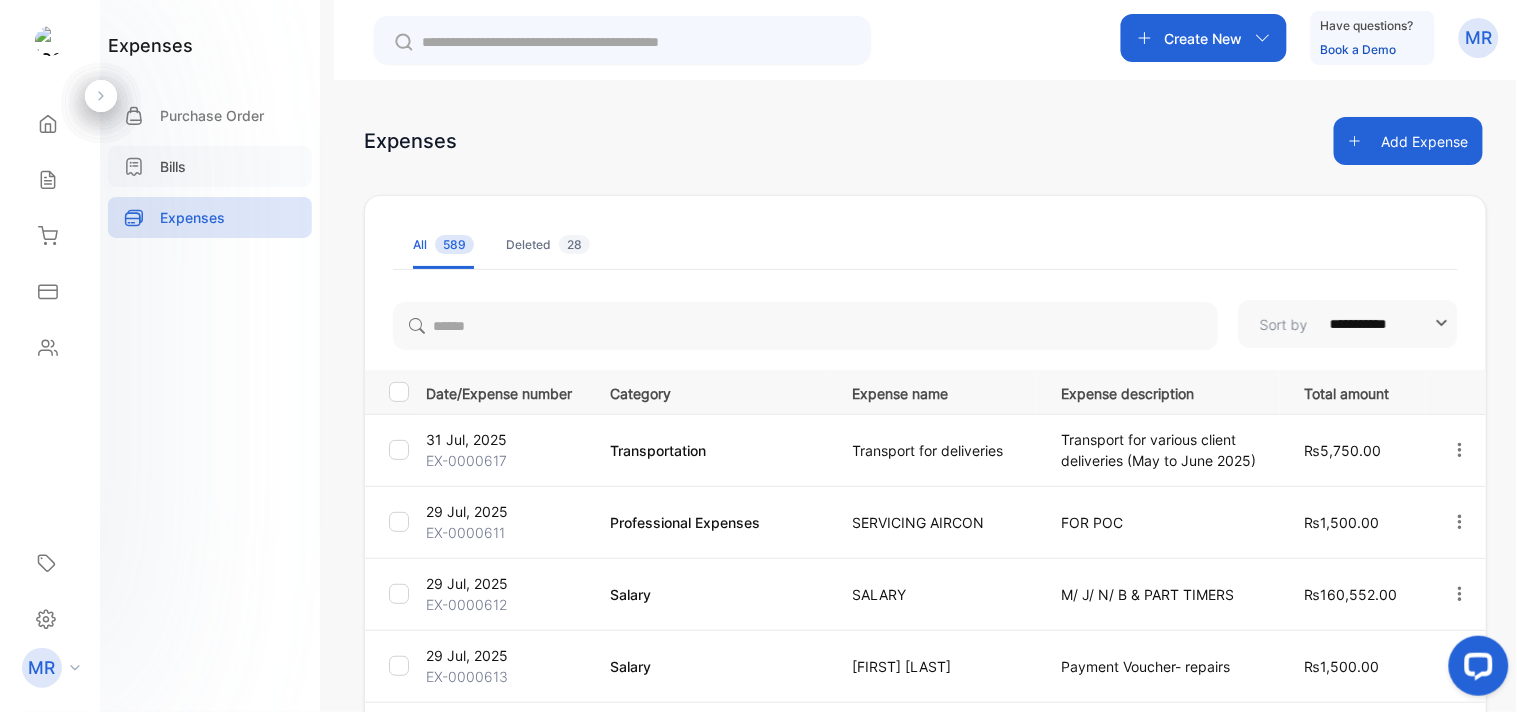 click on "Bills" at bounding box center [210, 166] 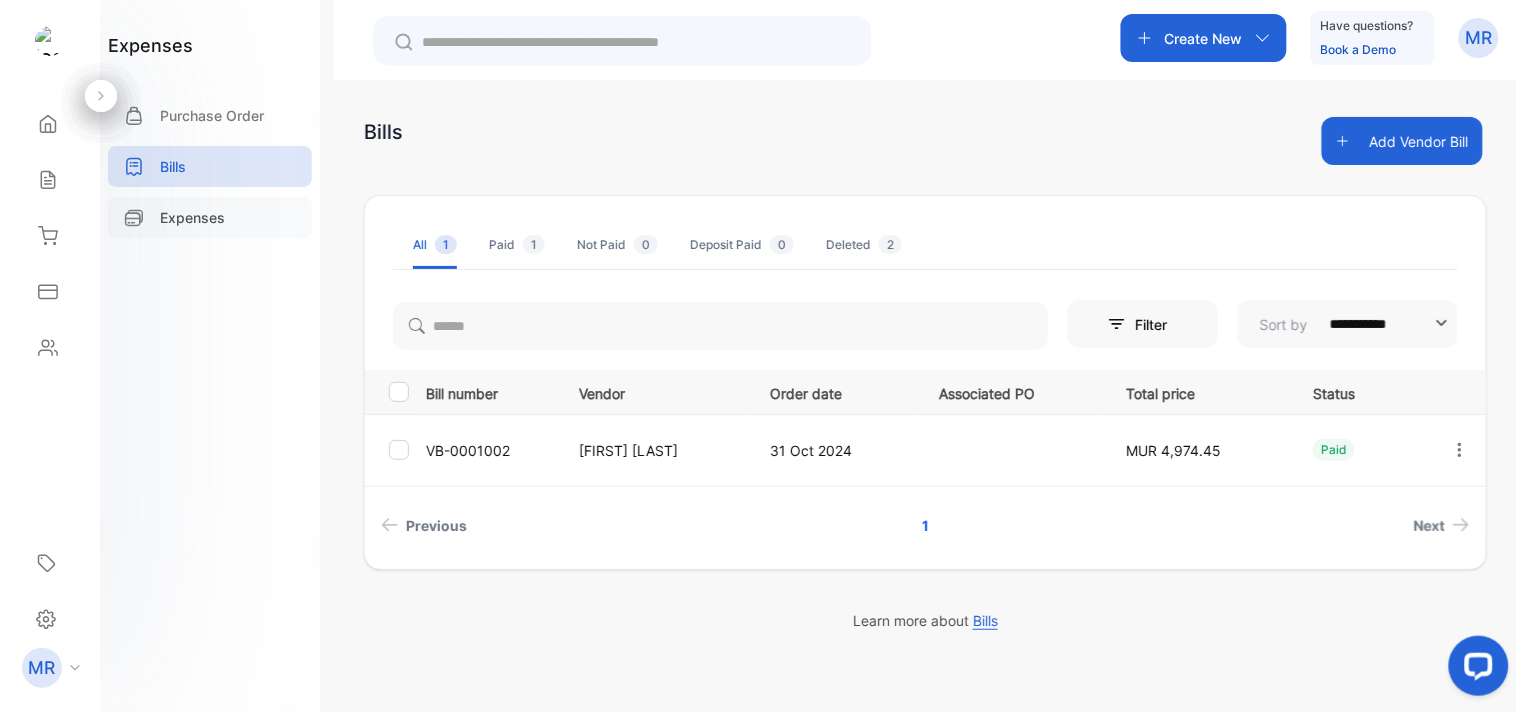 click on "Expenses" at bounding box center [192, 217] 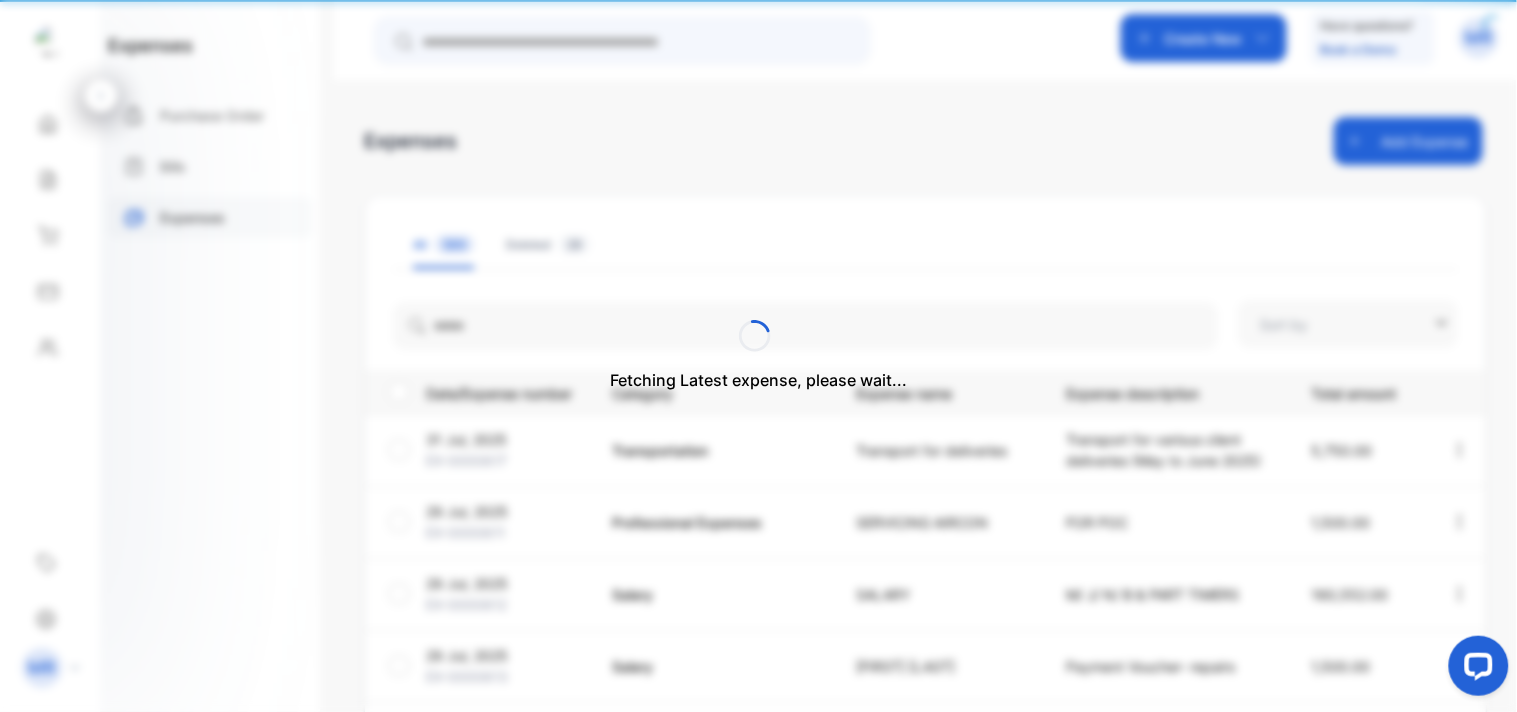 type on "**********" 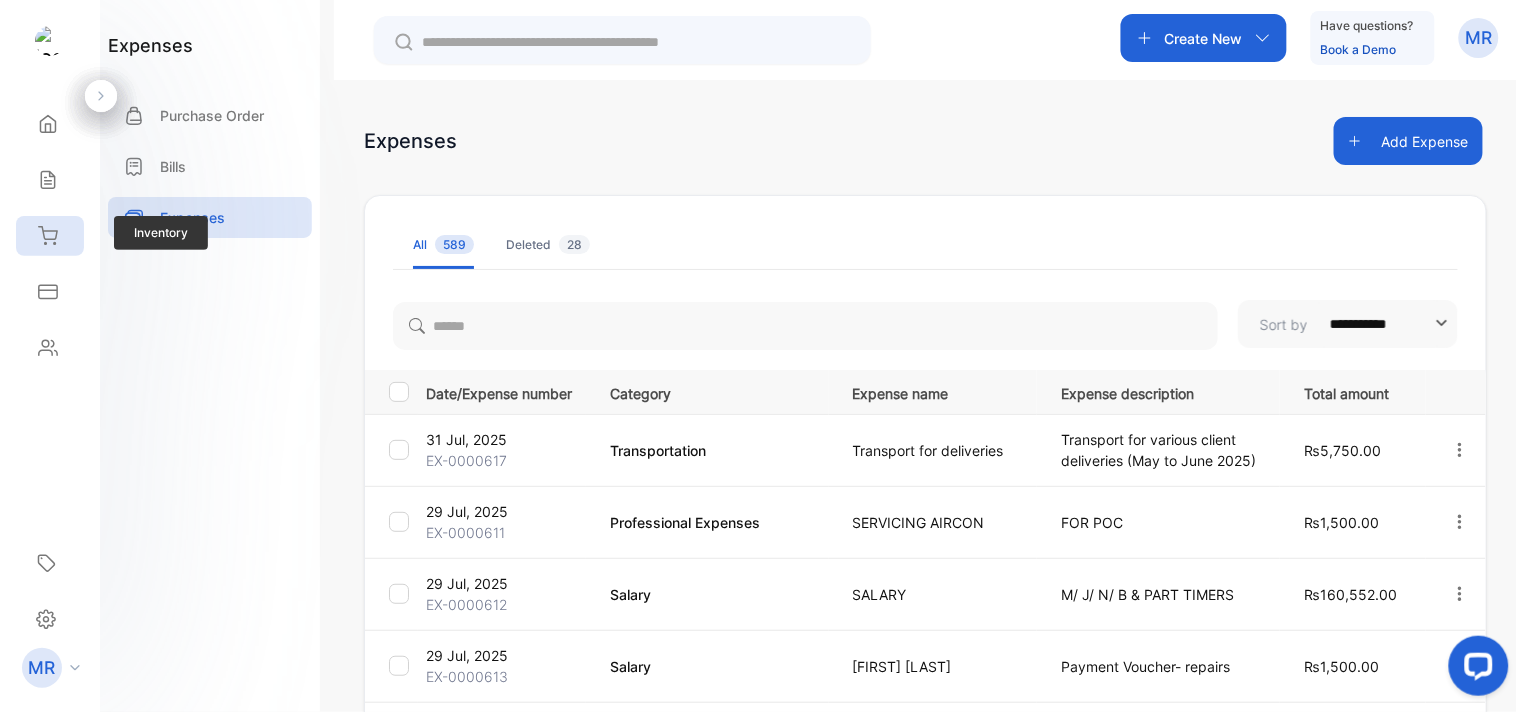 click 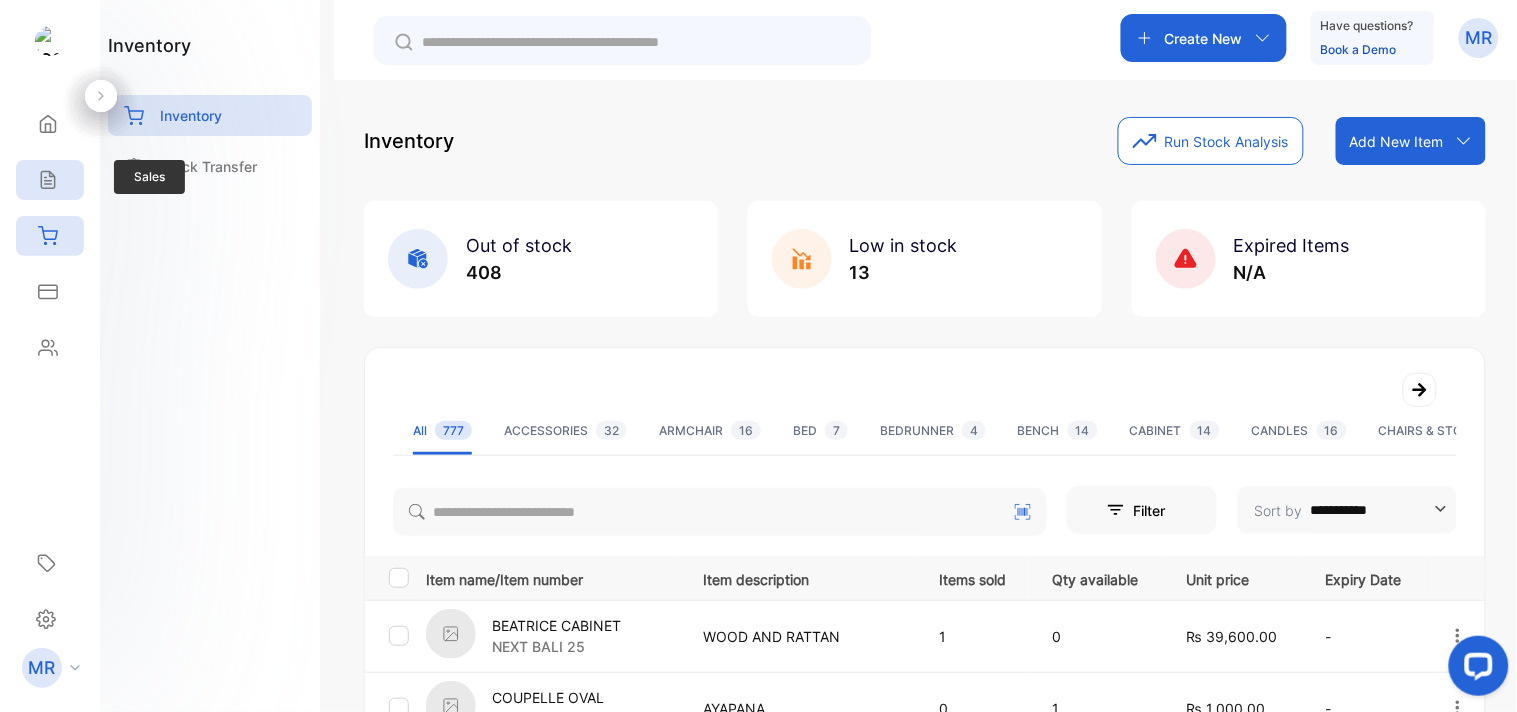 click 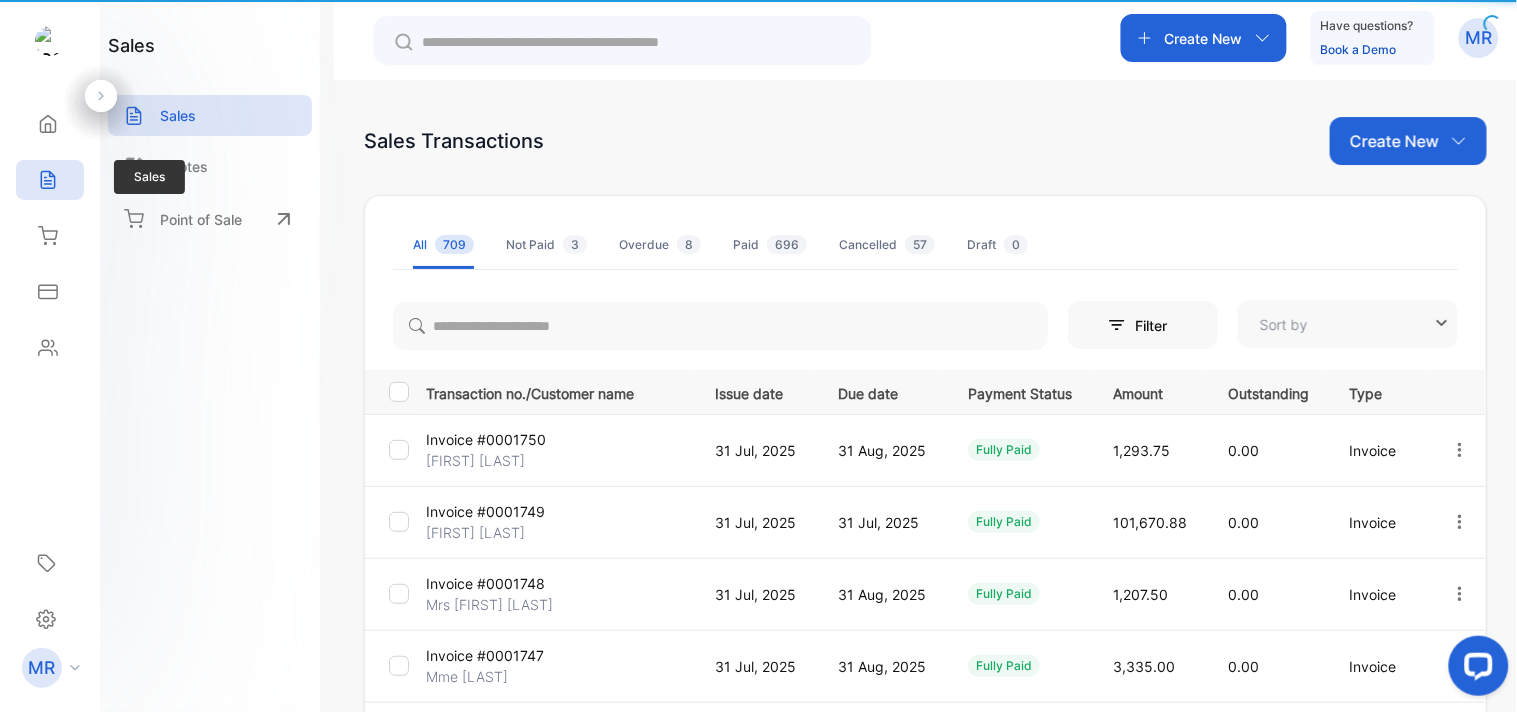 type on "**********" 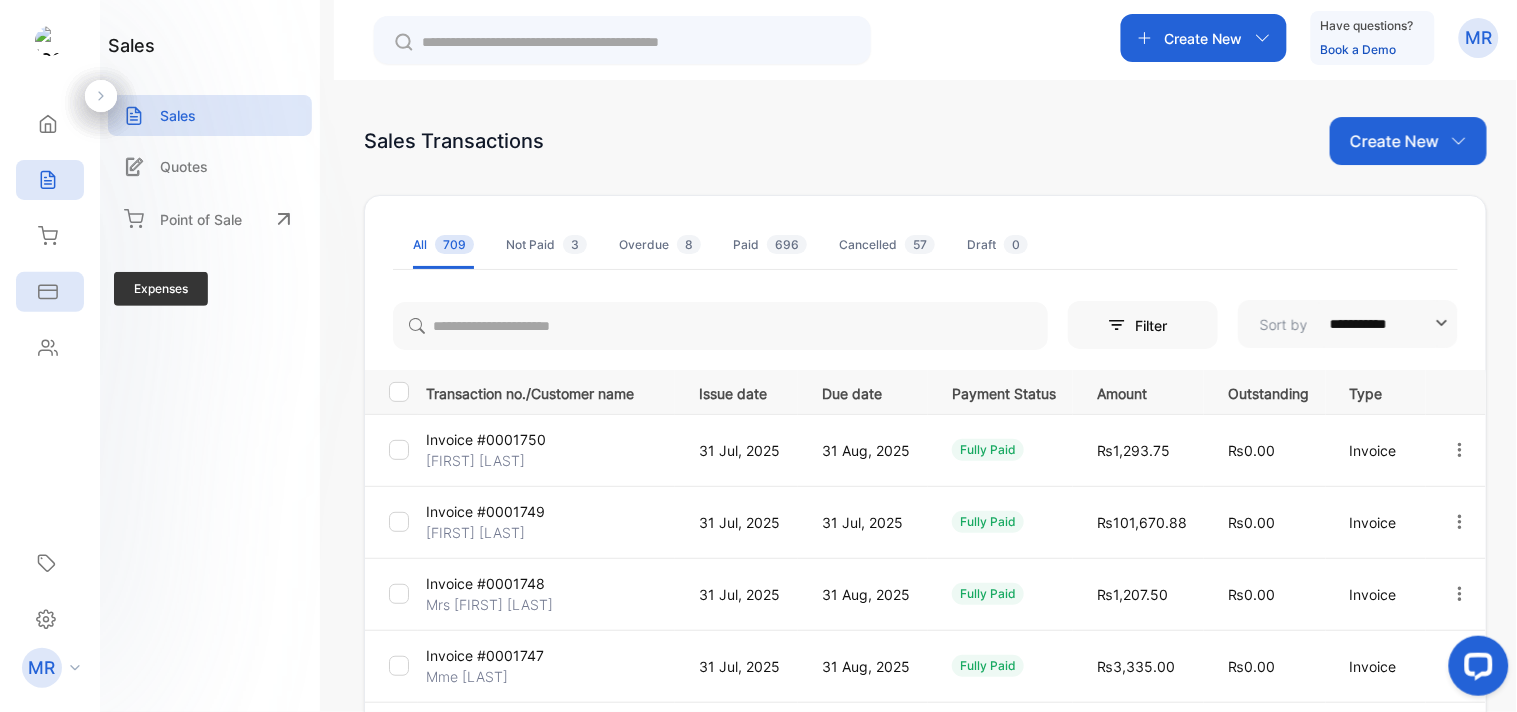 click 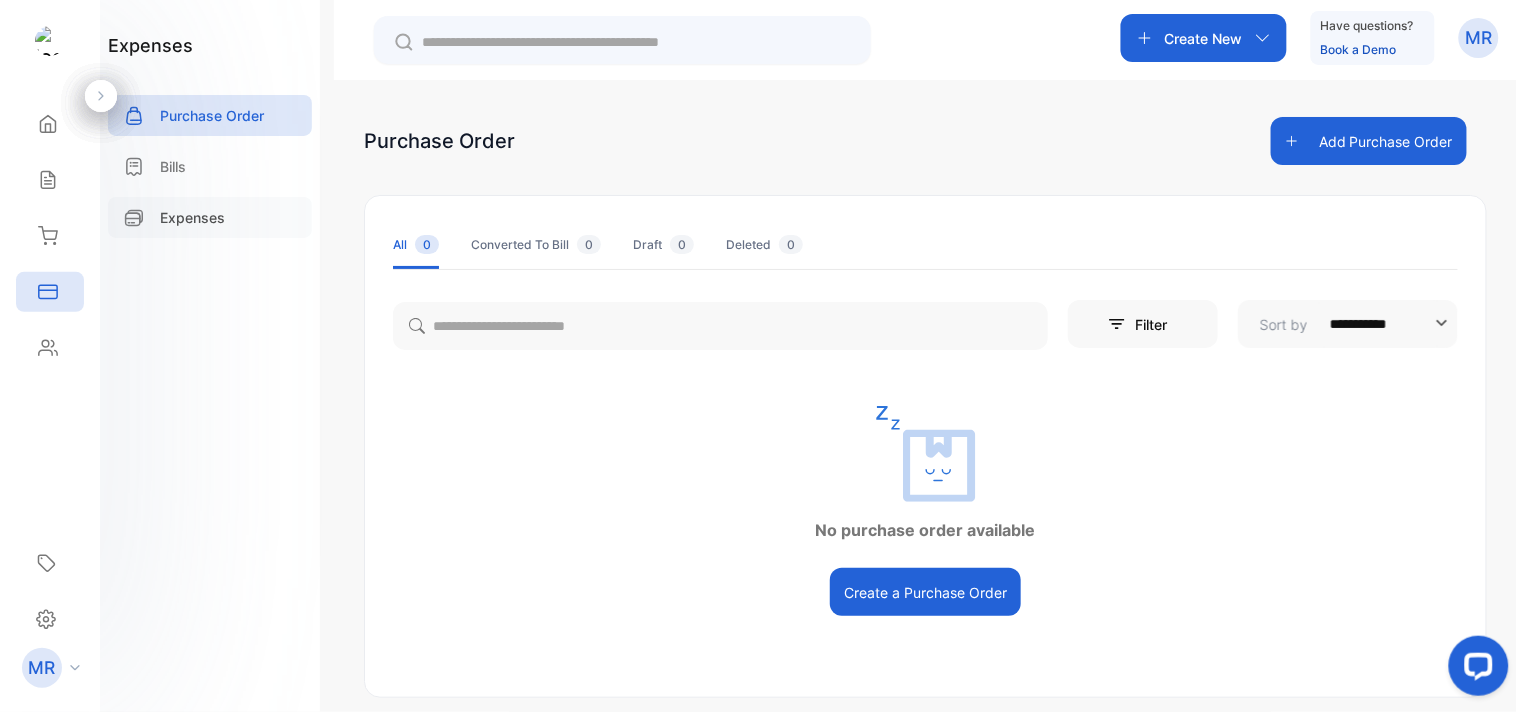 click on "Expenses" at bounding box center [192, 217] 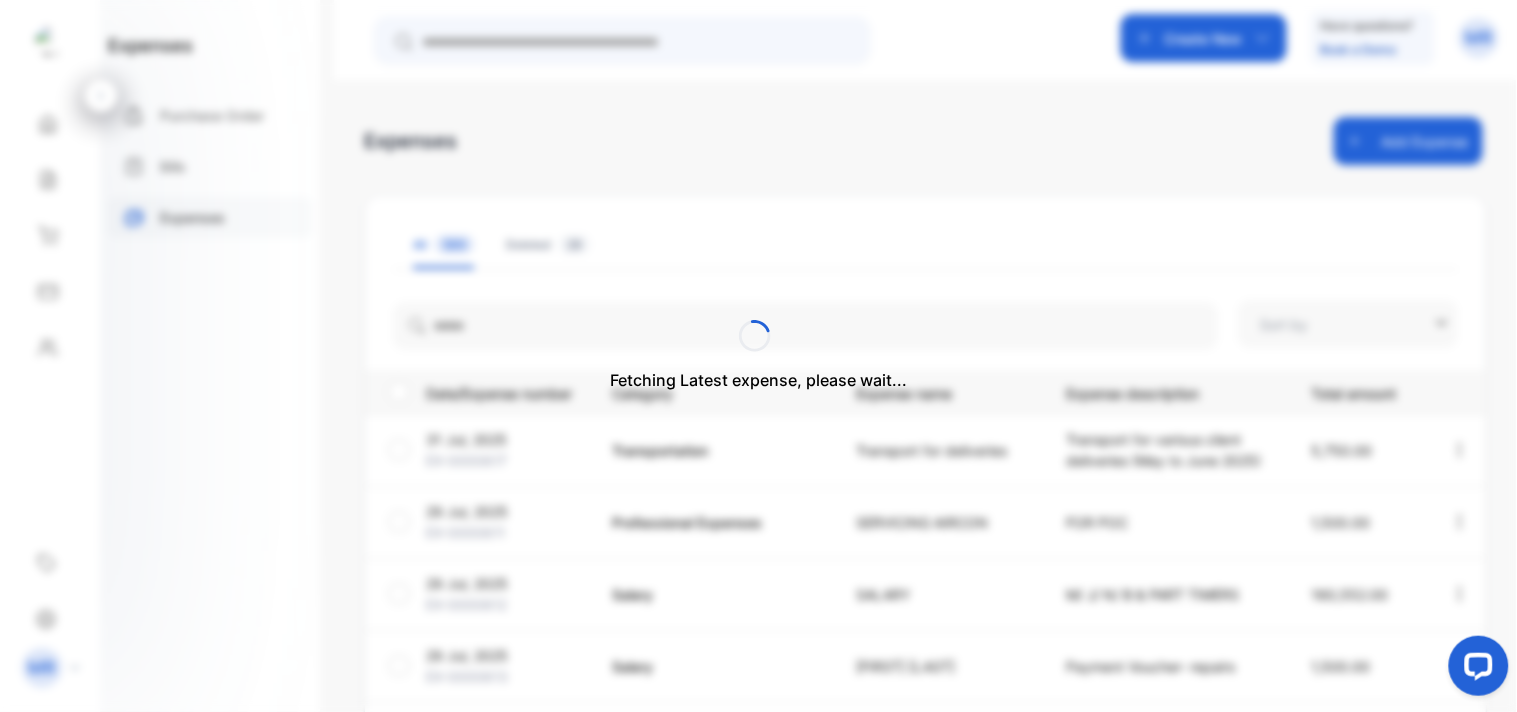 type on "**********" 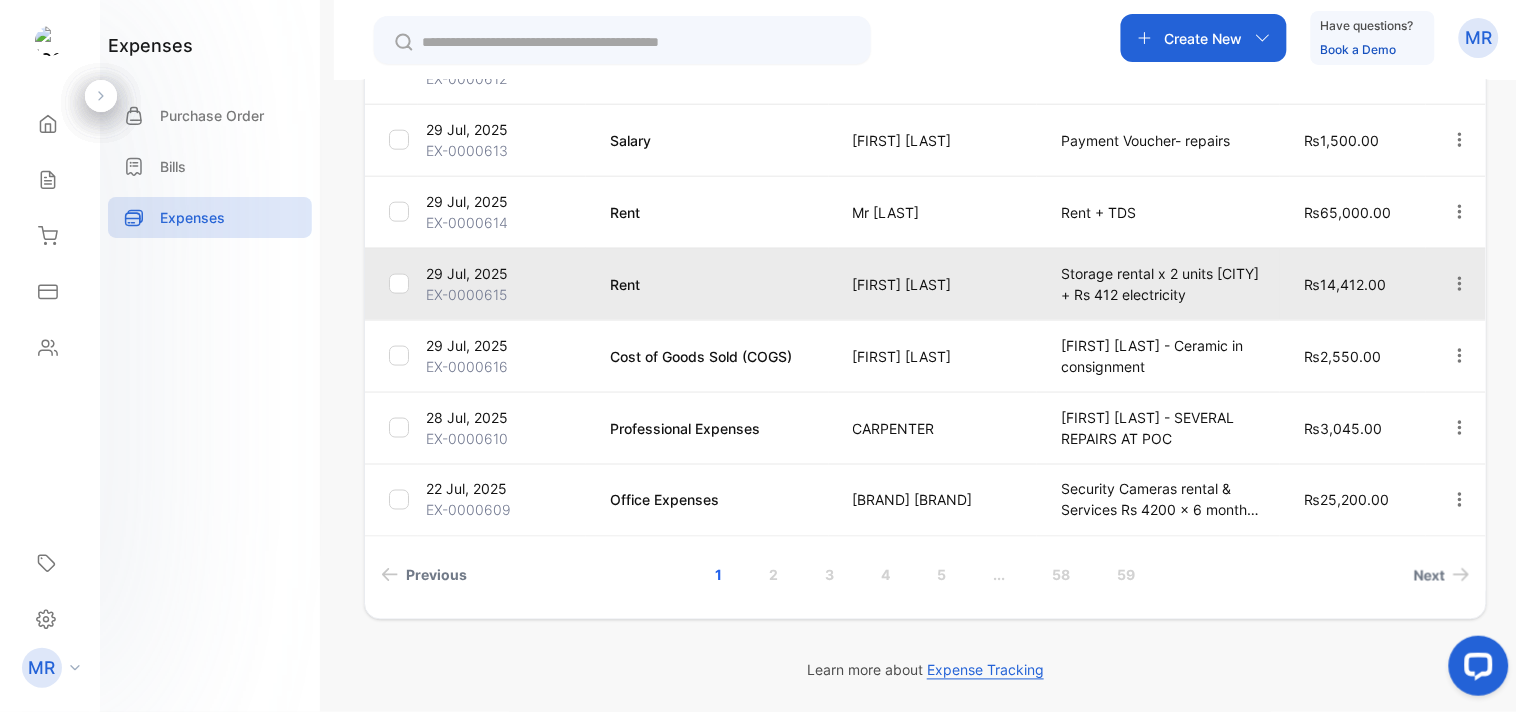 scroll, scrollTop: 0, scrollLeft: 0, axis: both 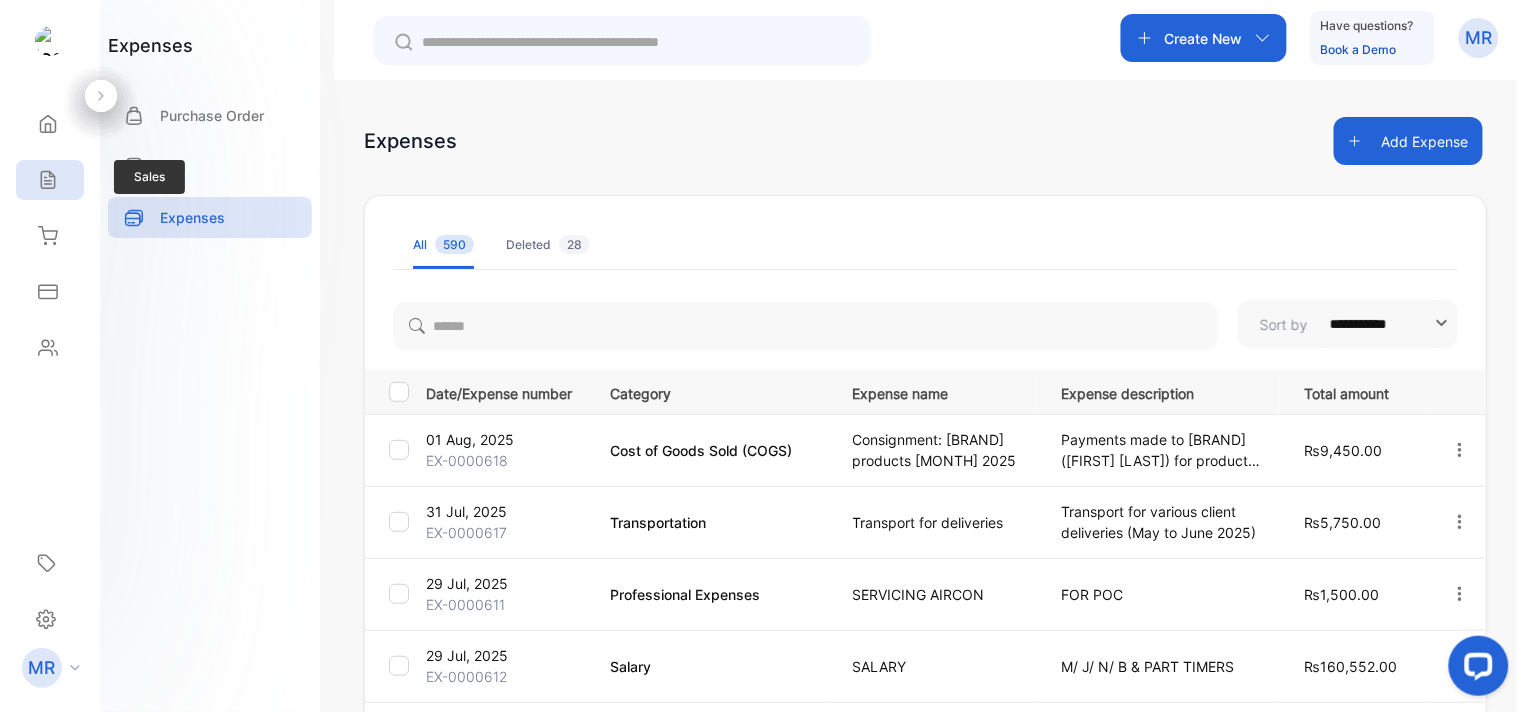 click on "Sales" at bounding box center [45, 180] 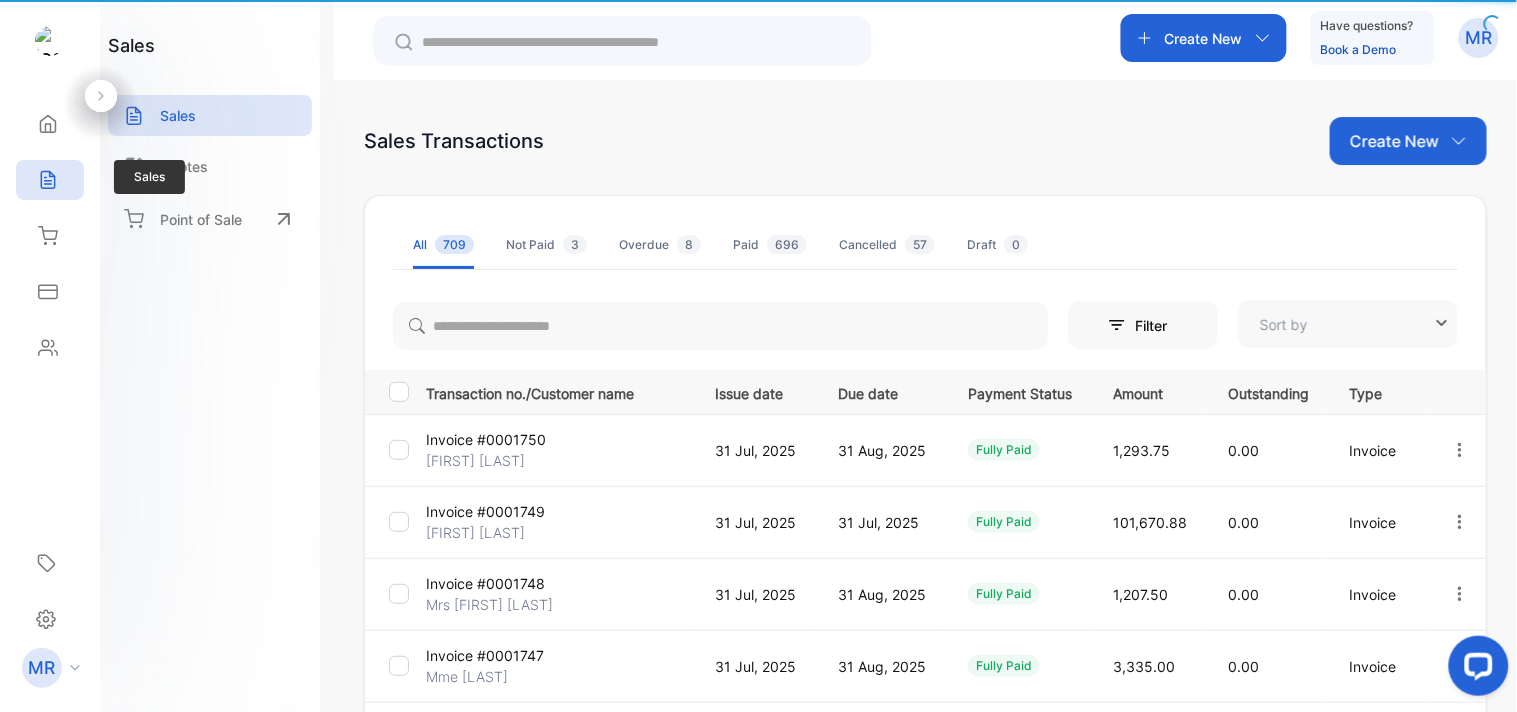 type on "**********" 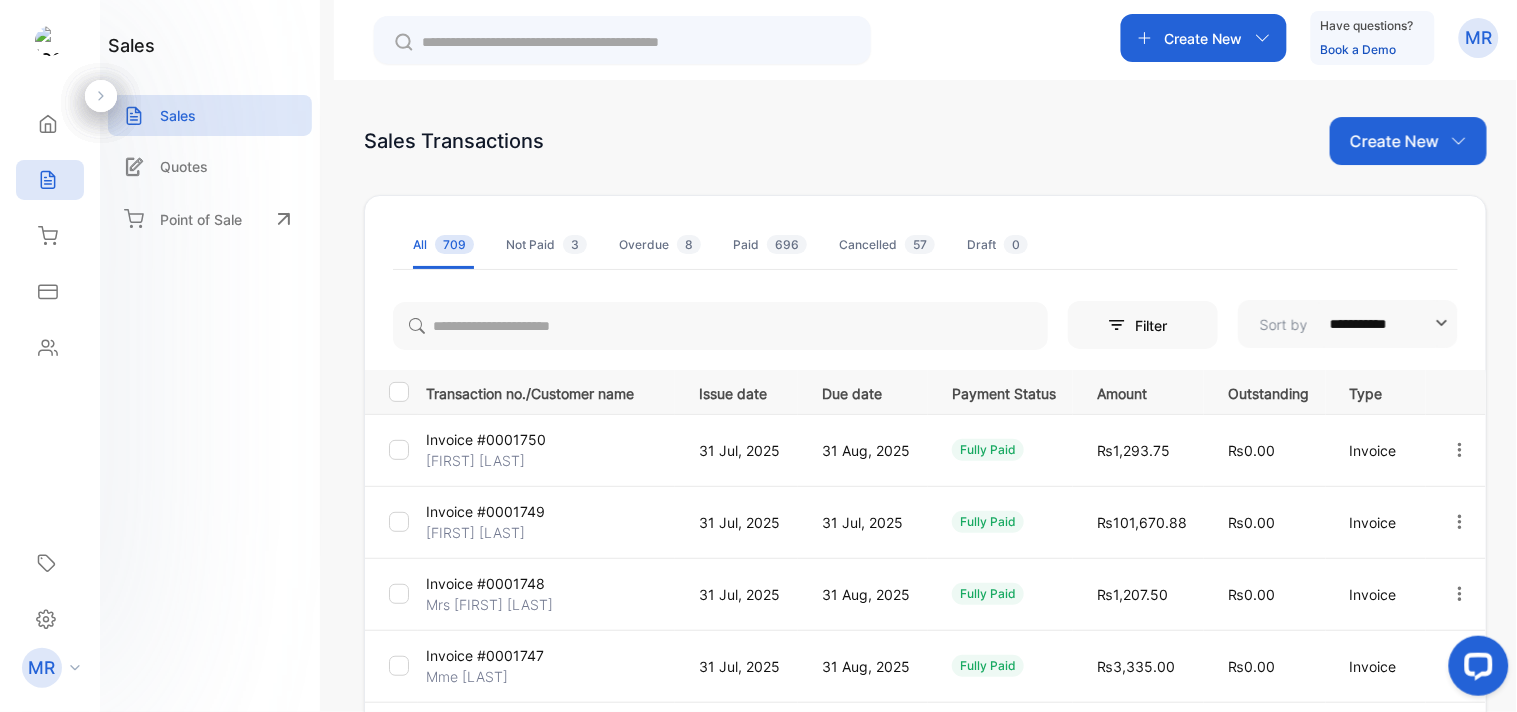 click on "Create New Have questions? Book a Demo MR" at bounding box center [925, 40] 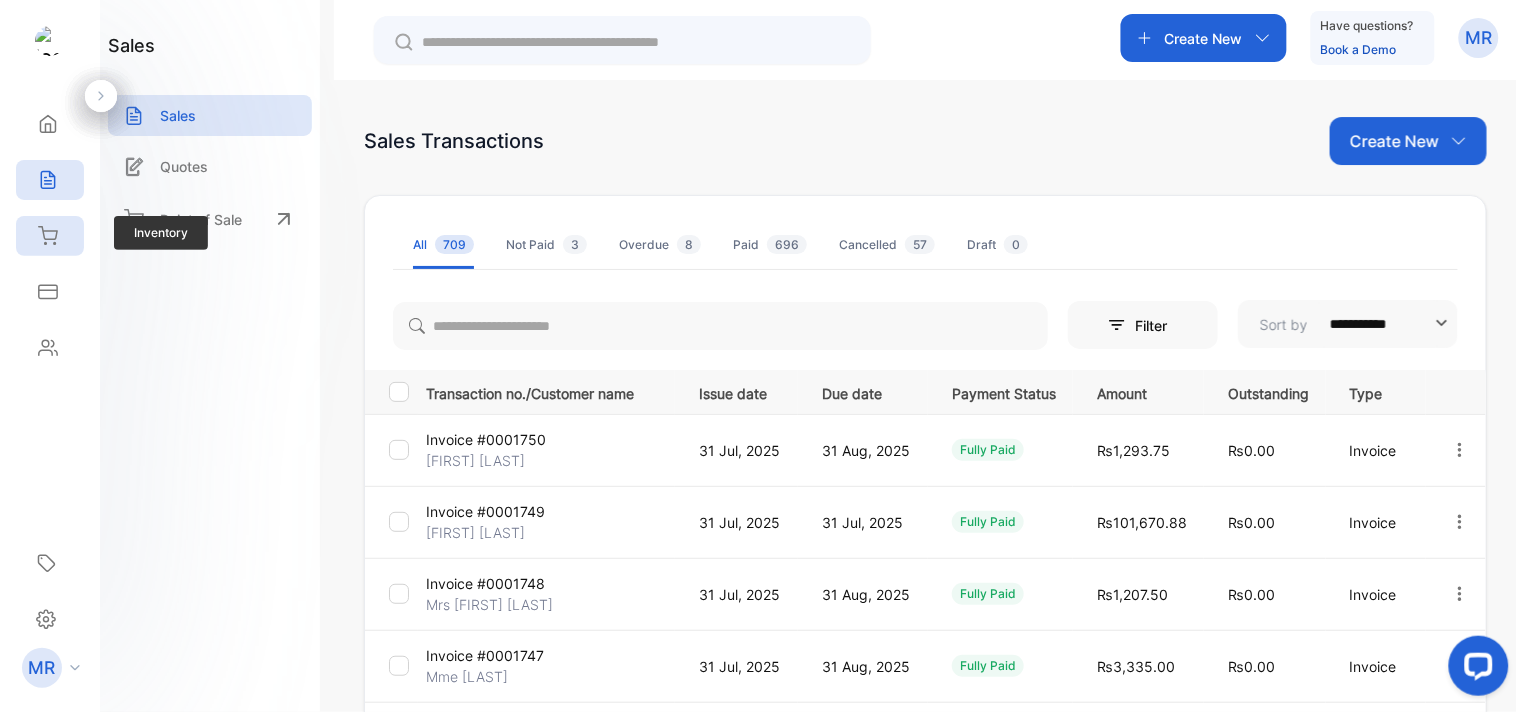 click 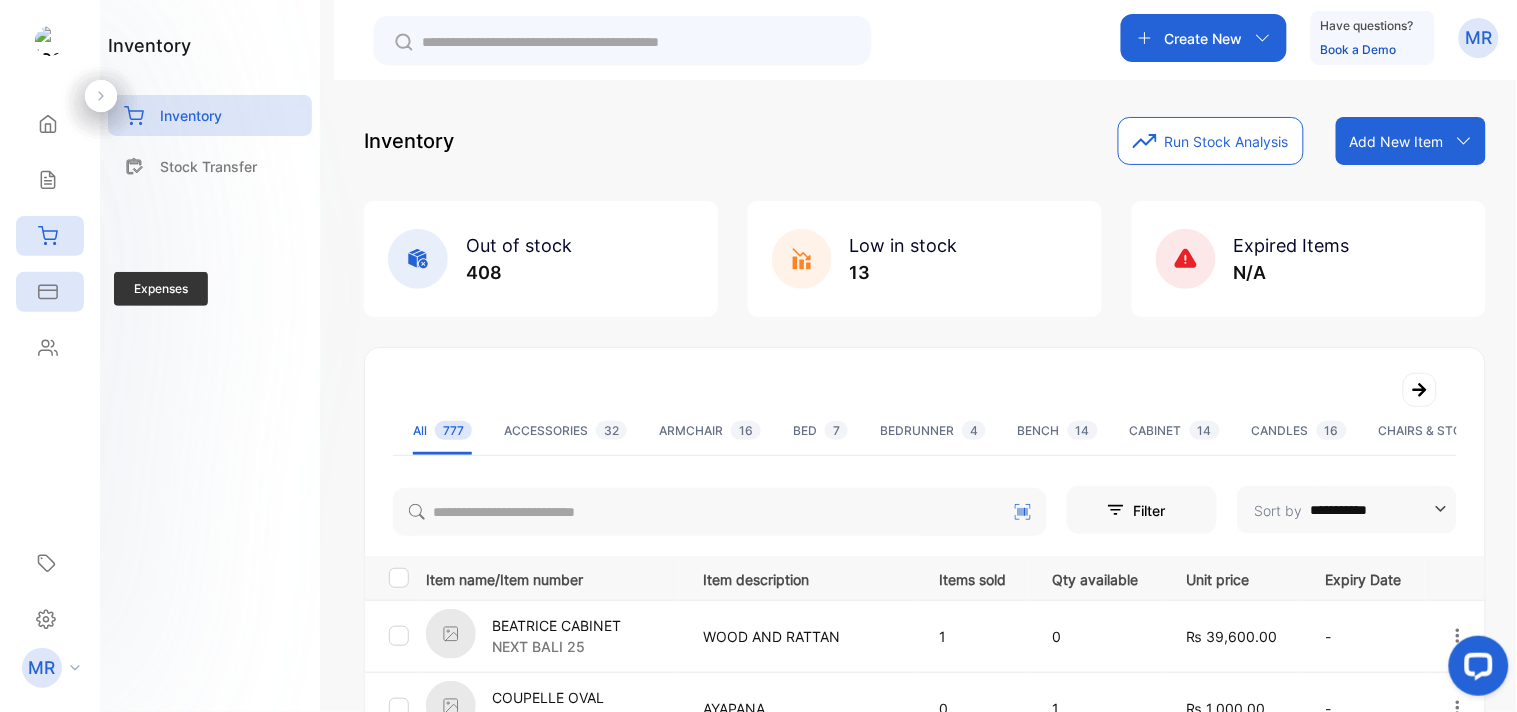 click 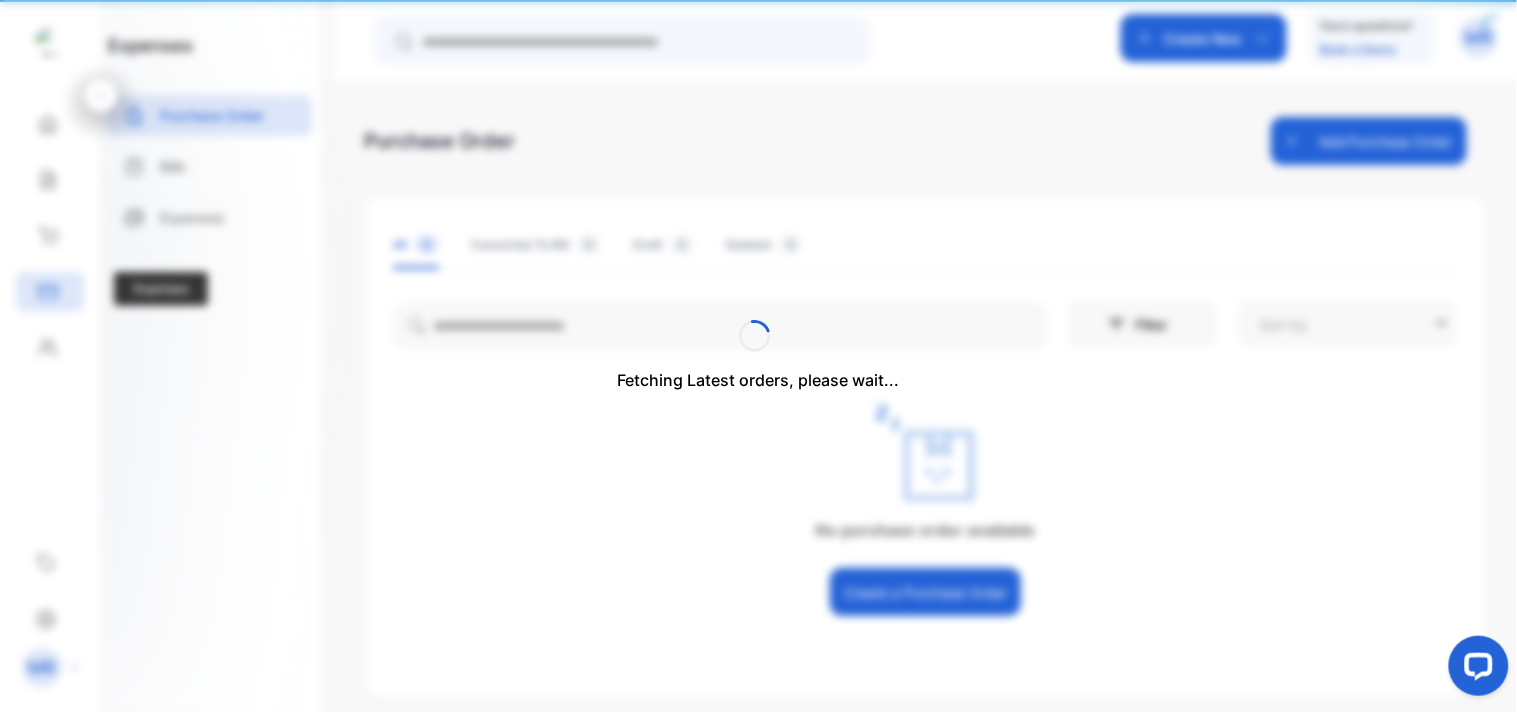 type on "**********" 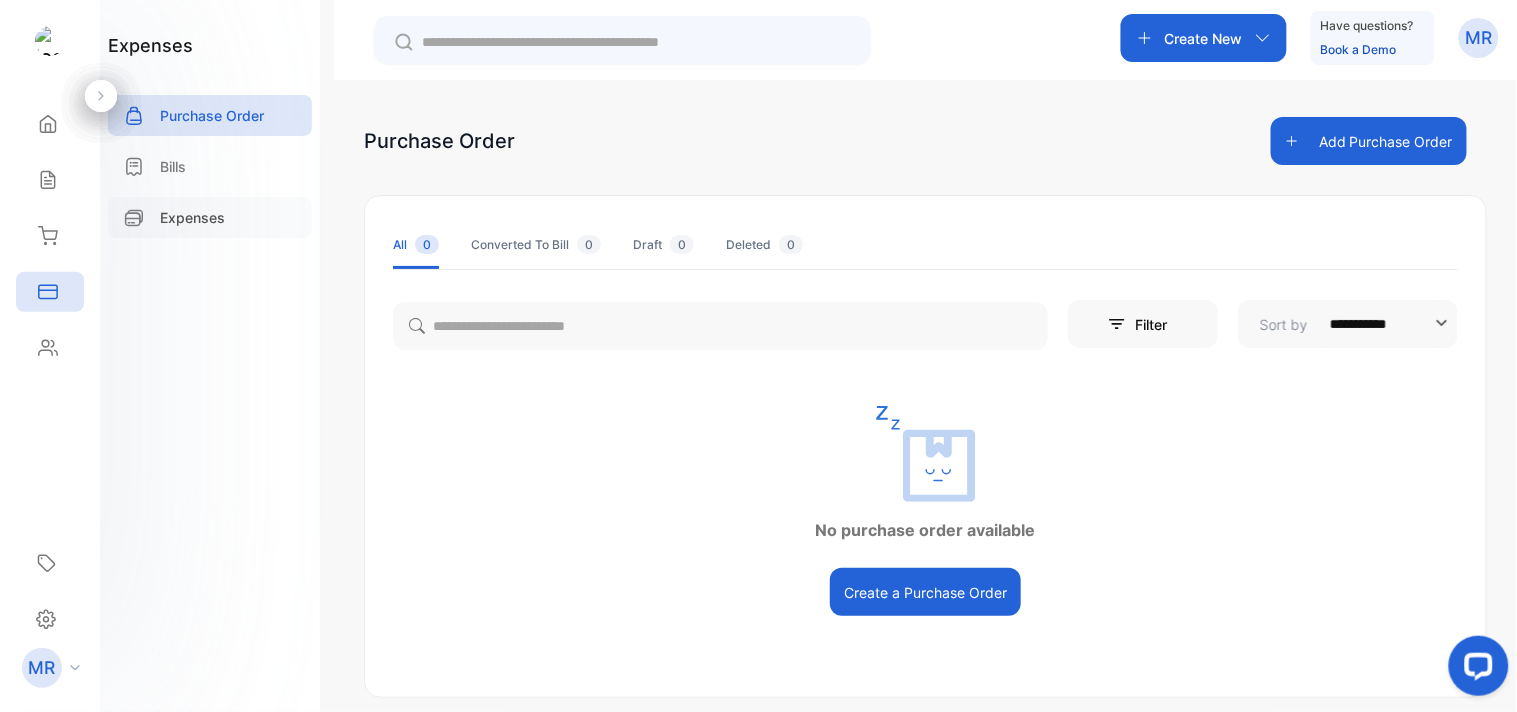 click on "Expenses" at bounding box center (192, 217) 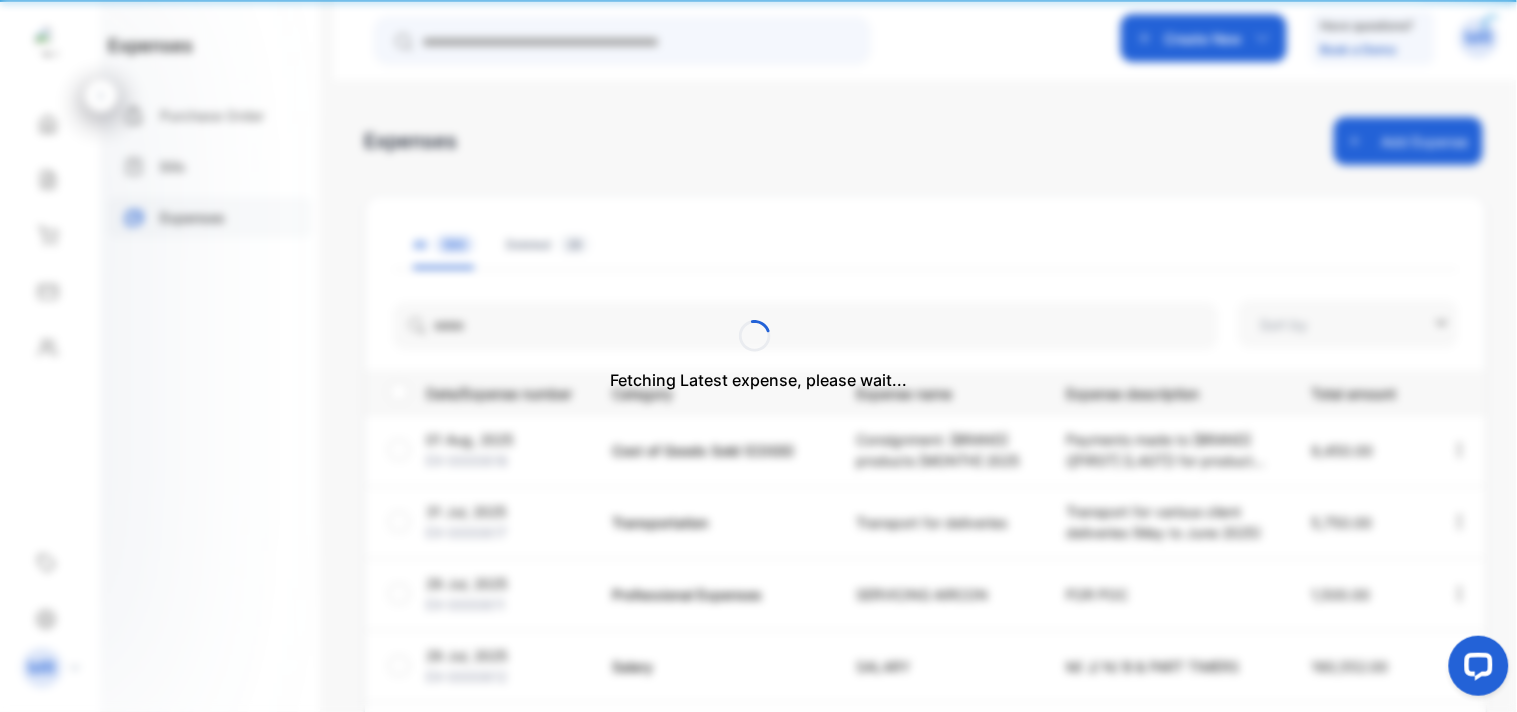 type on "**********" 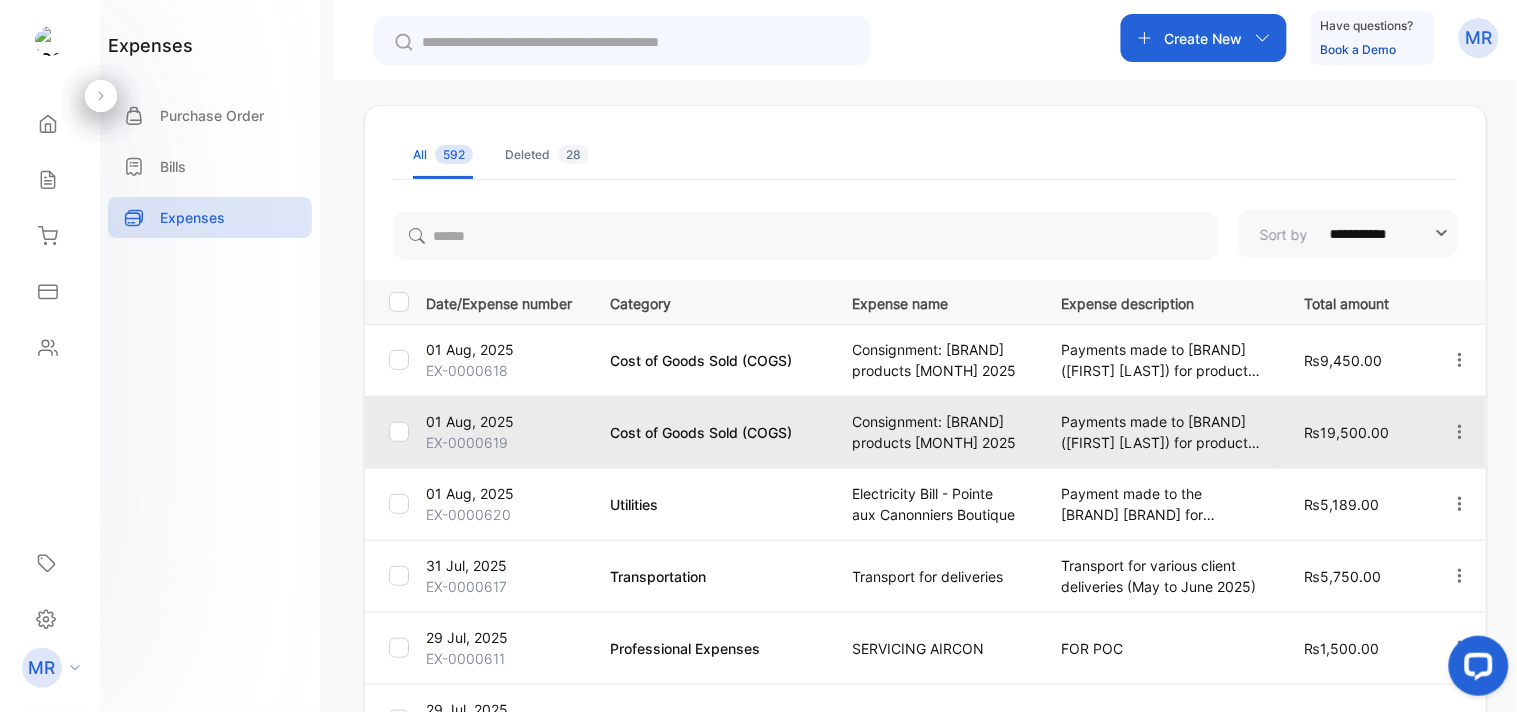 scroll, scrollTop: 87, scrollLeft: 0, axis: vertical 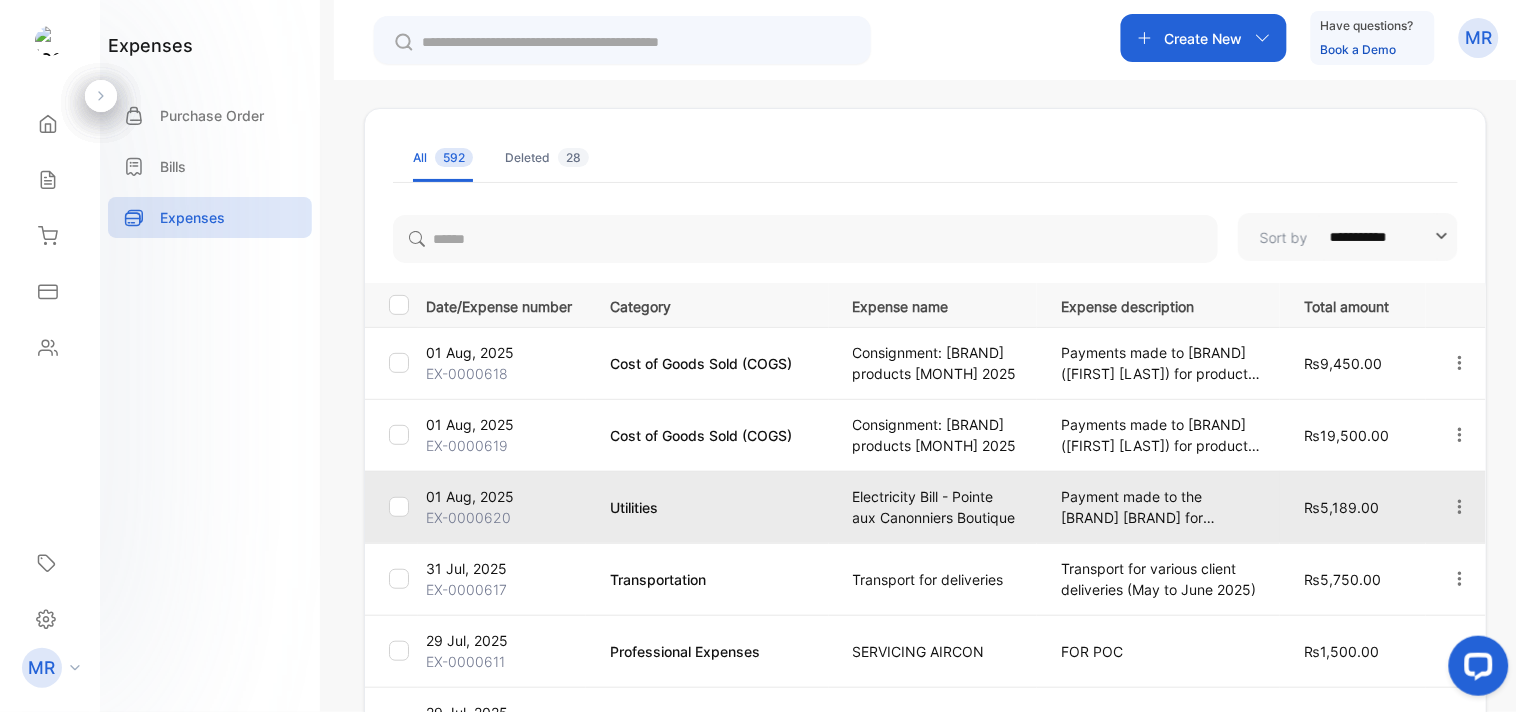 click 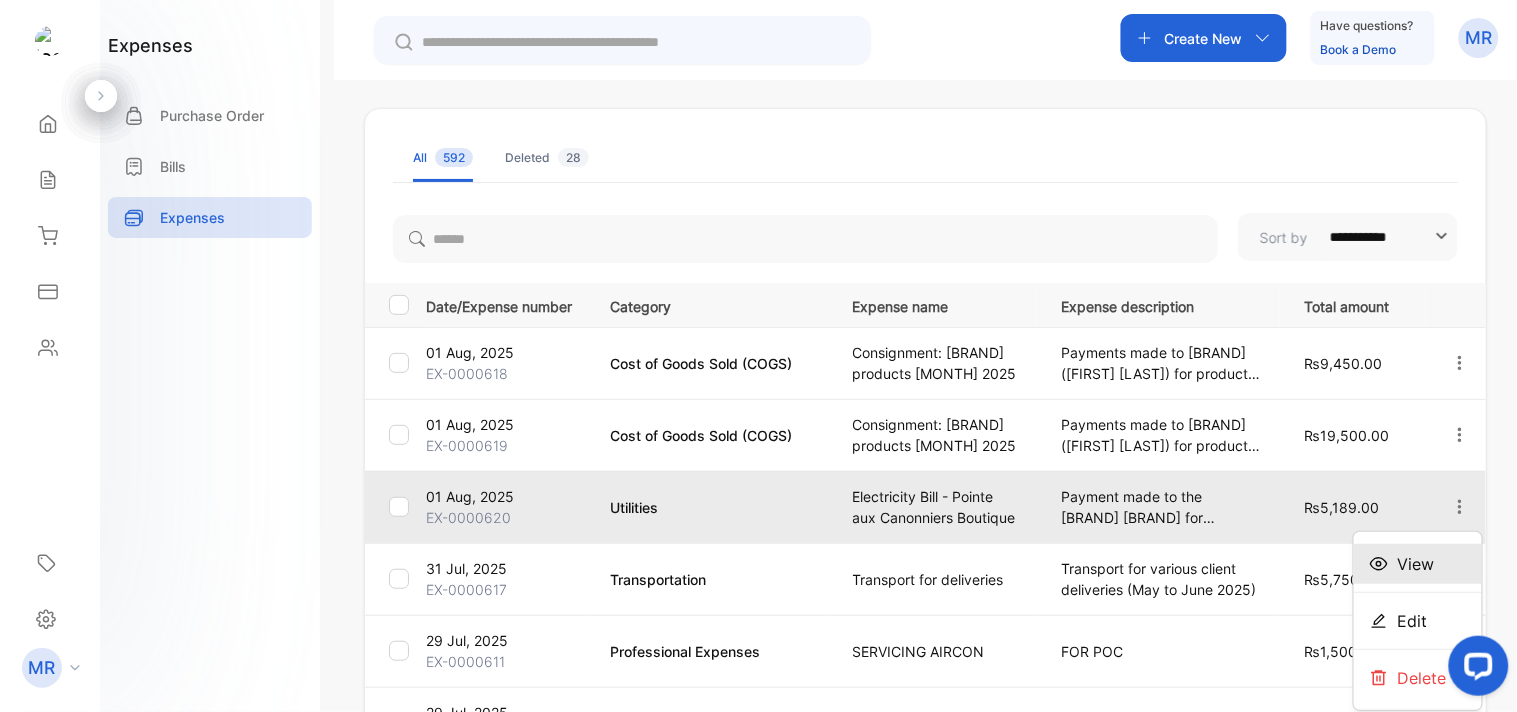 click on "View" at bounding box center (1416, 564) 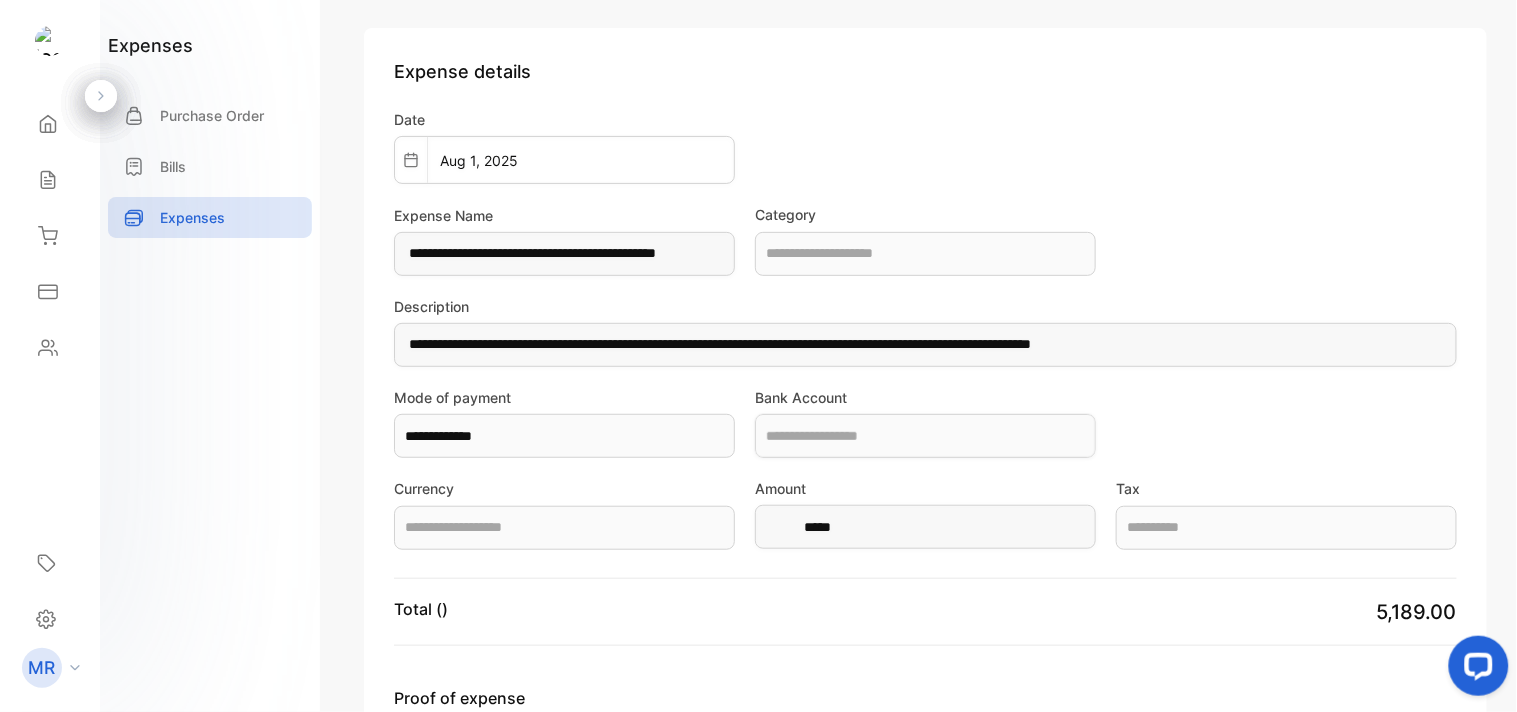 type on "*********" 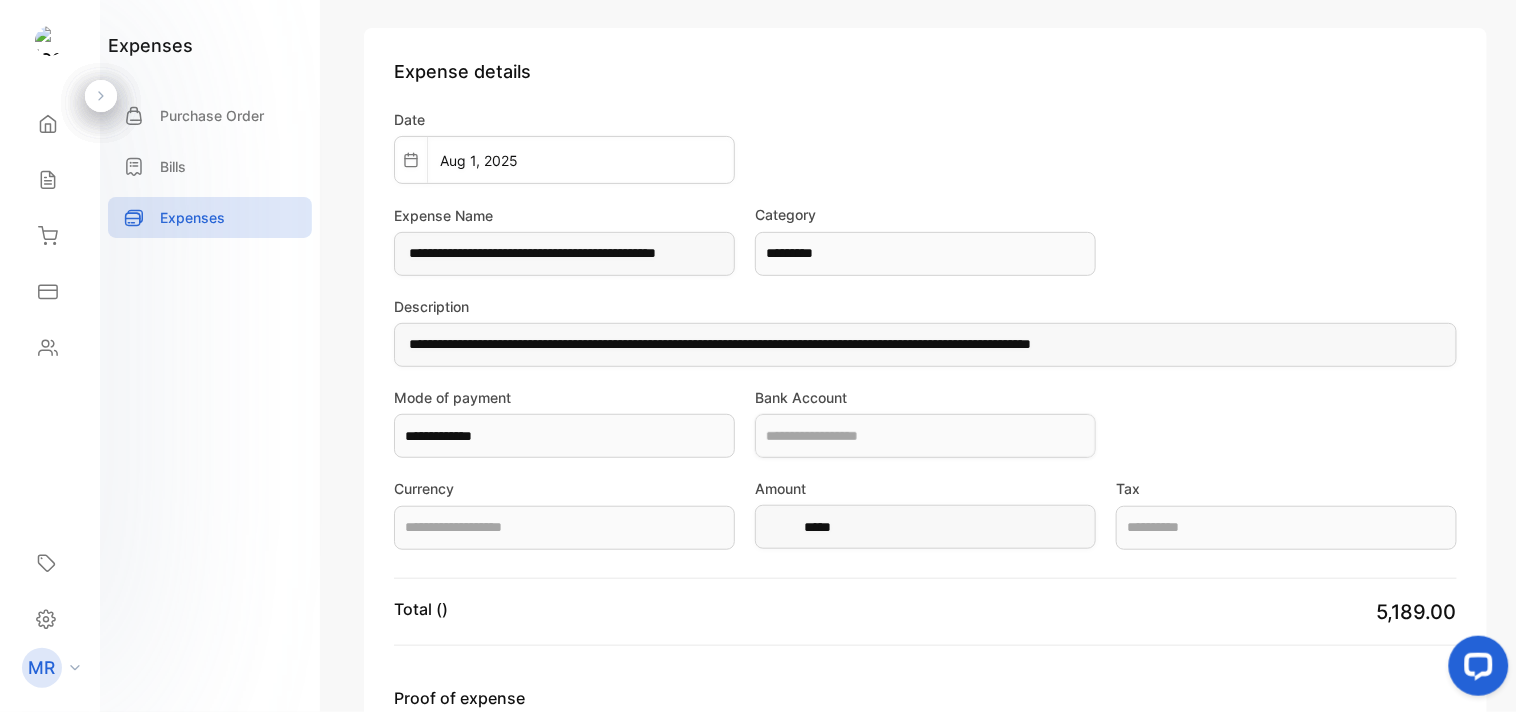 type on "**********" 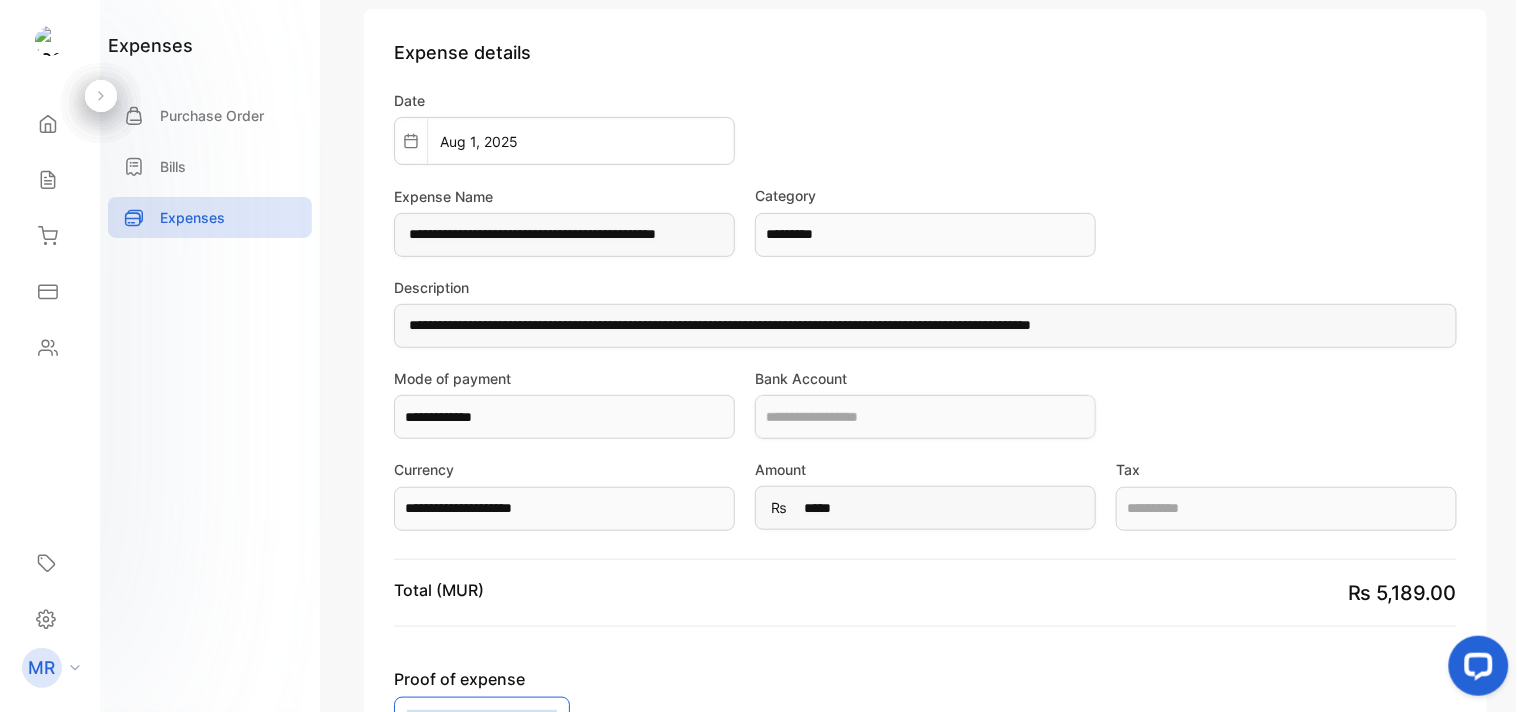 scroll, scrollTop: 105, scrollLeft: 0, axis: vertical 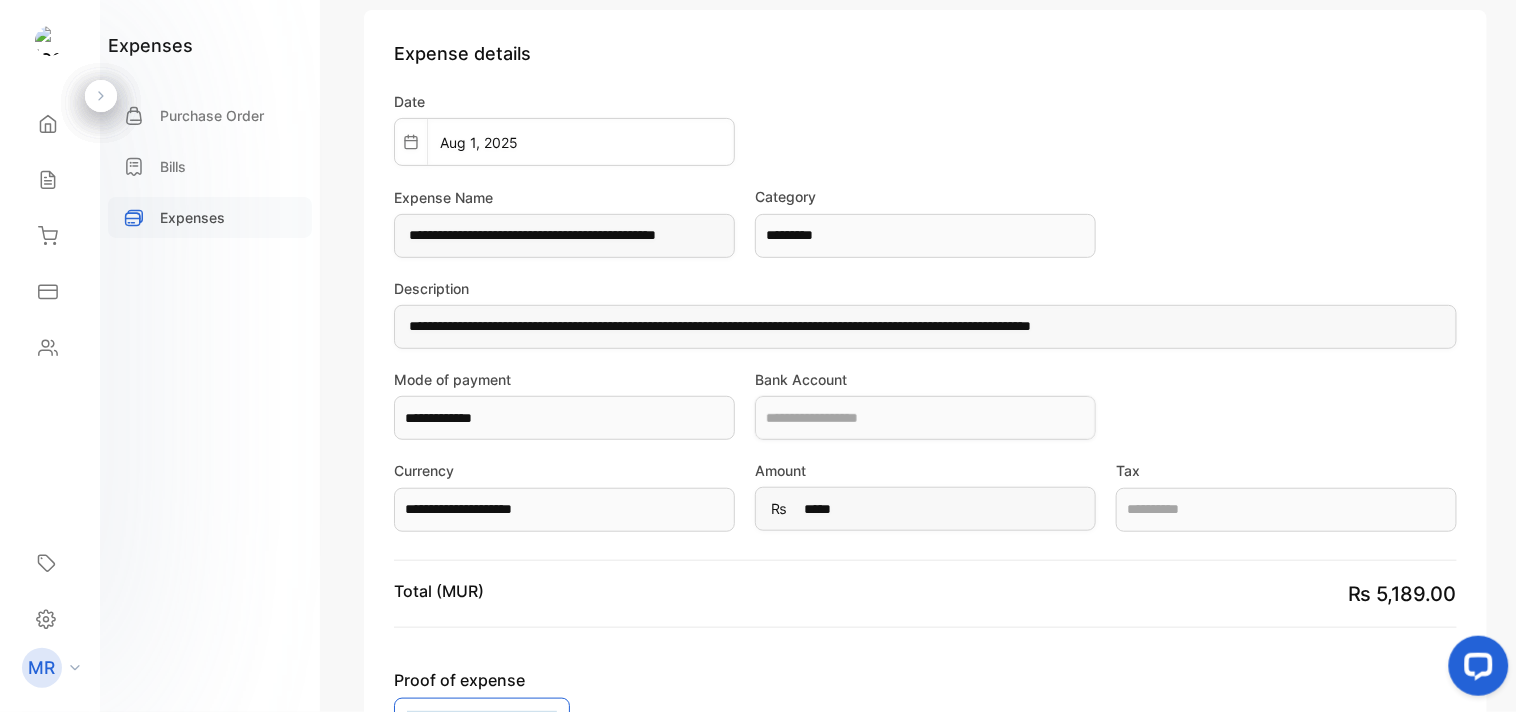 click on "Expenses" at bounding box center [192, 217] 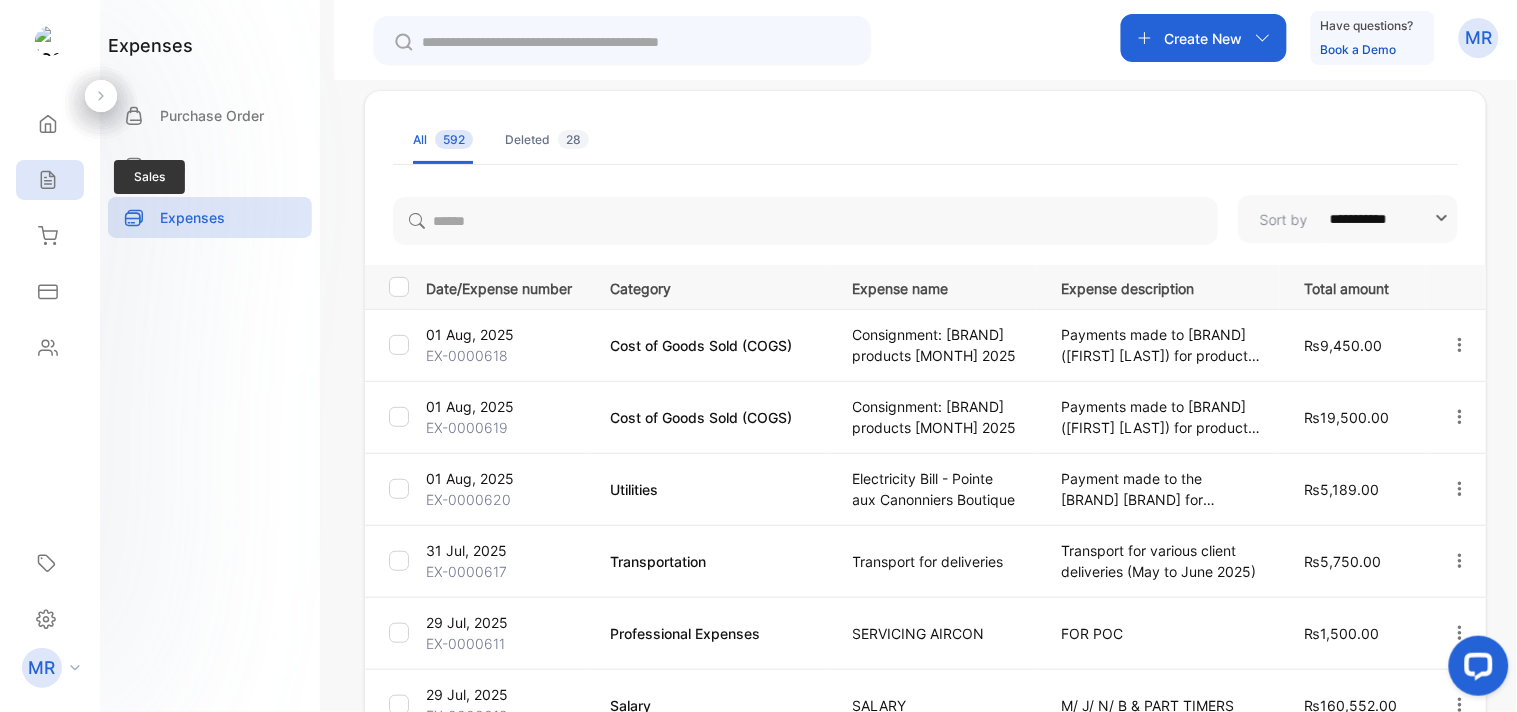 click 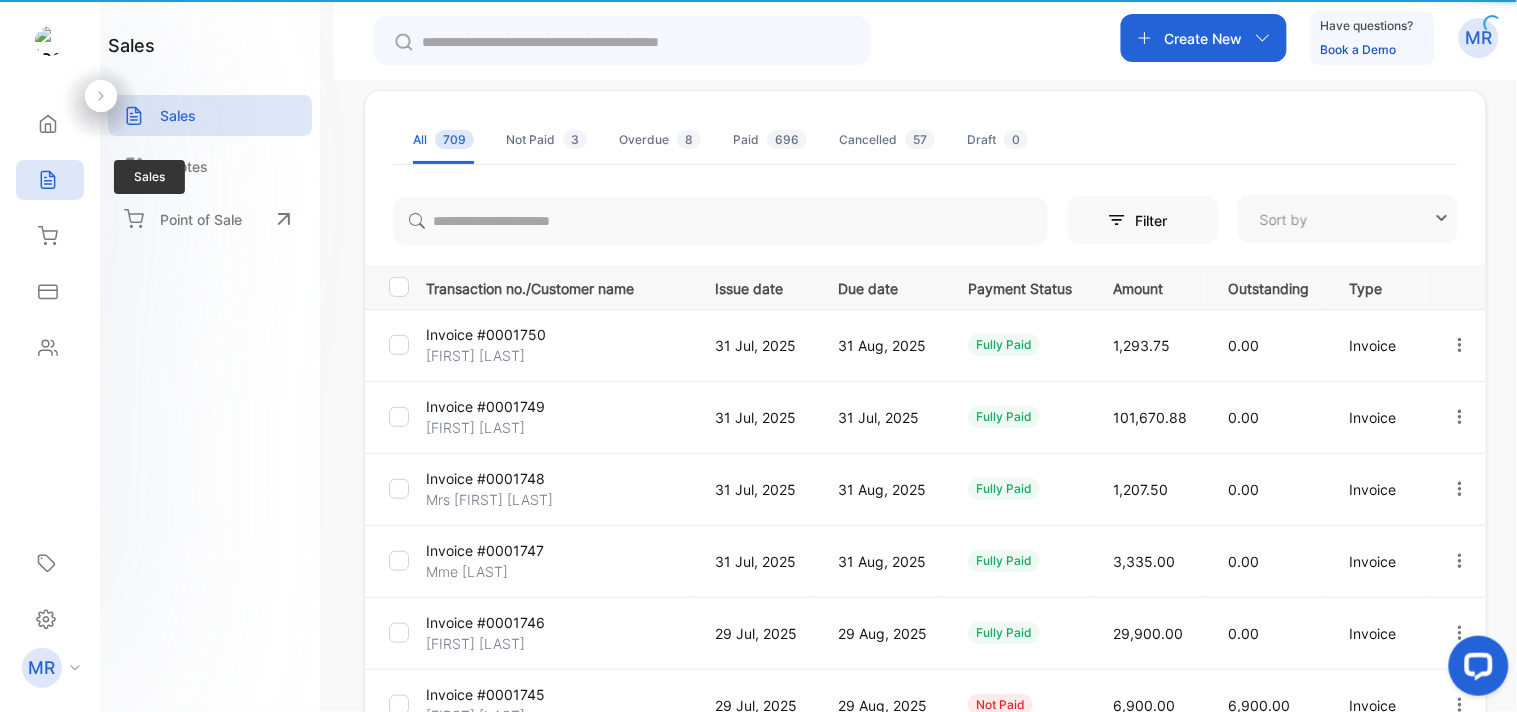 type on "**********" 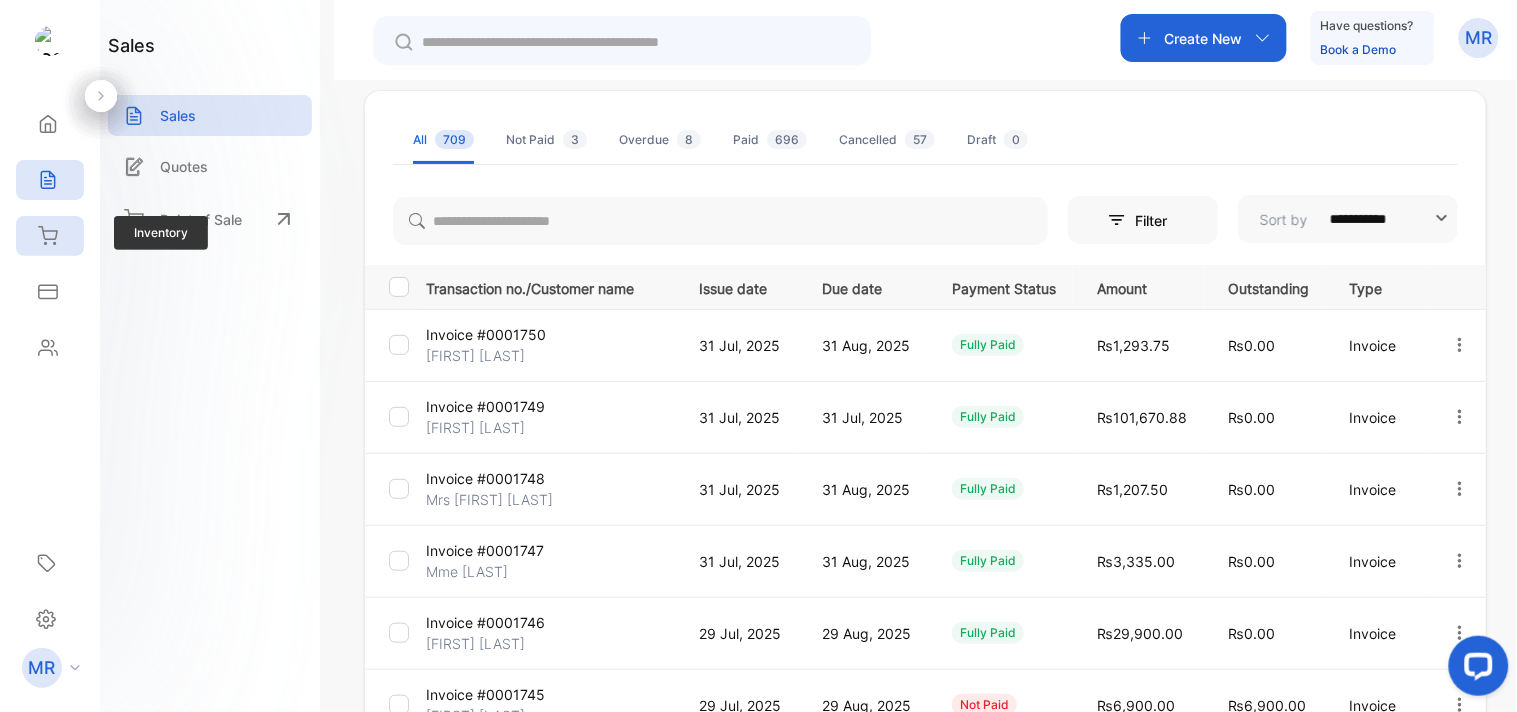 click 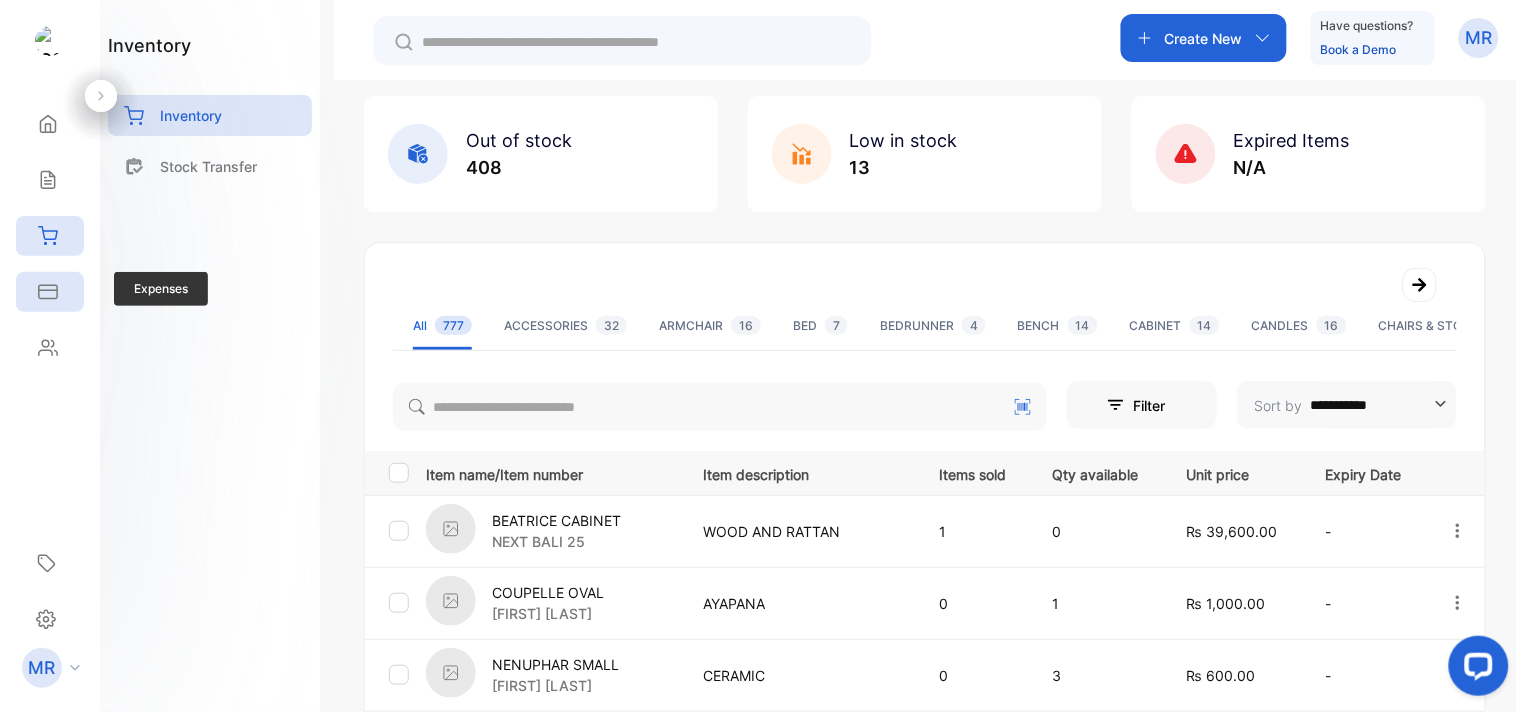click 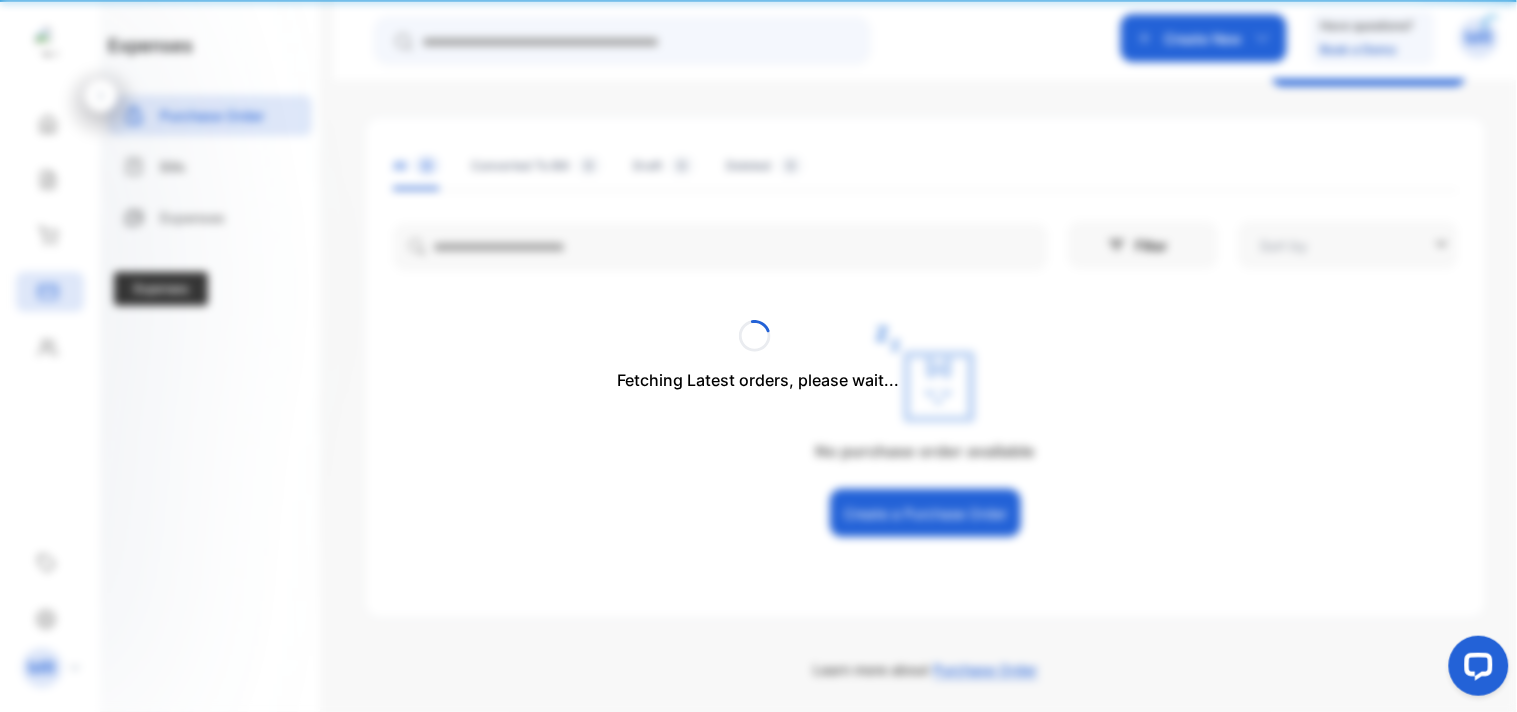 type on "**********" 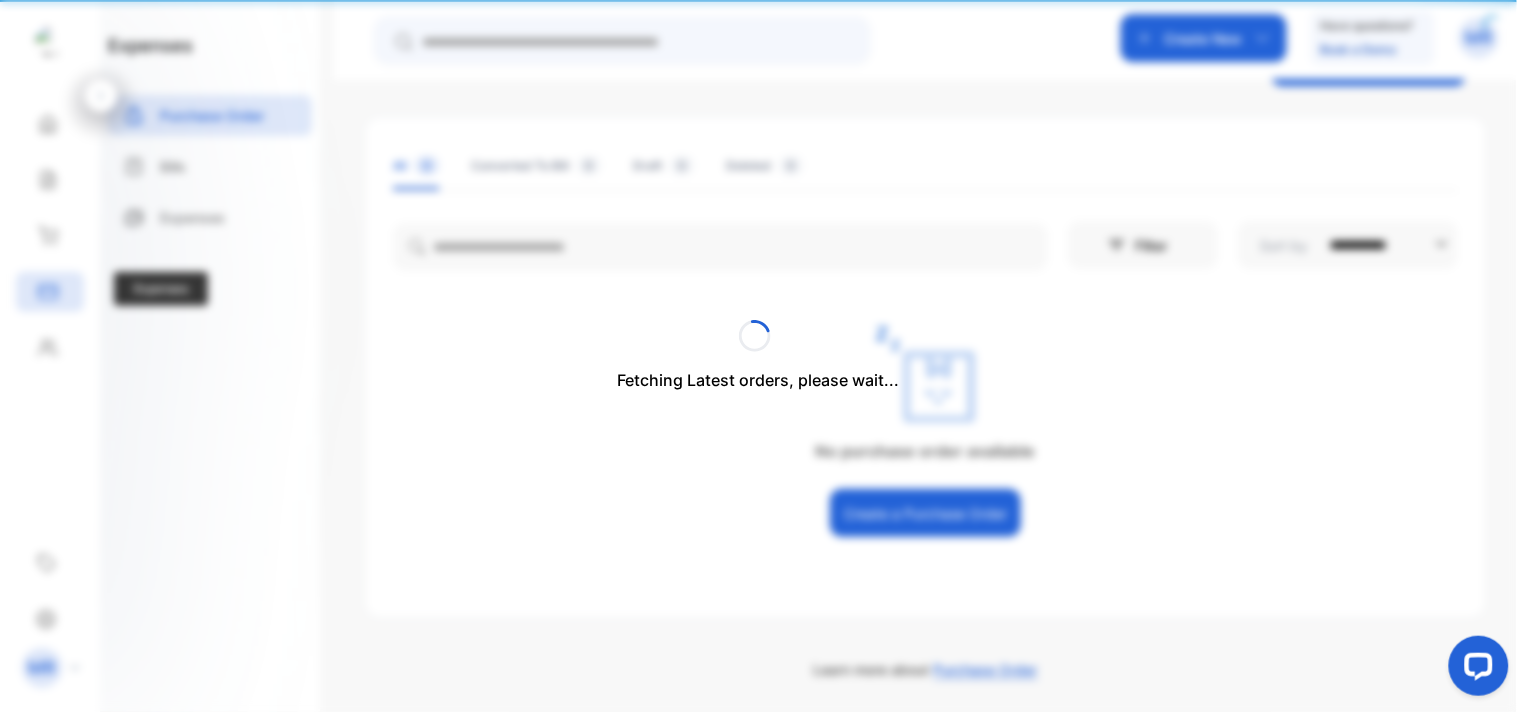 scroll, scrollTop: 78, scrollLeft: 0, axis: vertical 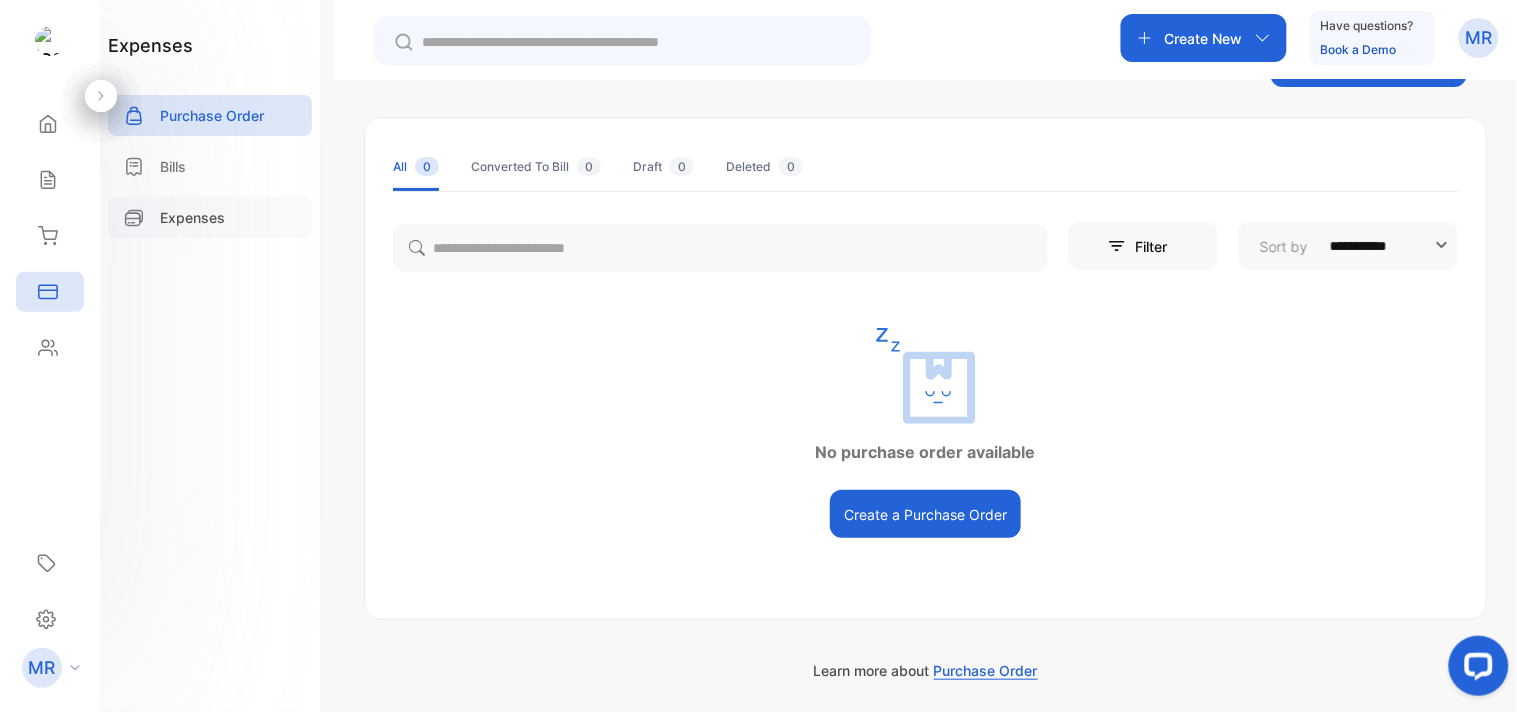 click on "Expenses" at bounding box center (210, 217) 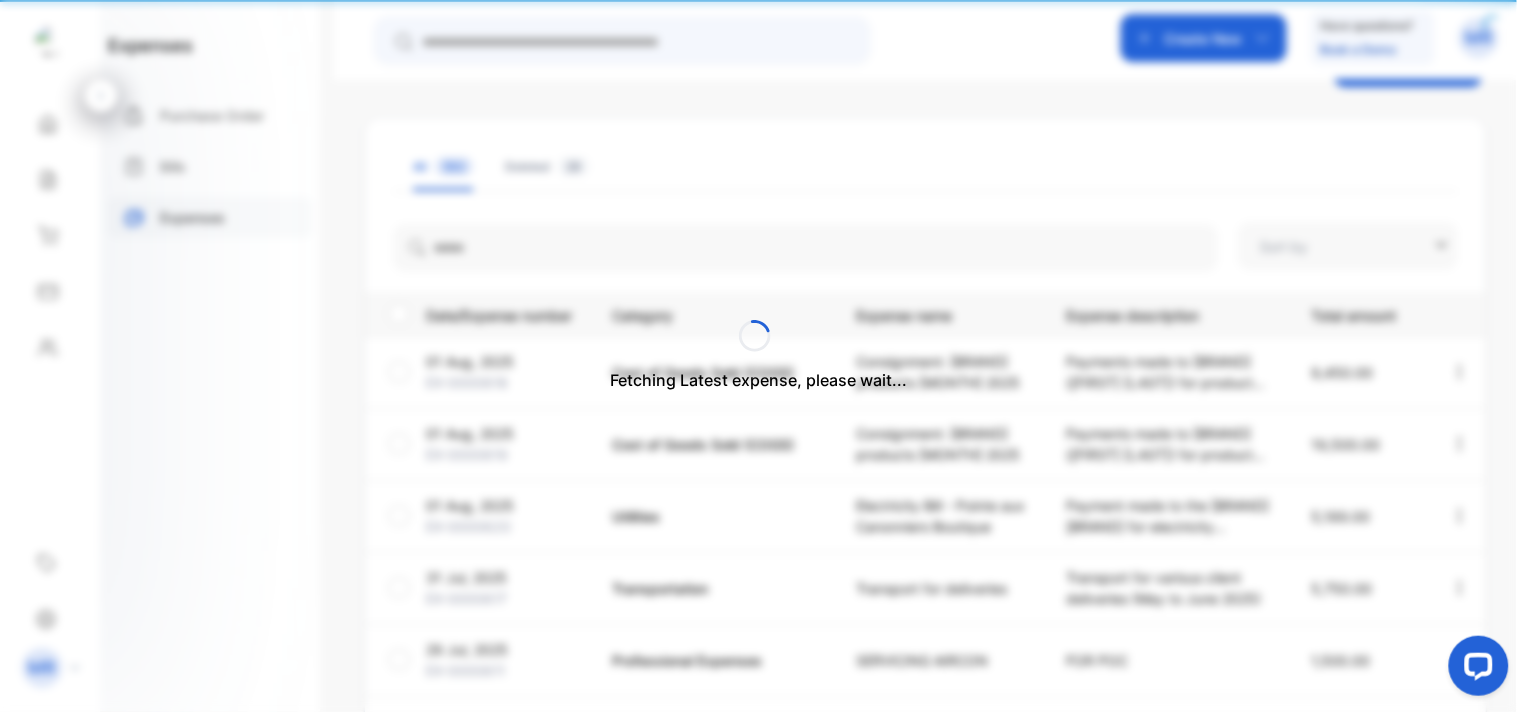 type on "**********" 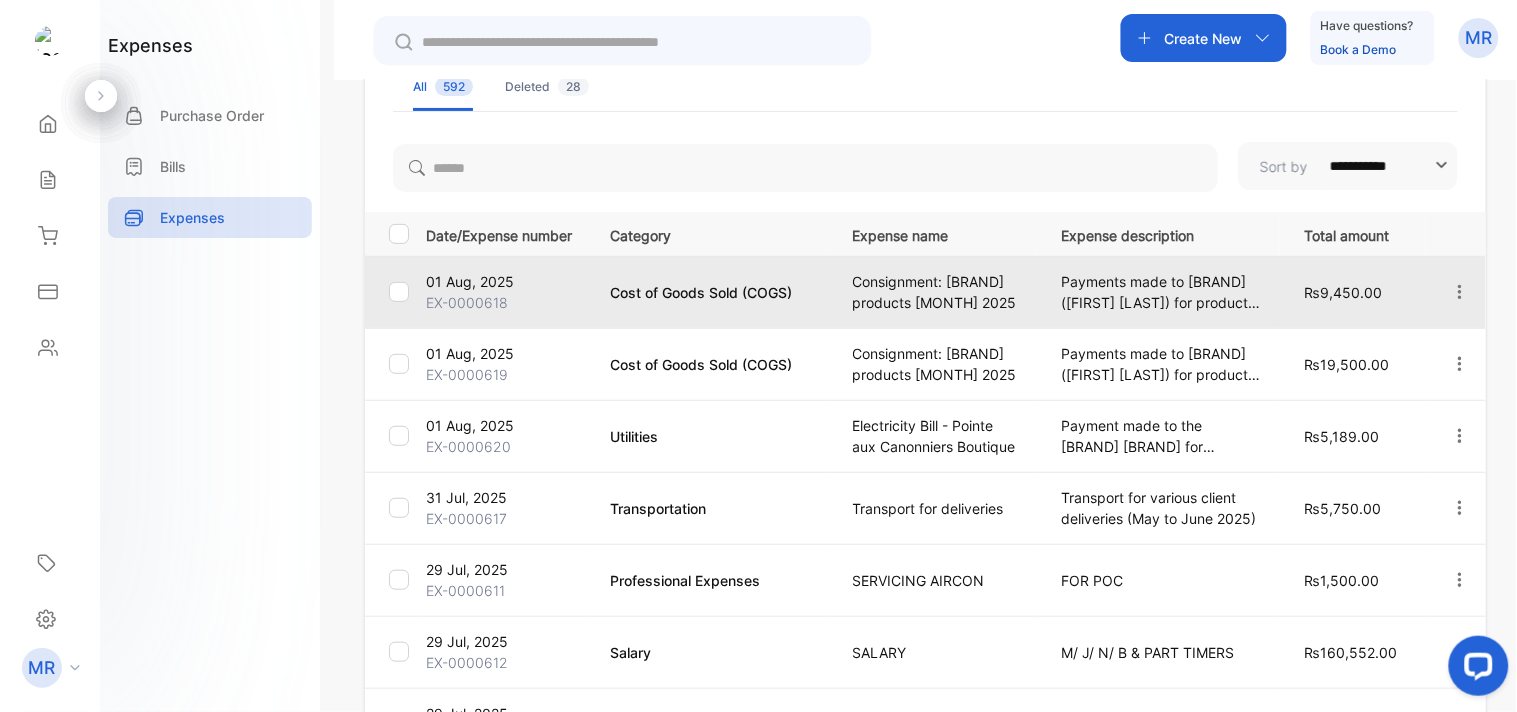 scroll, scrollTop: 154, scrollLeft: 0, axis: vertical 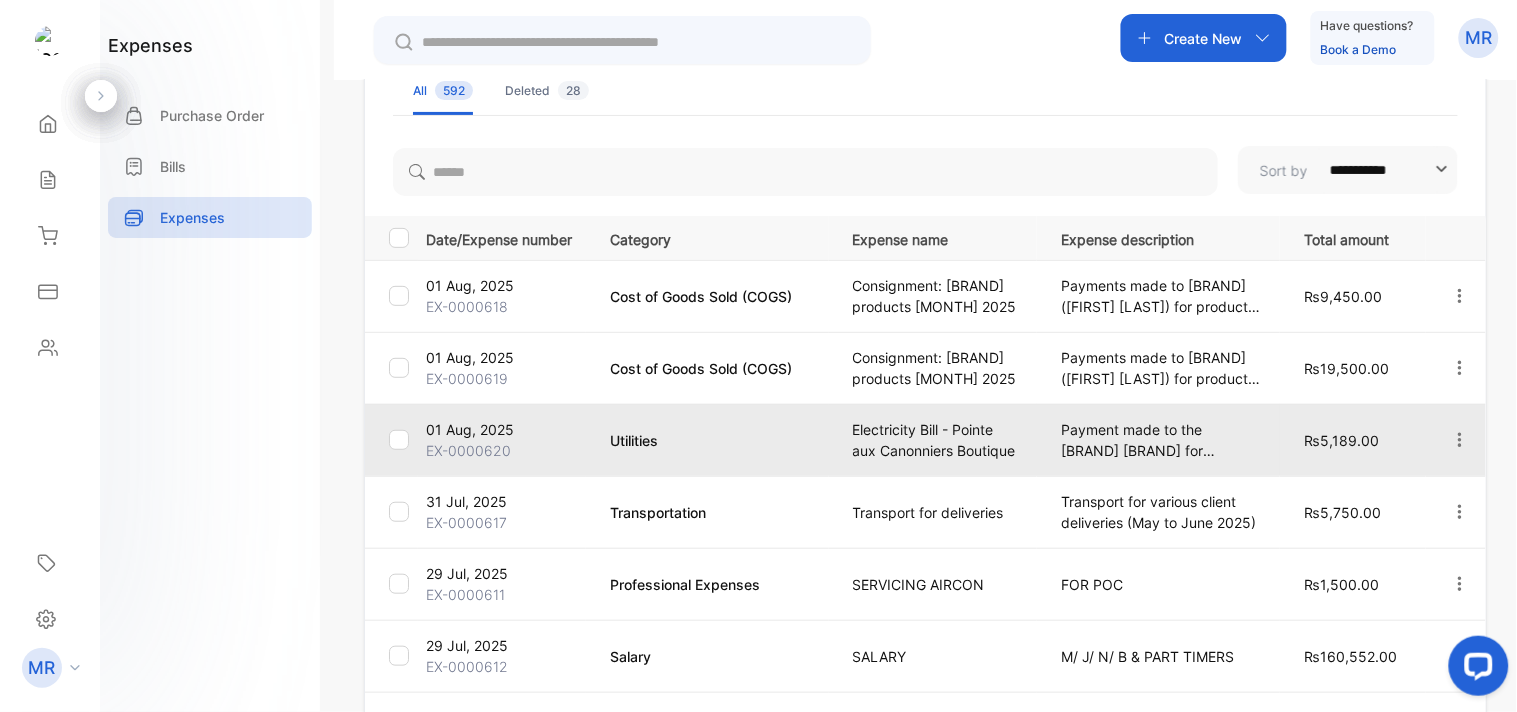 click at bounding box center (1459, 440) 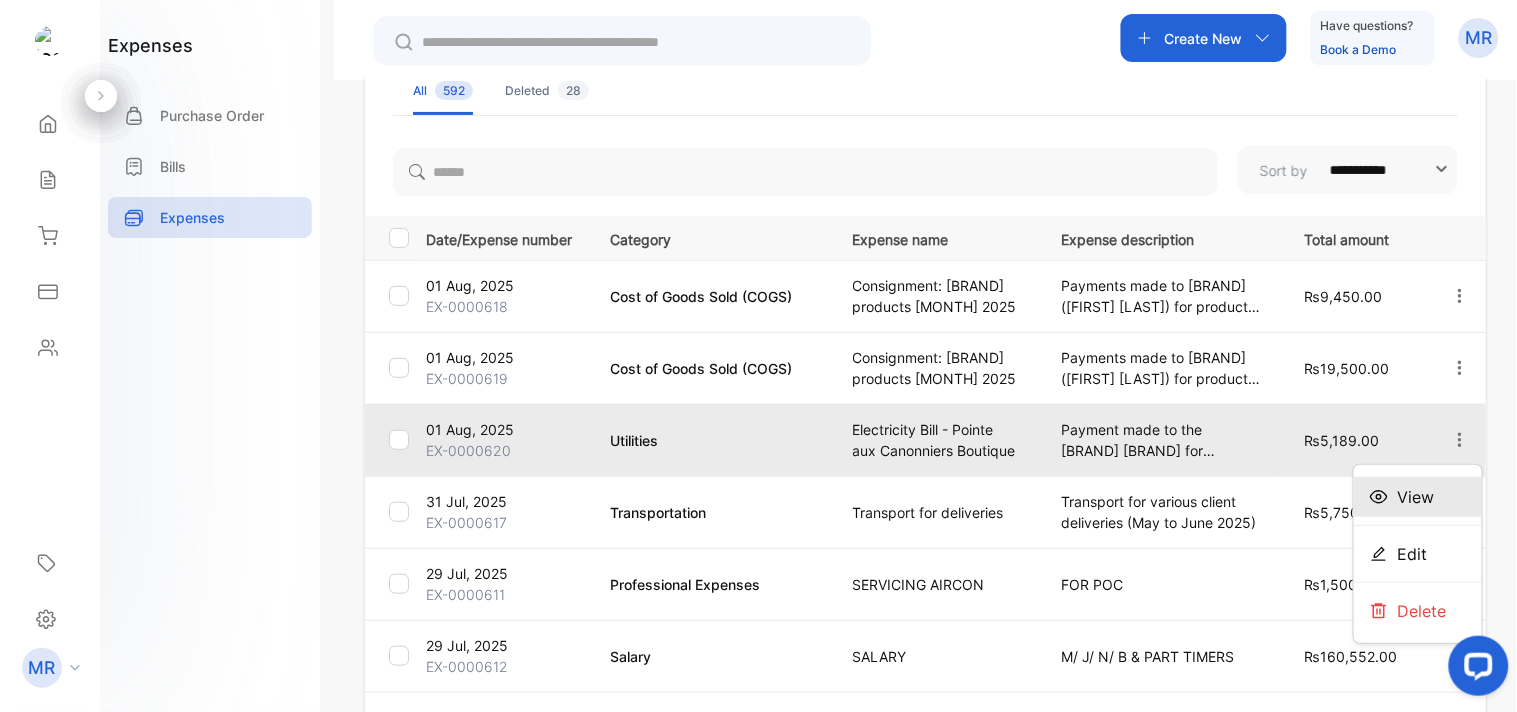 click on "View" at bounding box center [1418, 497] 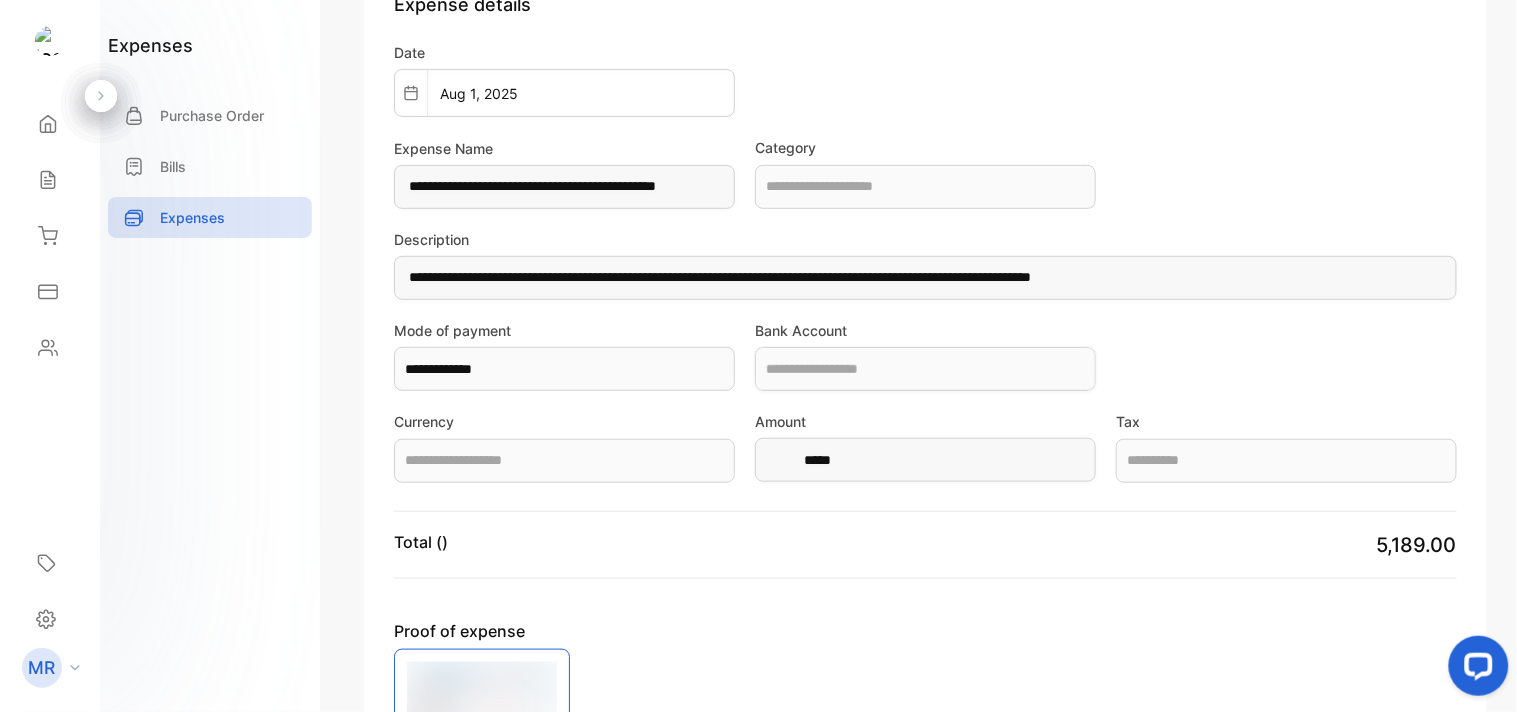 type on "*********" 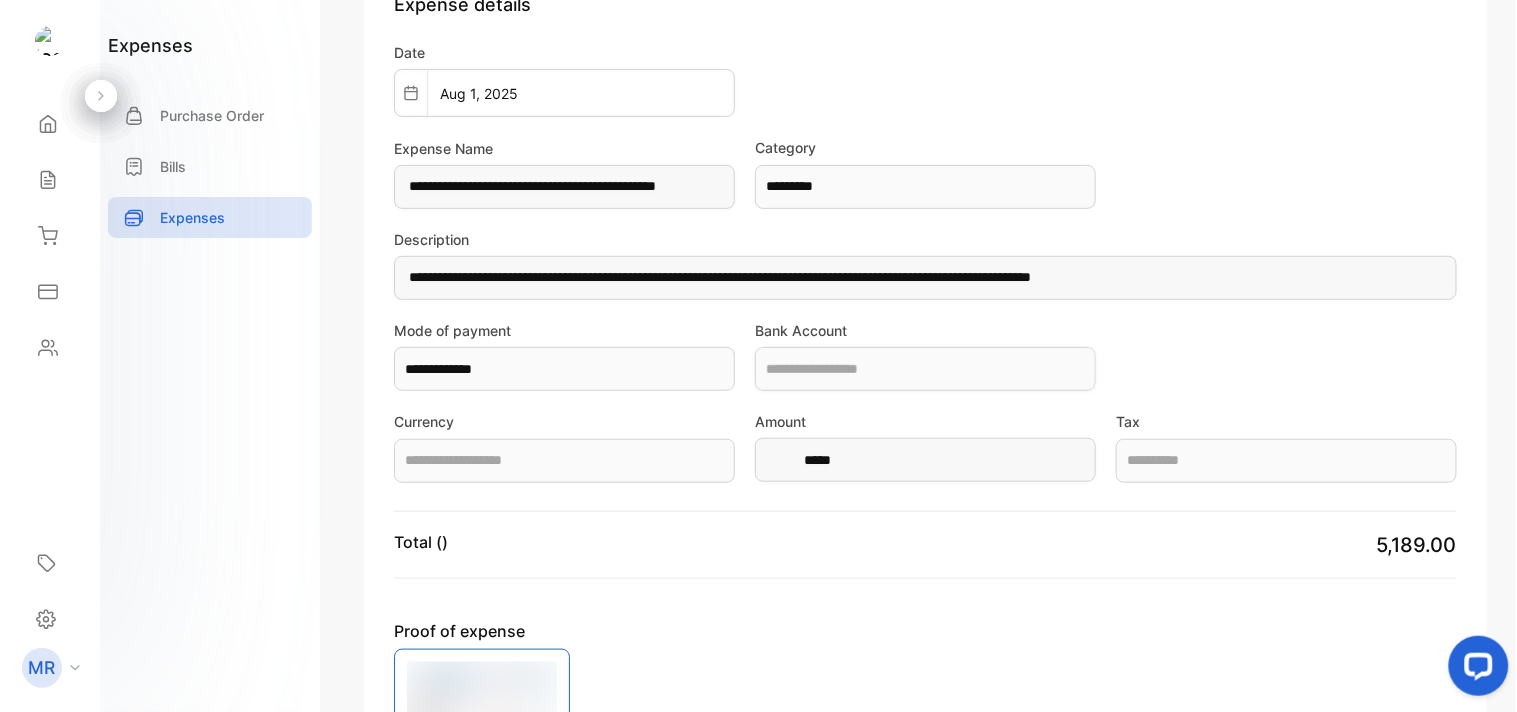 type on "**********" 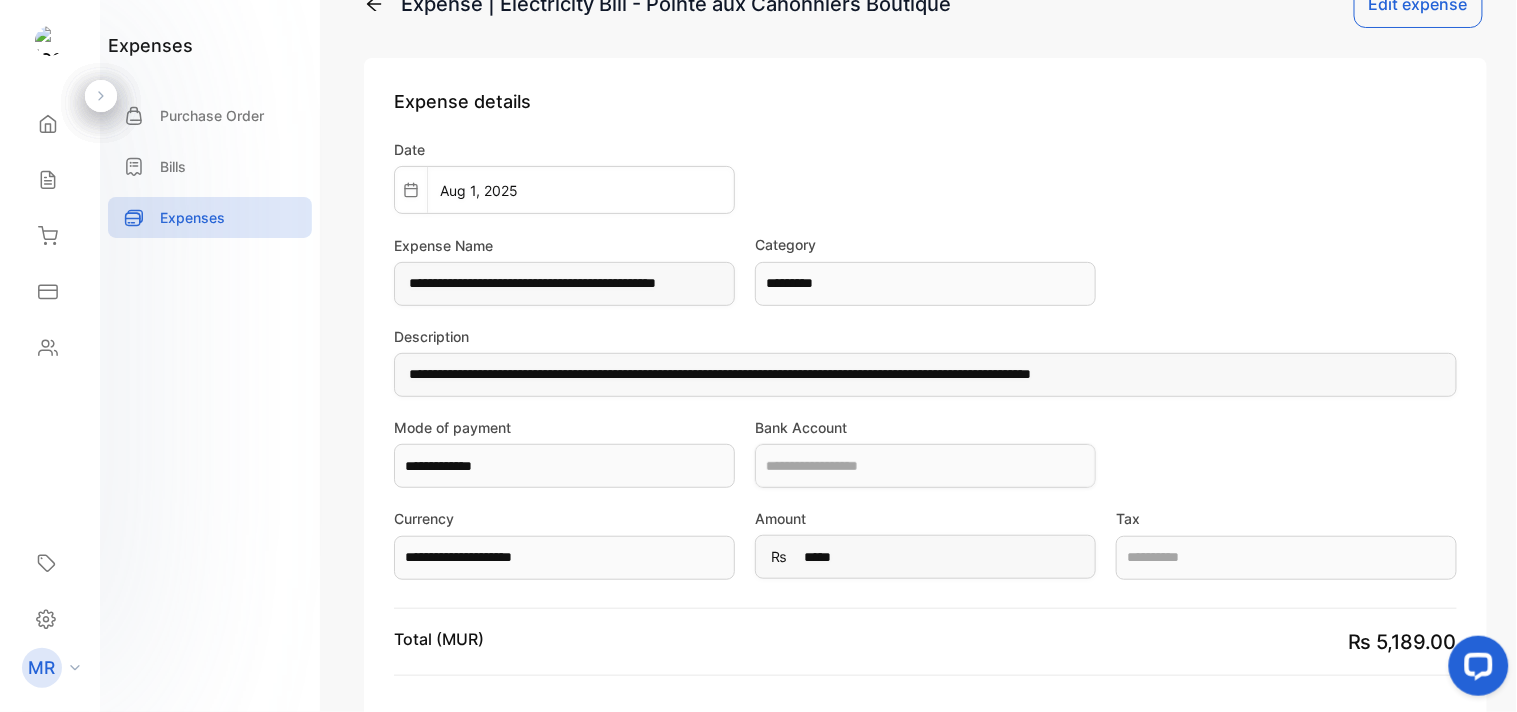 scroll, scrollTop: 34, scrollLeft: 0, axis: vertical 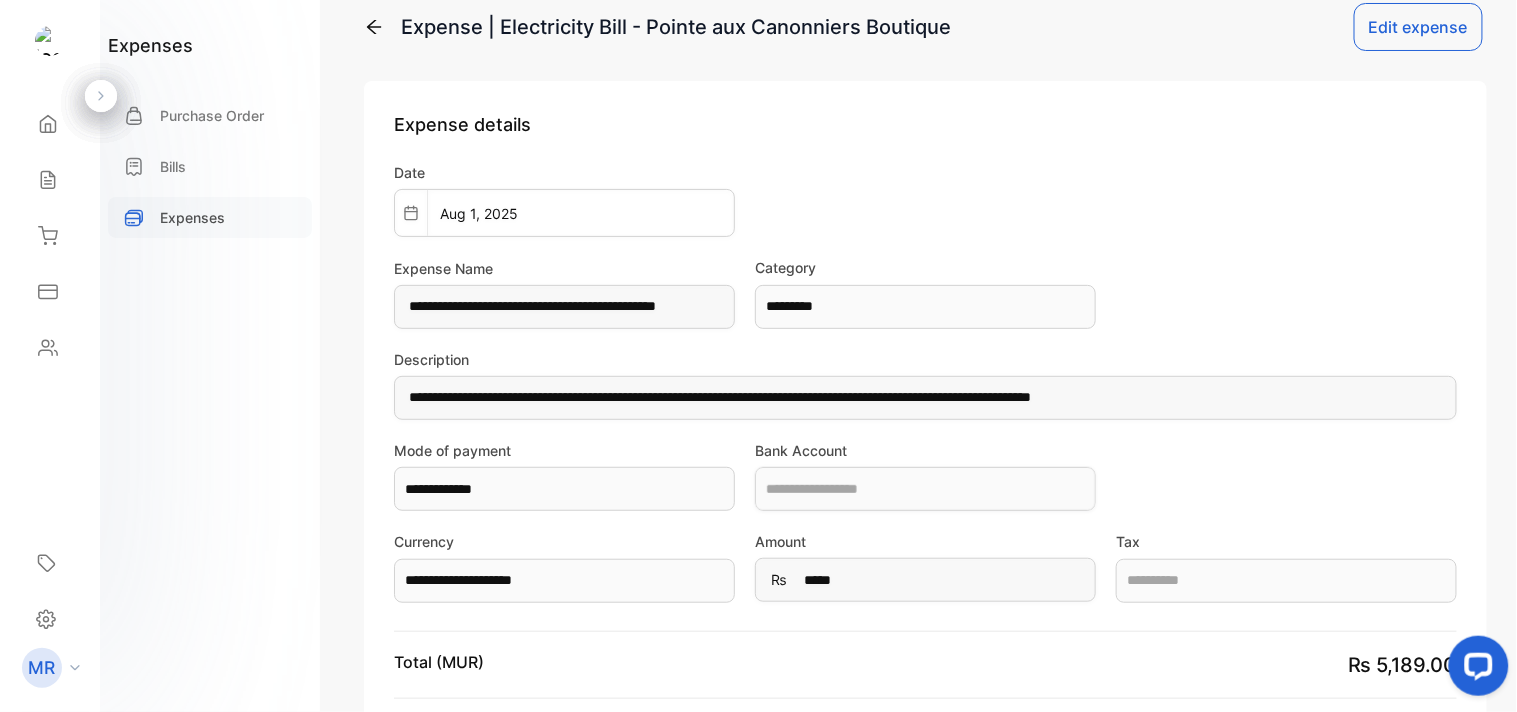 click on "Expenses" at bounding box center [192, 217] 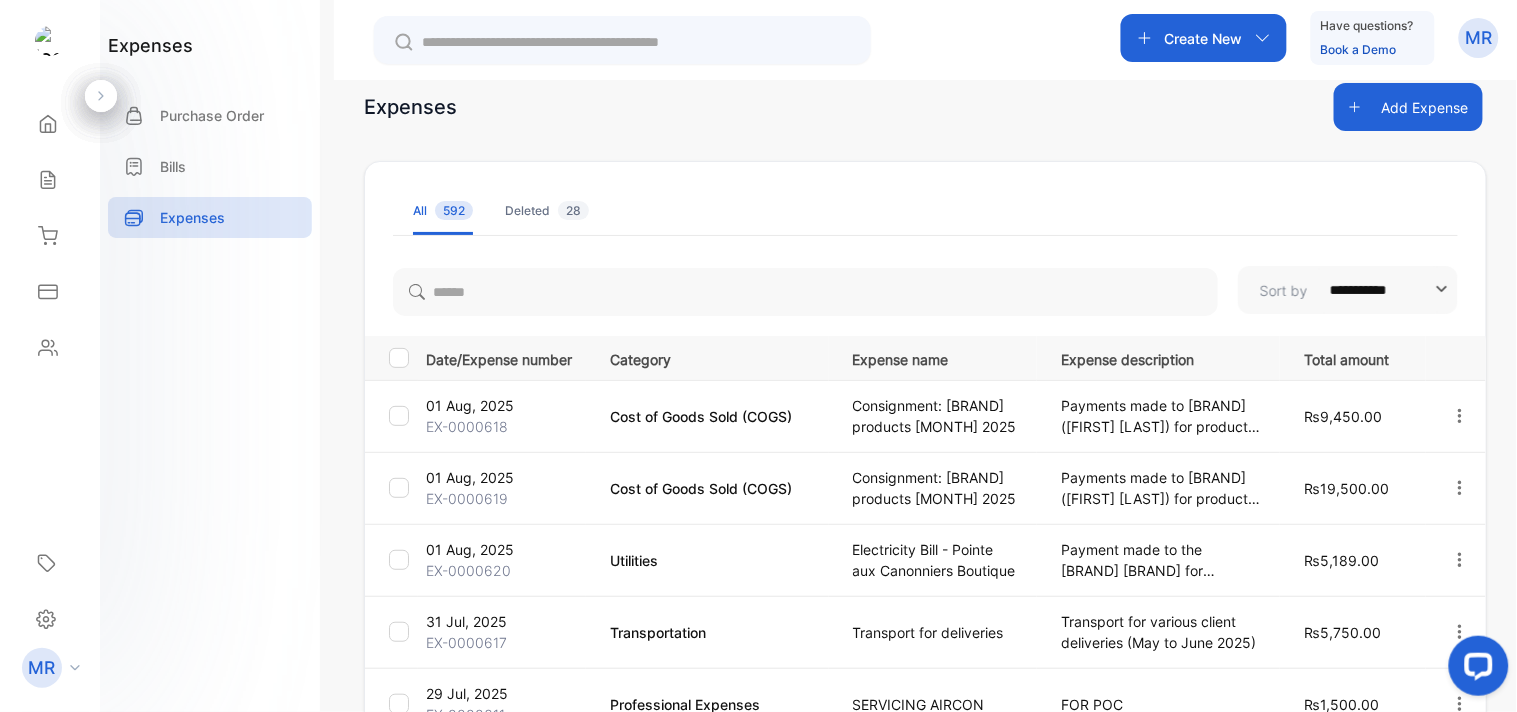 click on "Add Expense" at bounding box center (1408, 107) 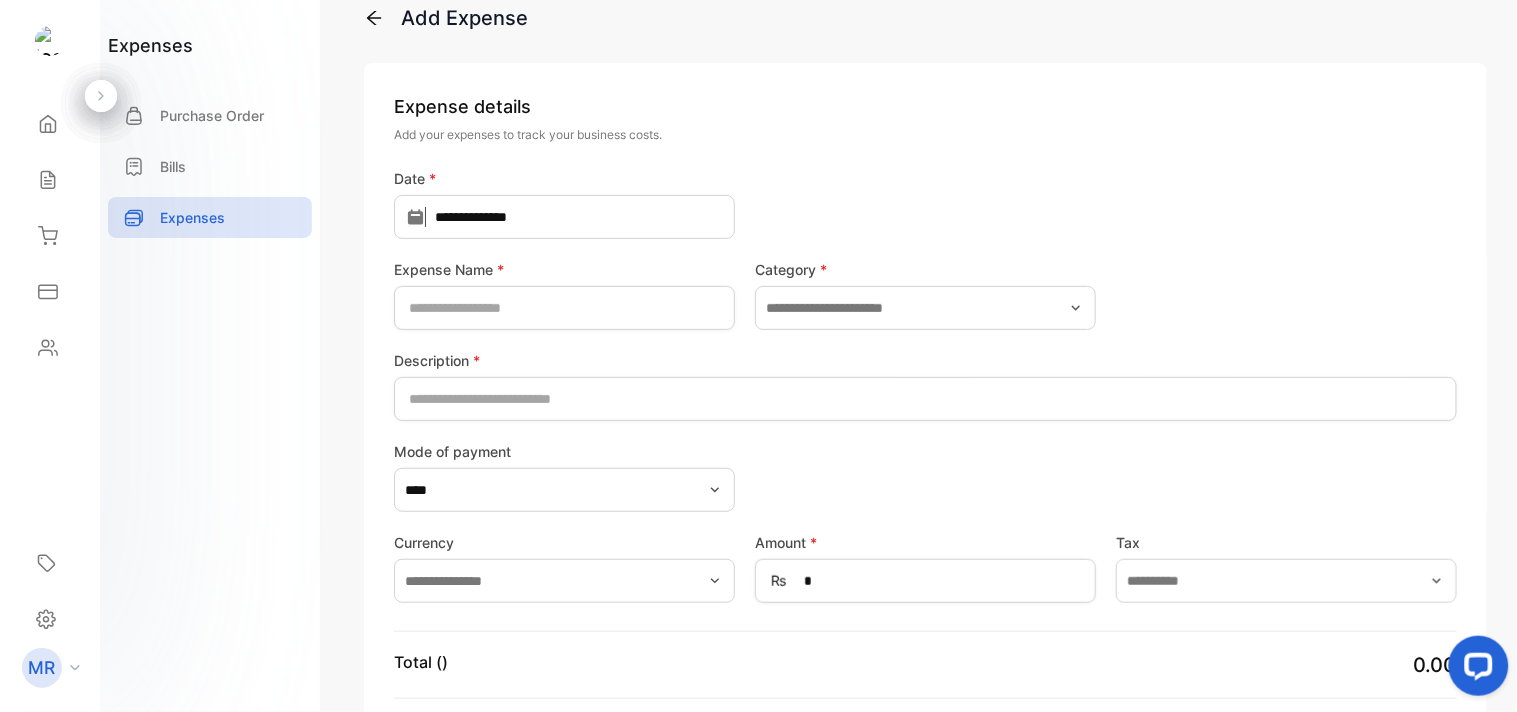 type on "**********" 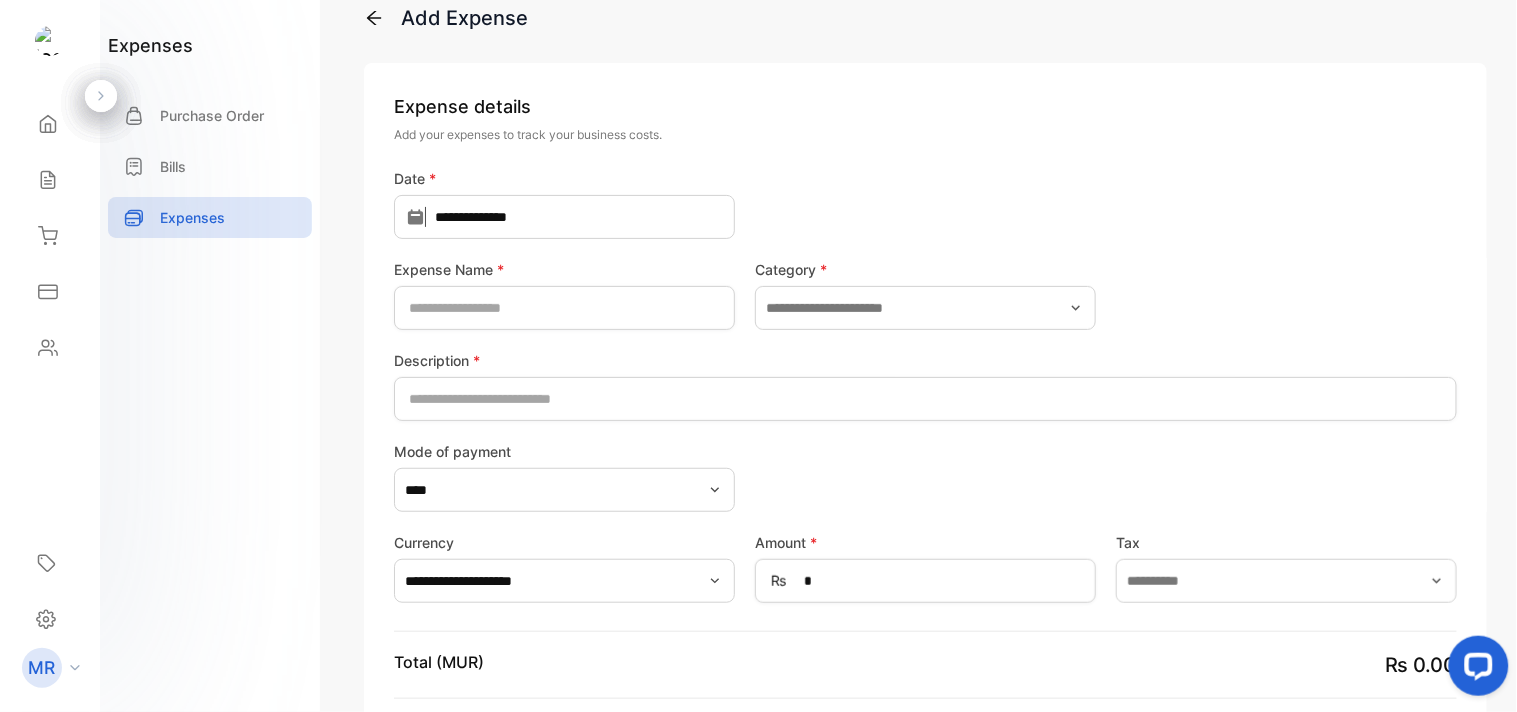 click 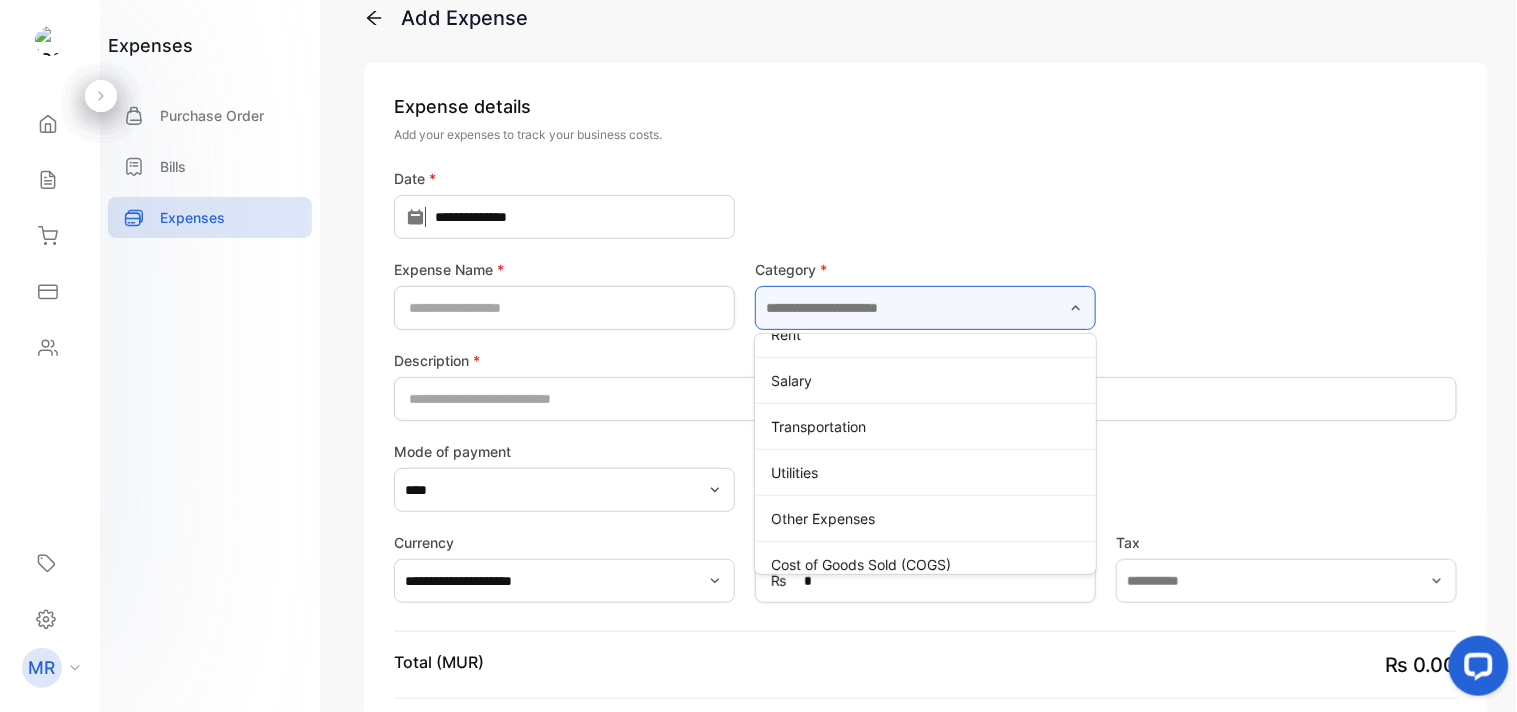 scroll, scrollTop: 366, scrollLeft: 0, axis: vertical 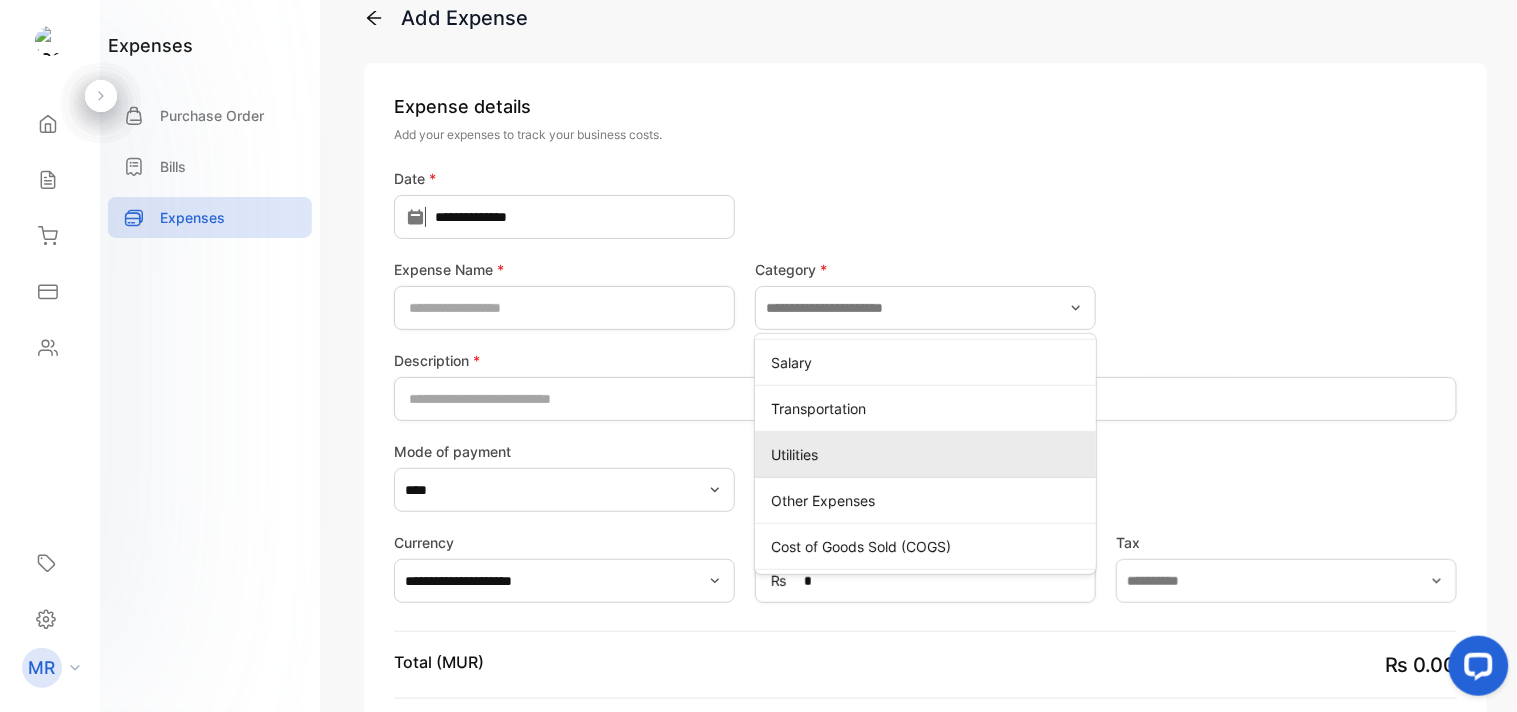 click on "Utilities" at bounding box center (929, 454) 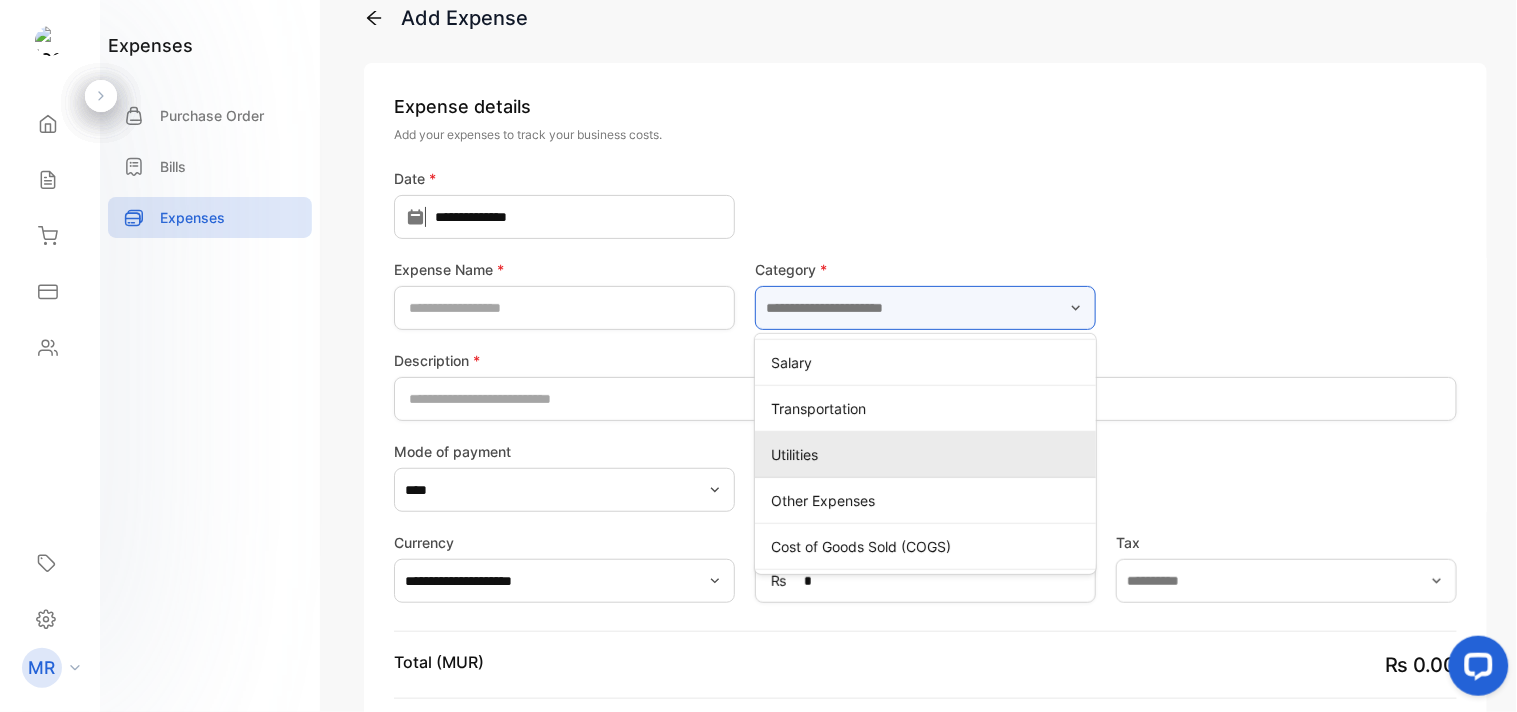 type on "*********" 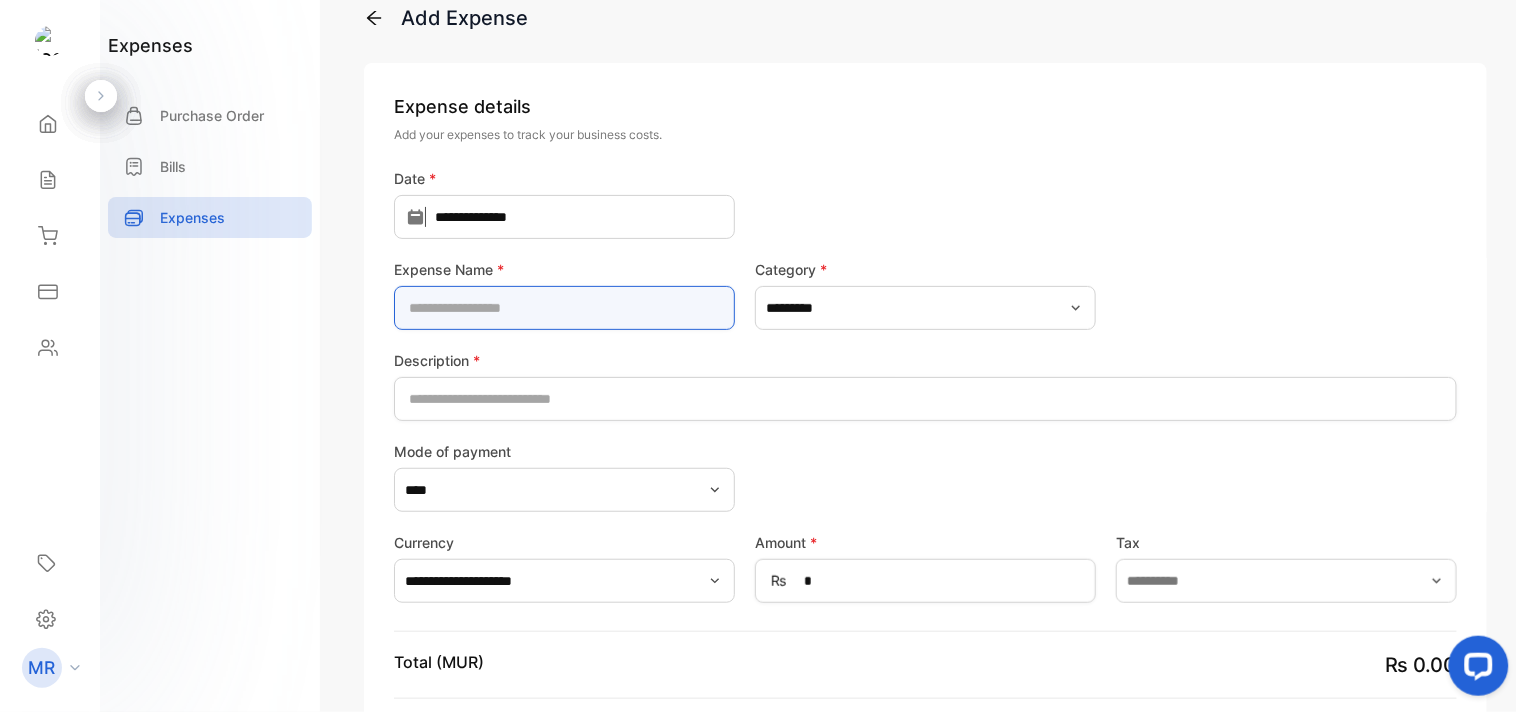 click at bounding box center (564, 308) 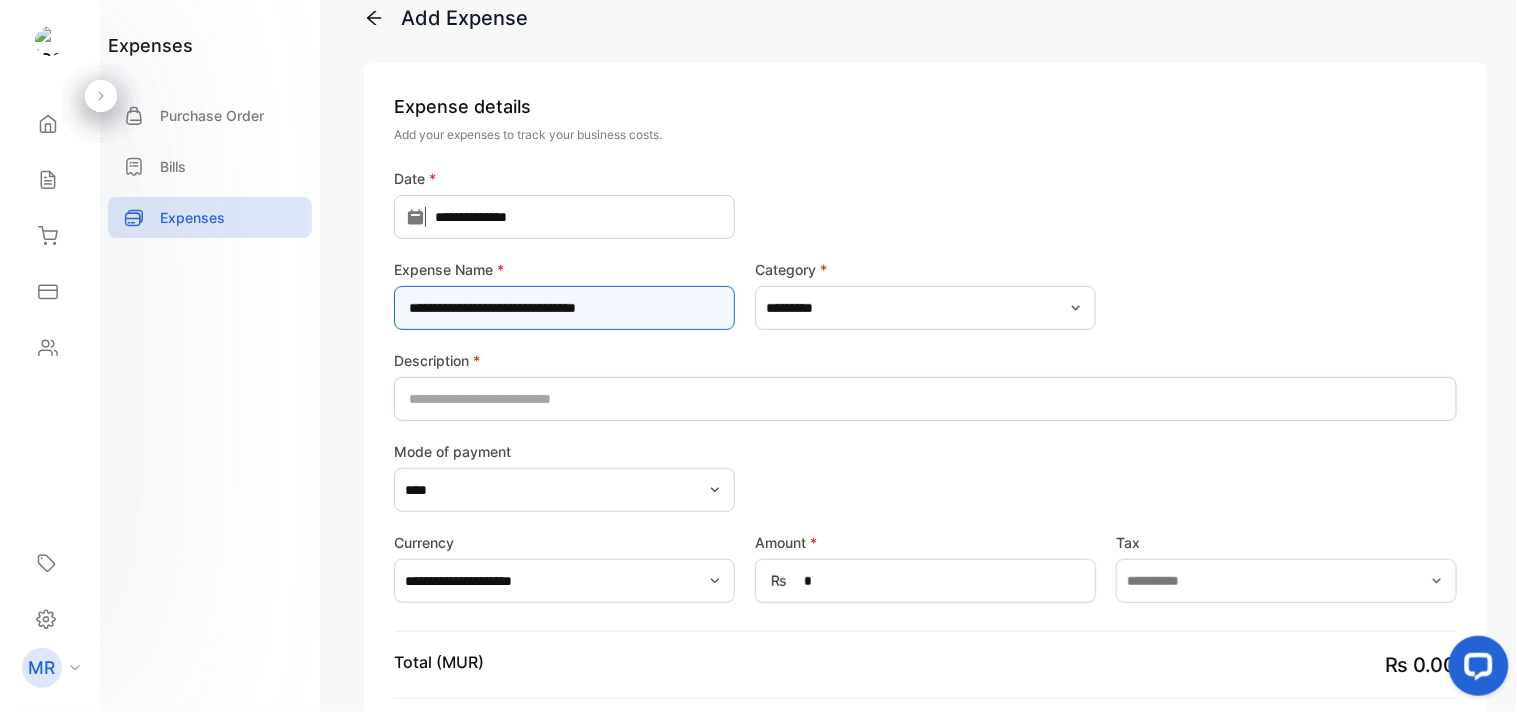 type on "**********" 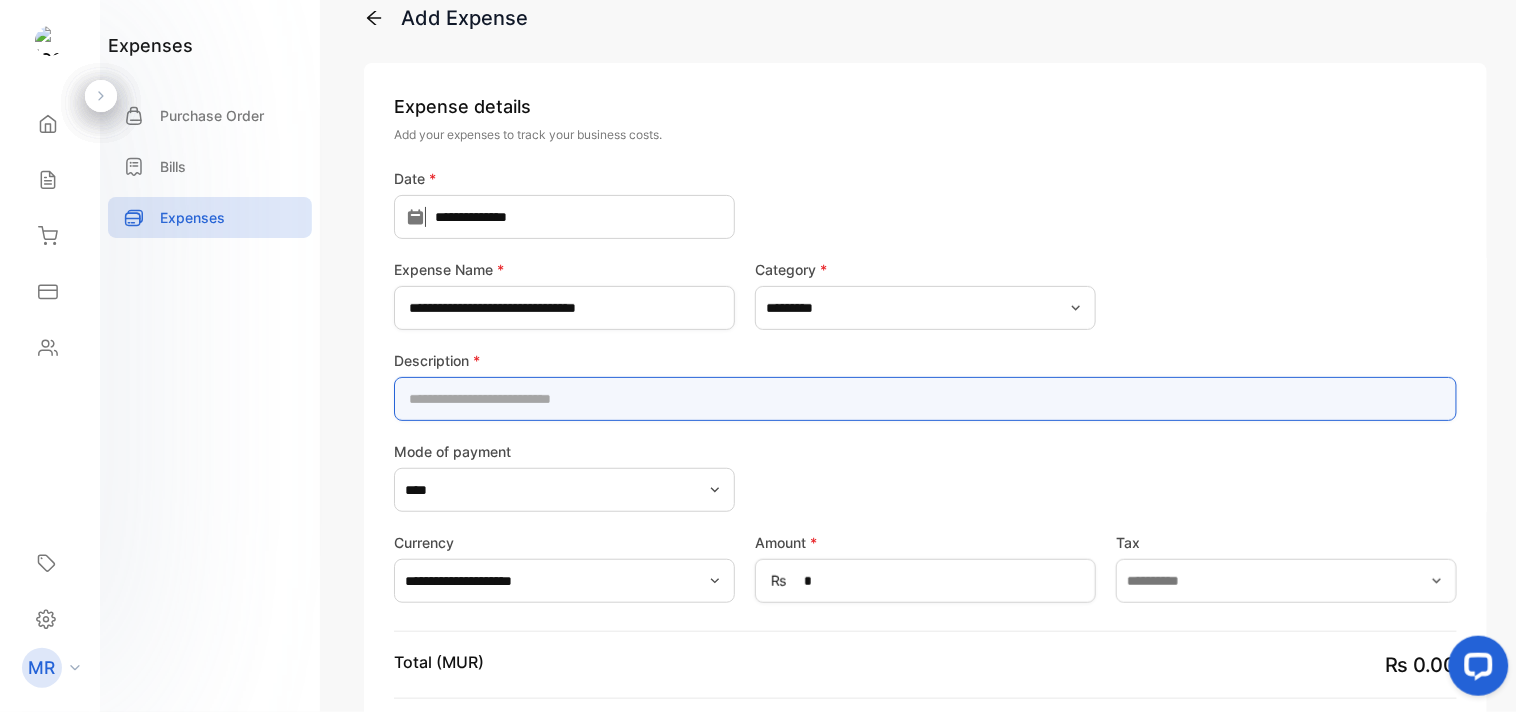 click at bounding box center [925, 399] 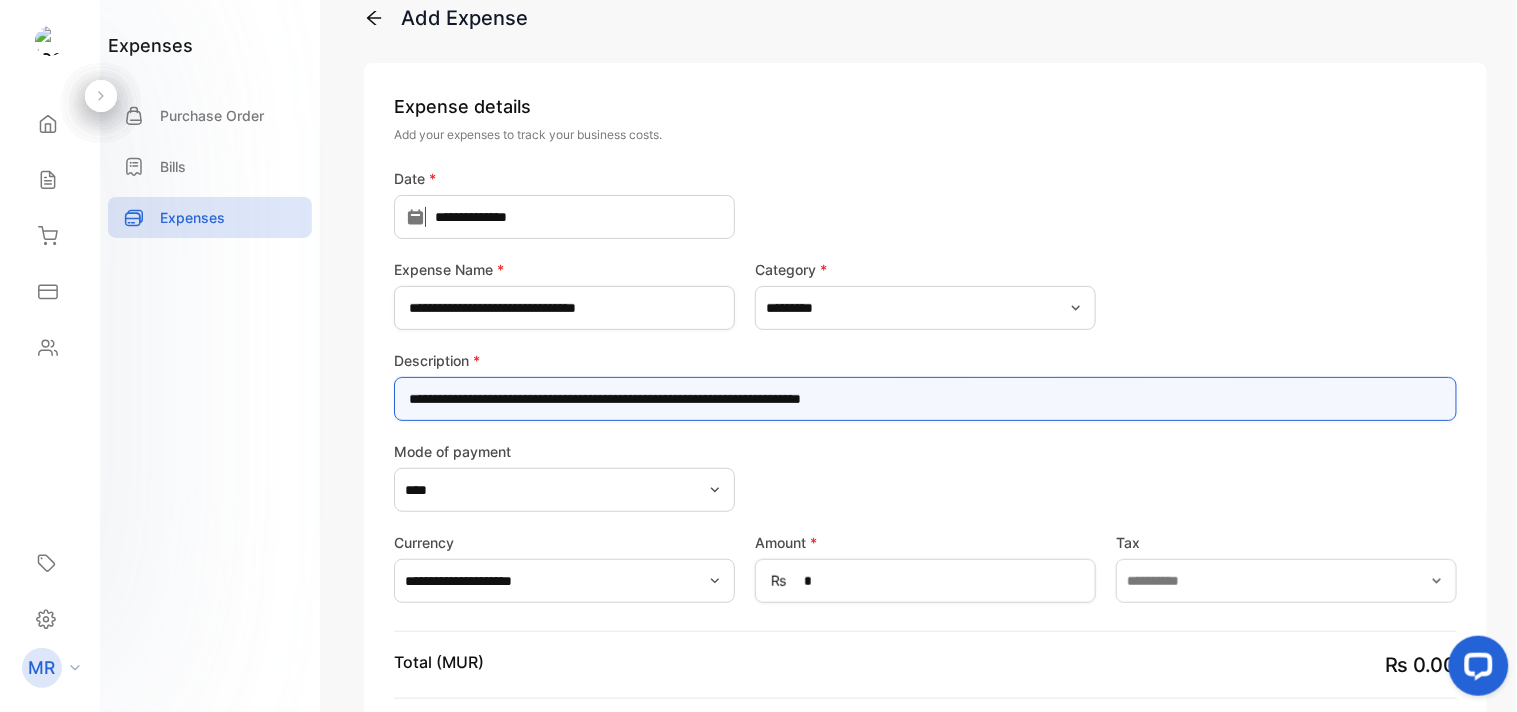 type on "**********" 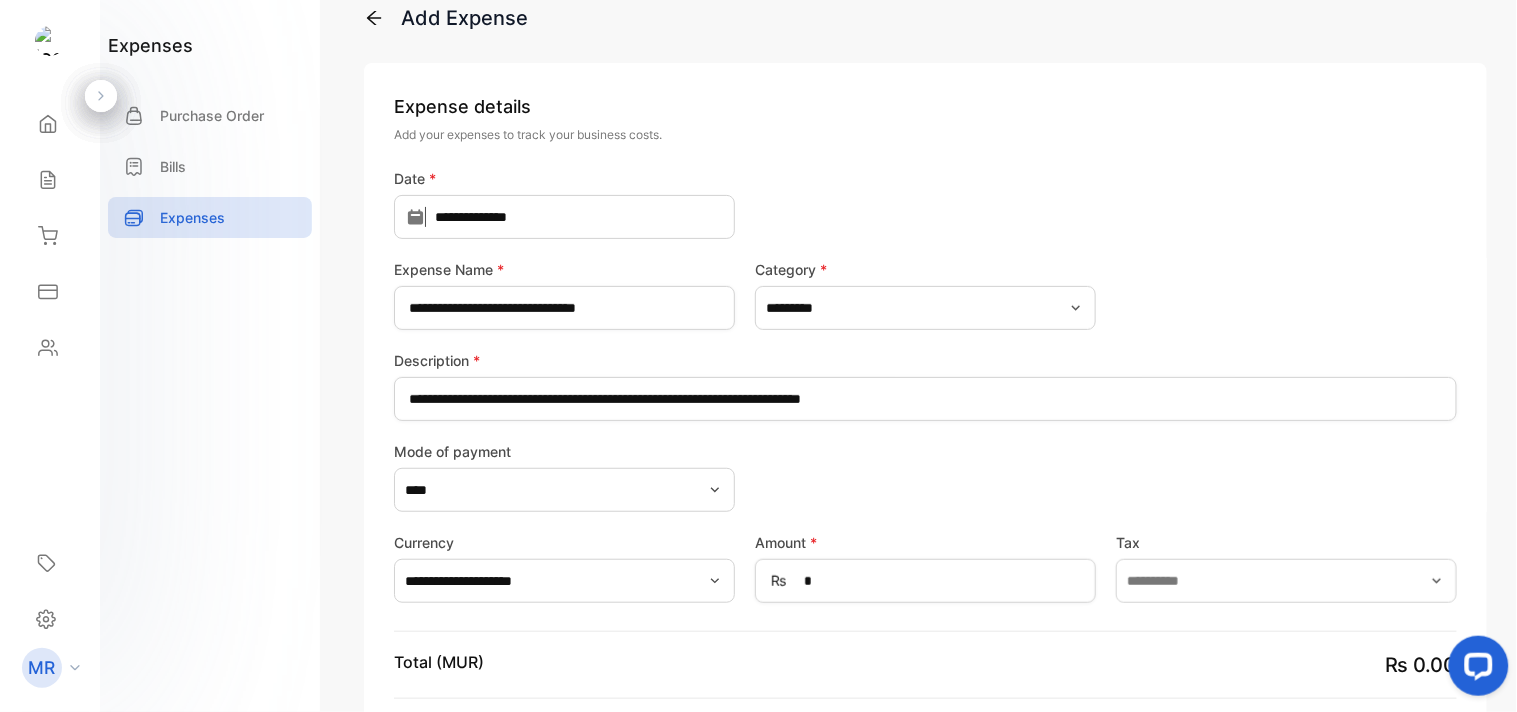 click 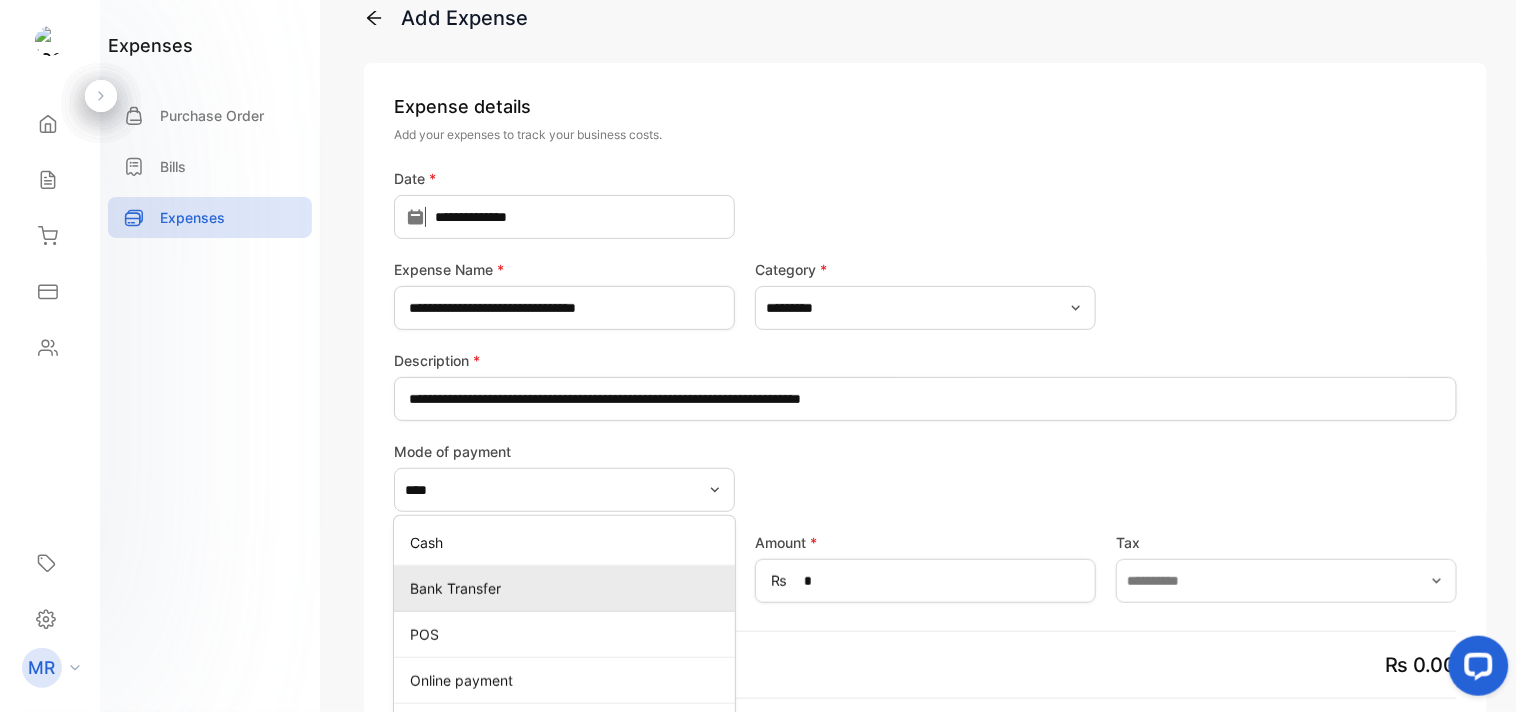 click on "Bank Transfer" at bounding box center [568, 588] 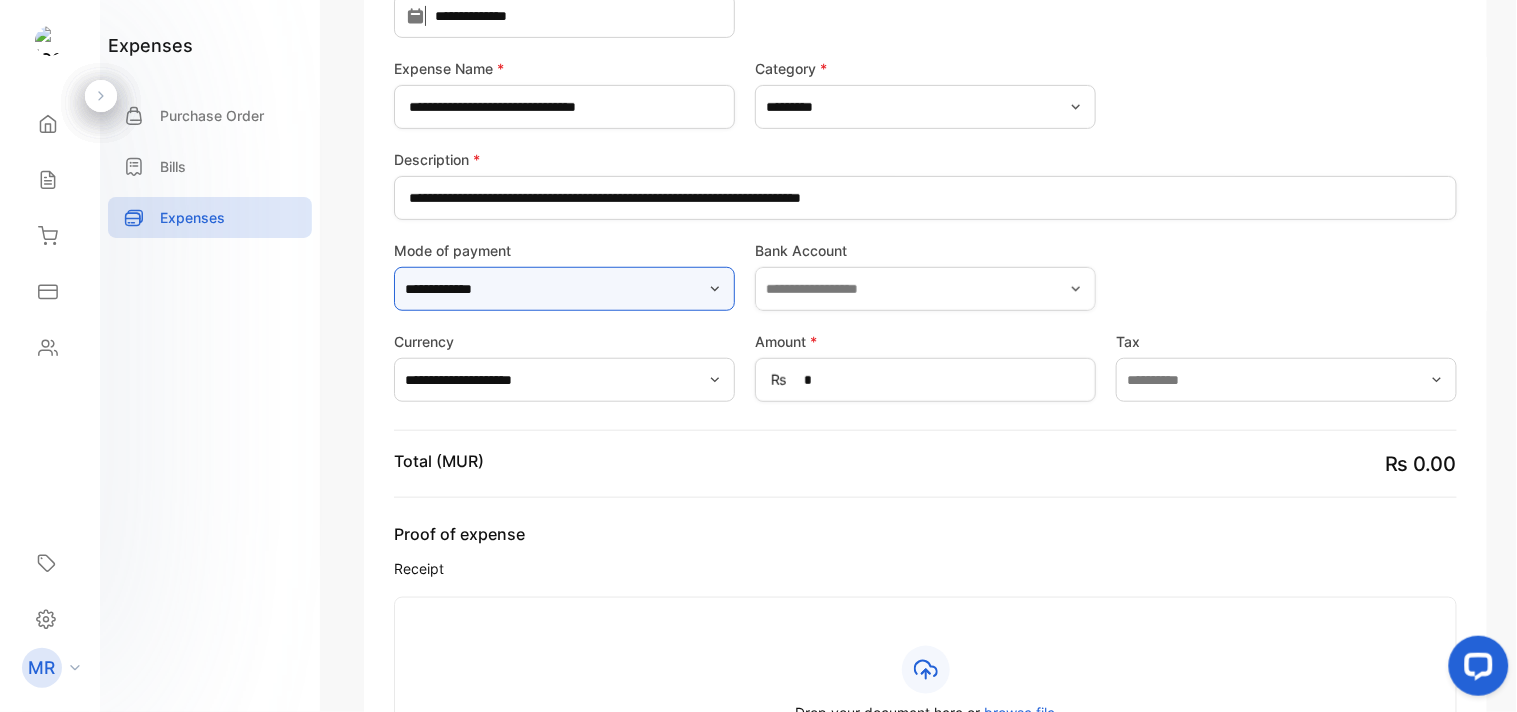 scroll, scrollTop: 237, scrollLeft: 0, axis: vertical 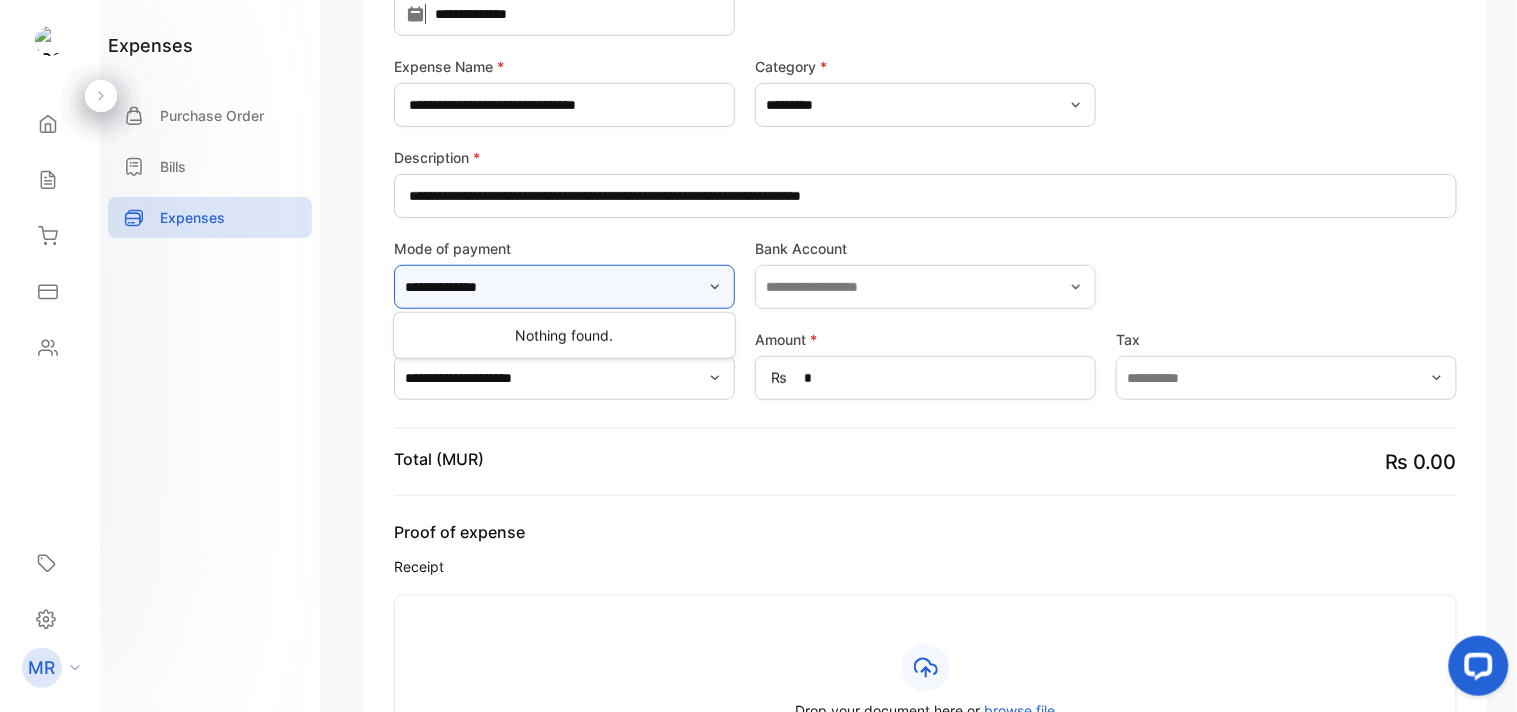 type on "**********" 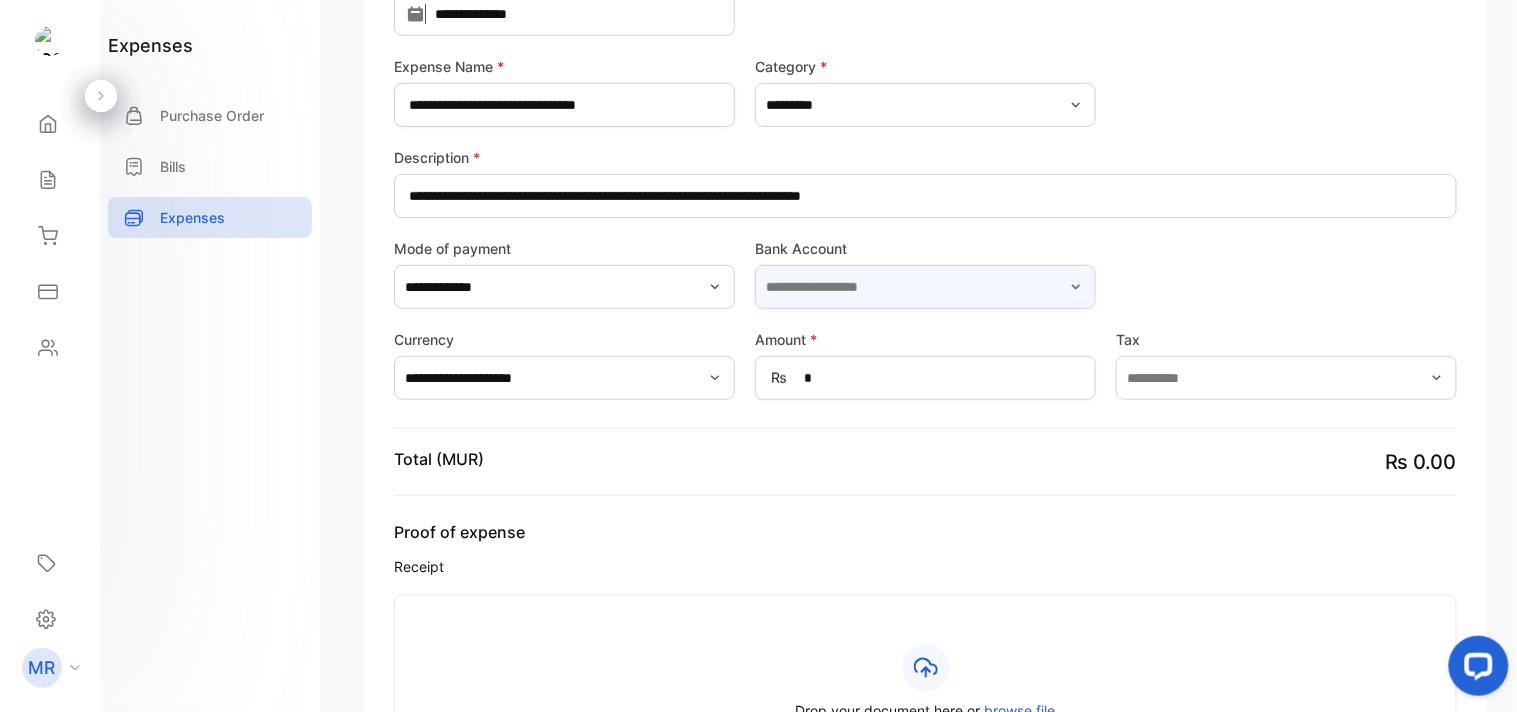 click at bounding box center (925, 287) 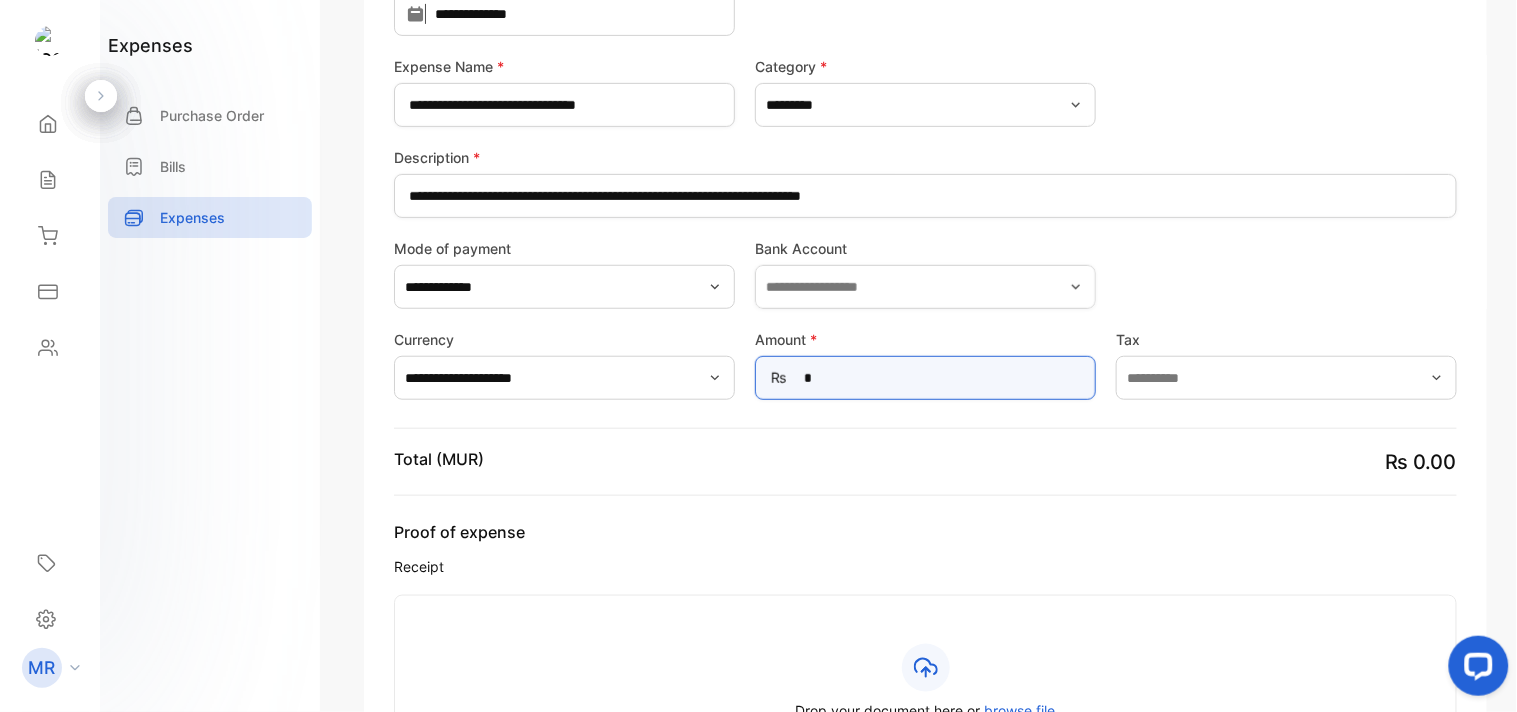 click on "*" at bounding box center (925, 378) 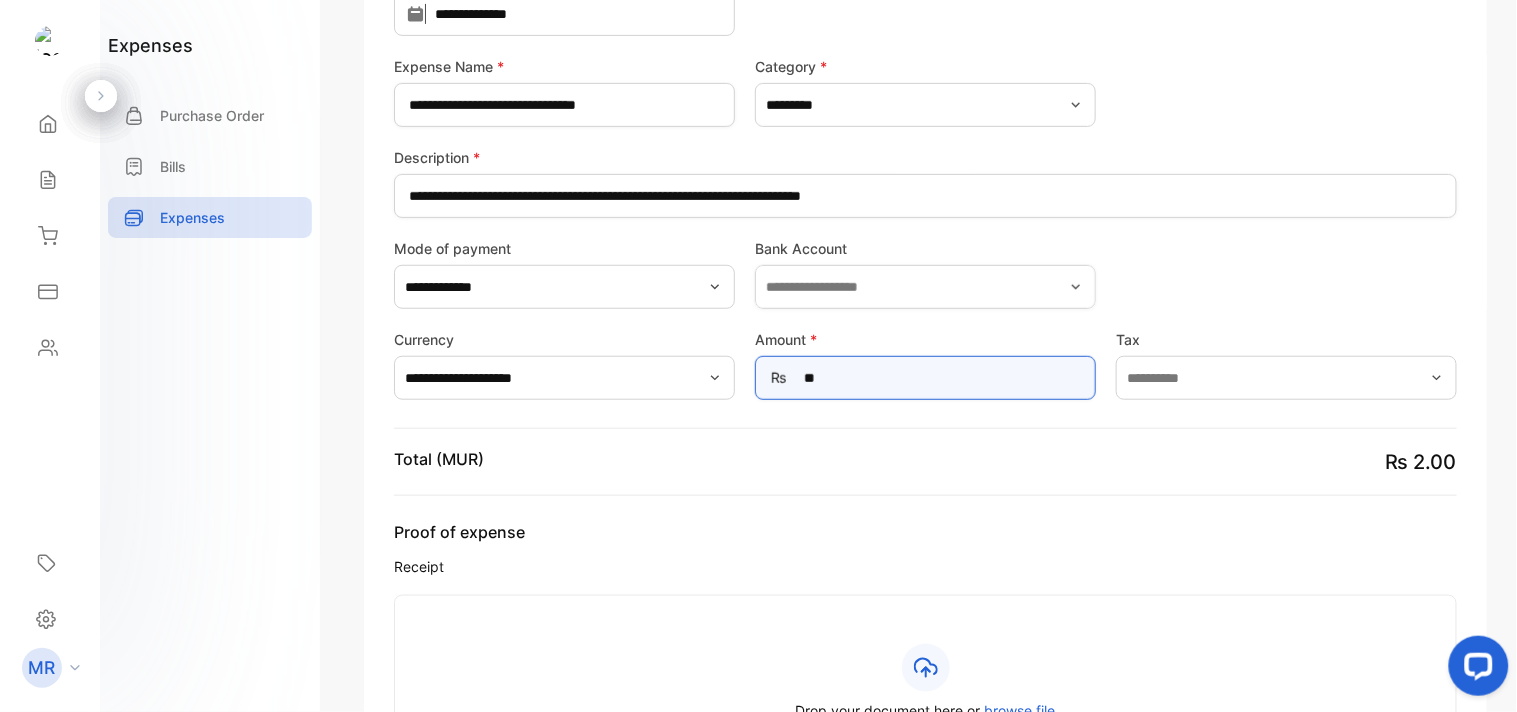 type on "*" 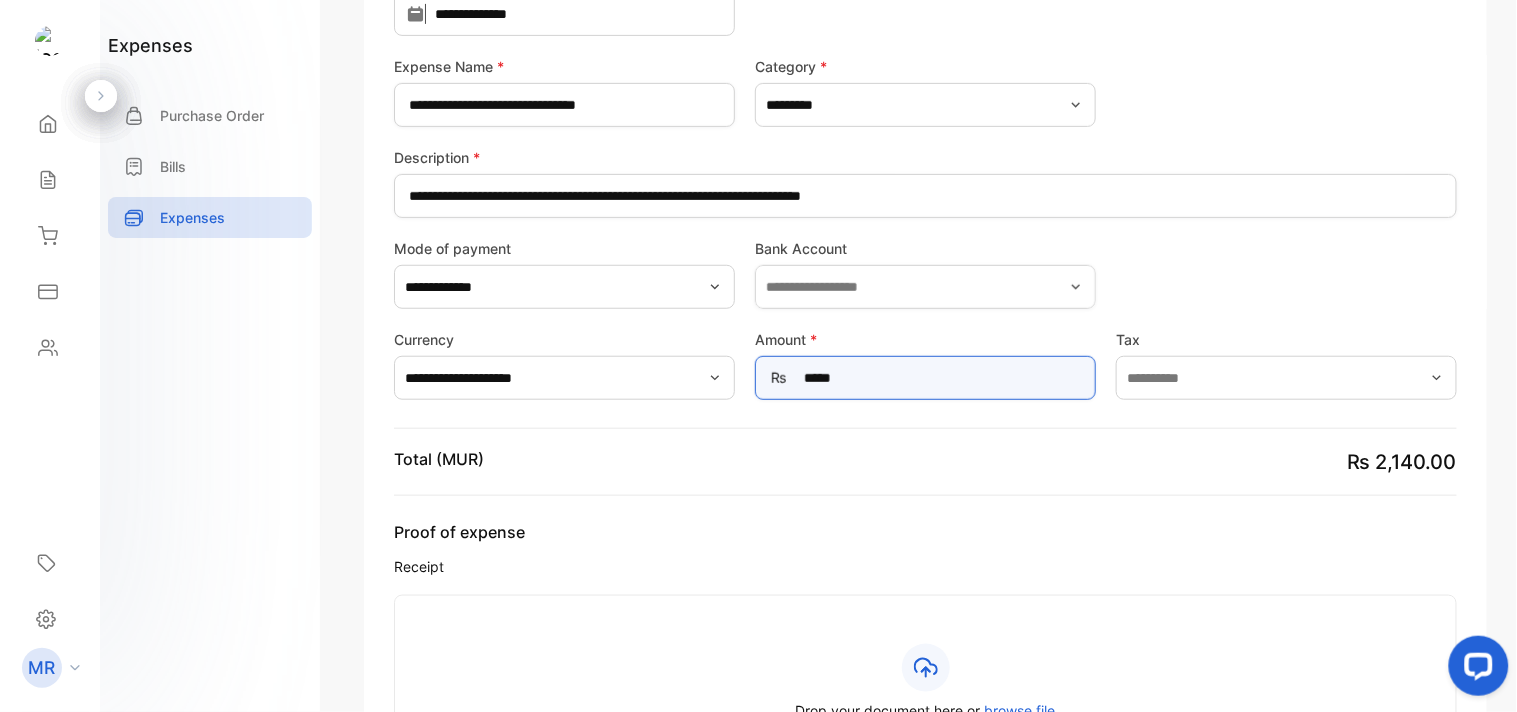 type on "*****" 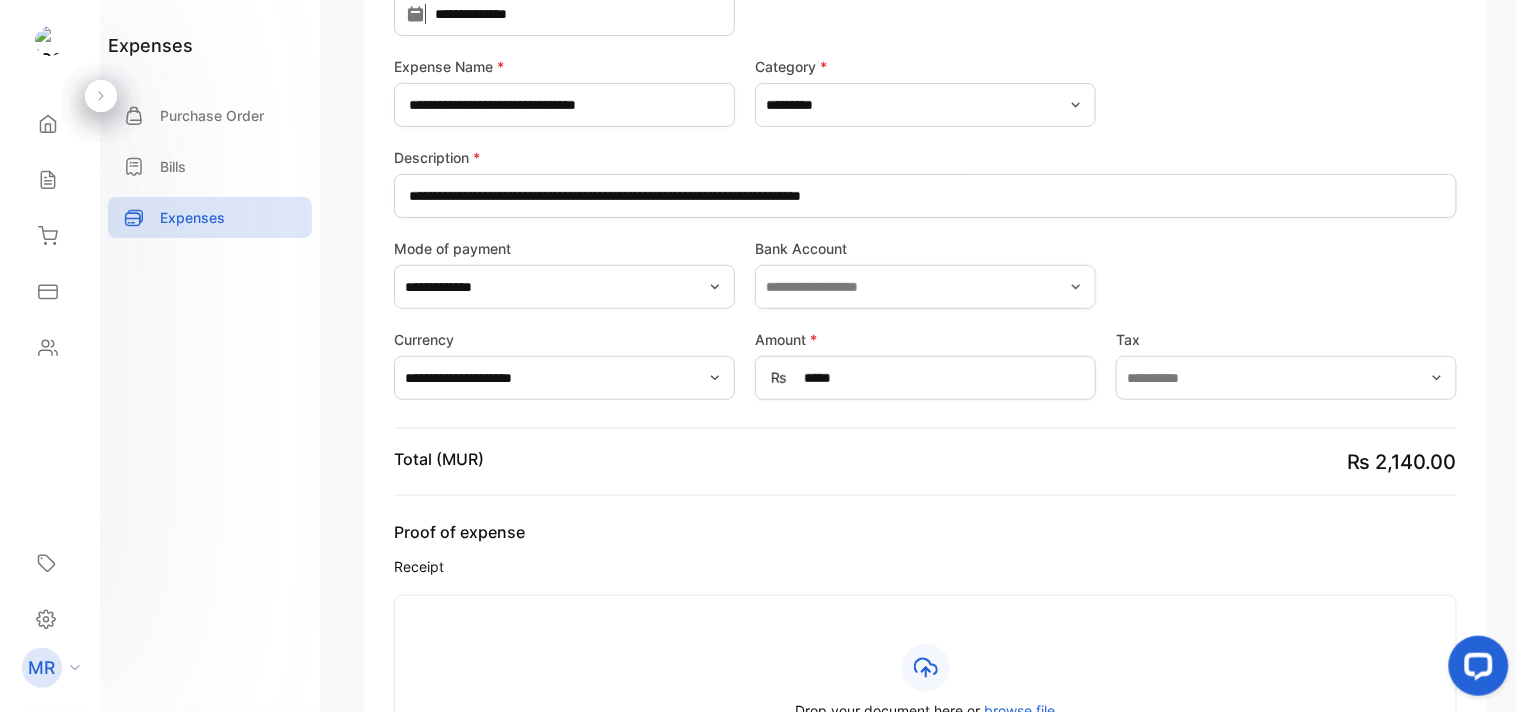 click 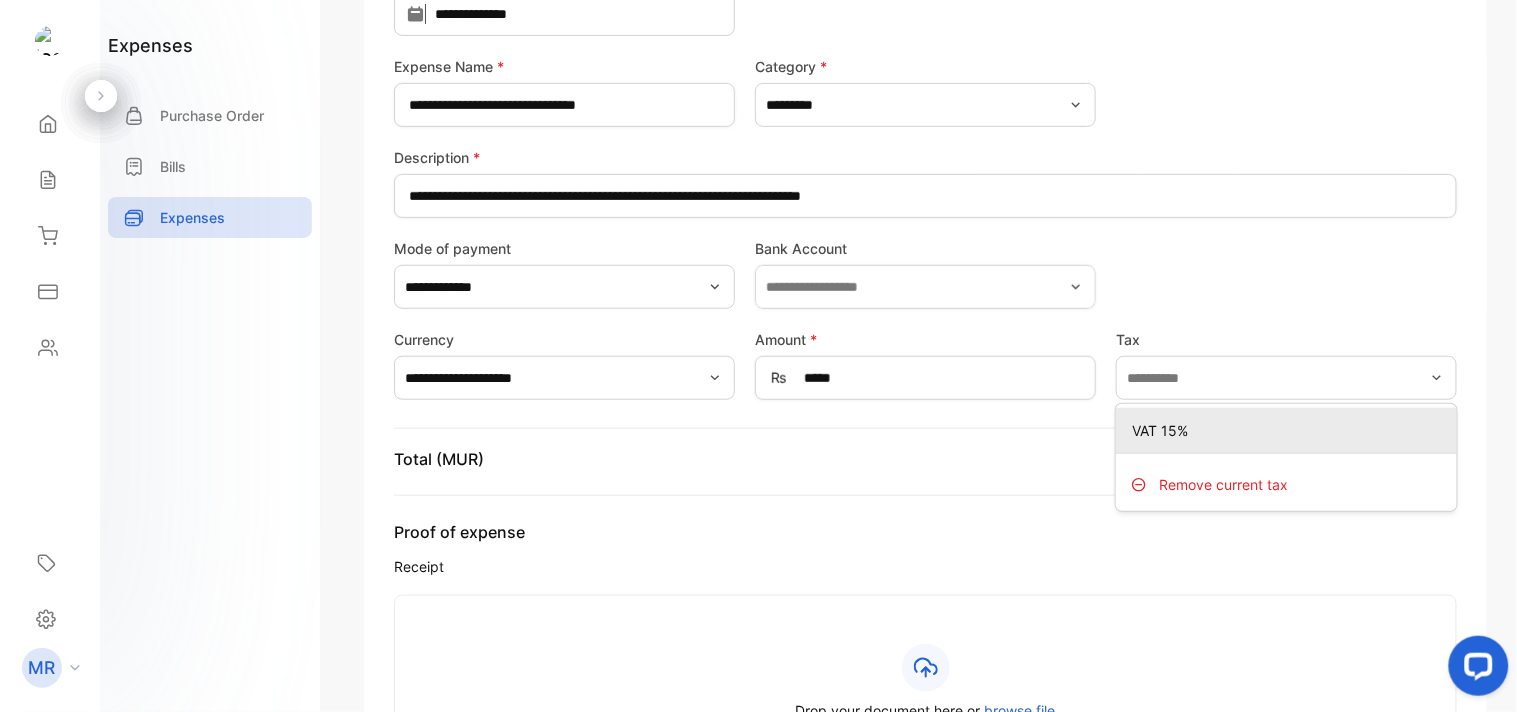 click on "VAT 15%" at bounding box center [1290, 430] 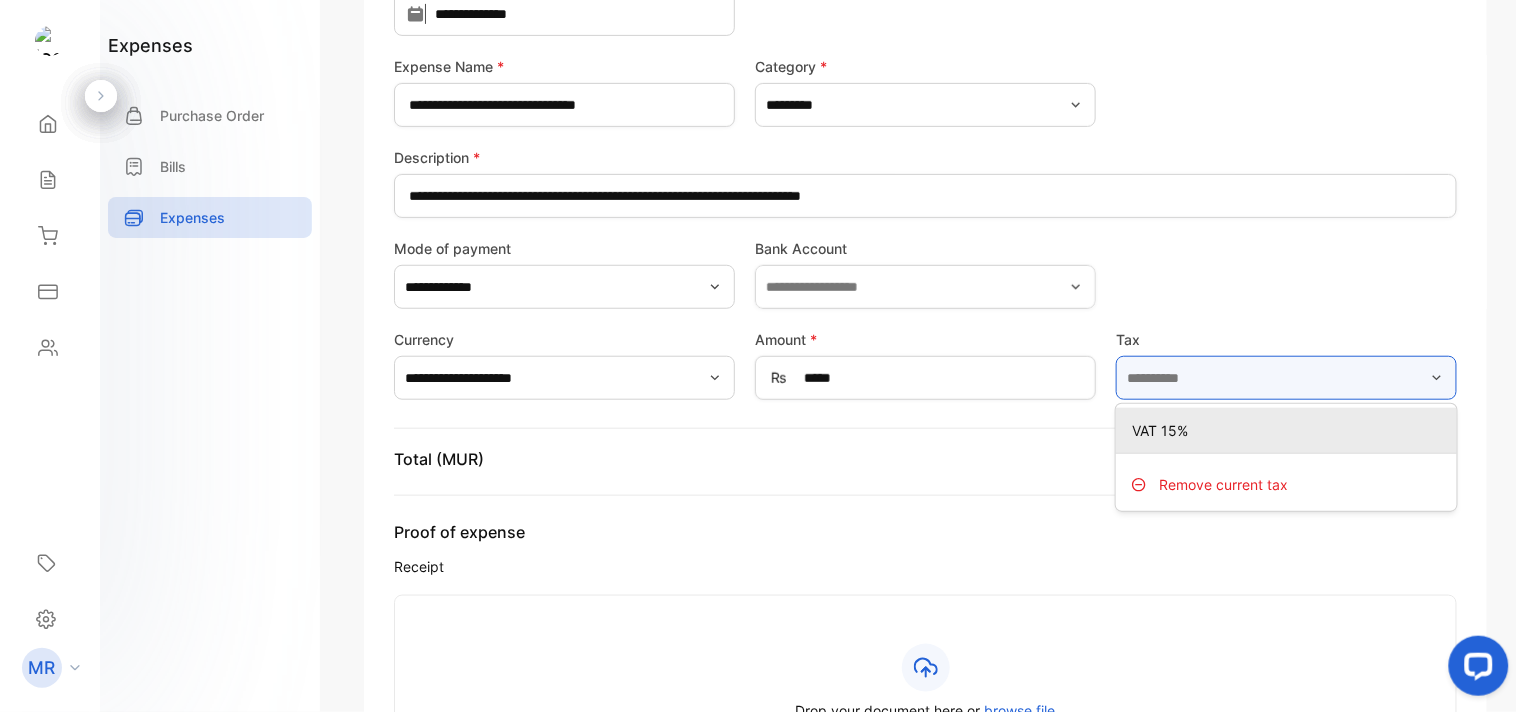 type on "*******" 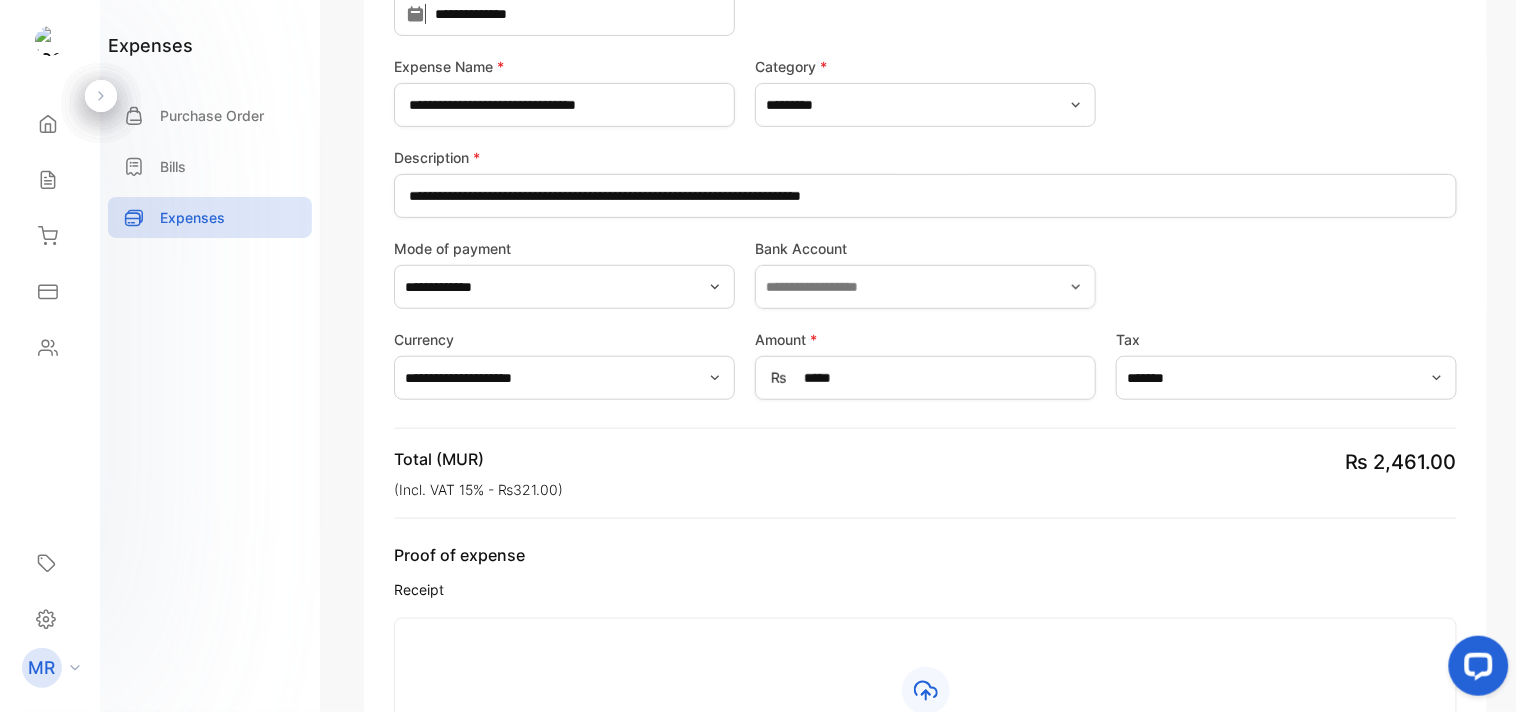click 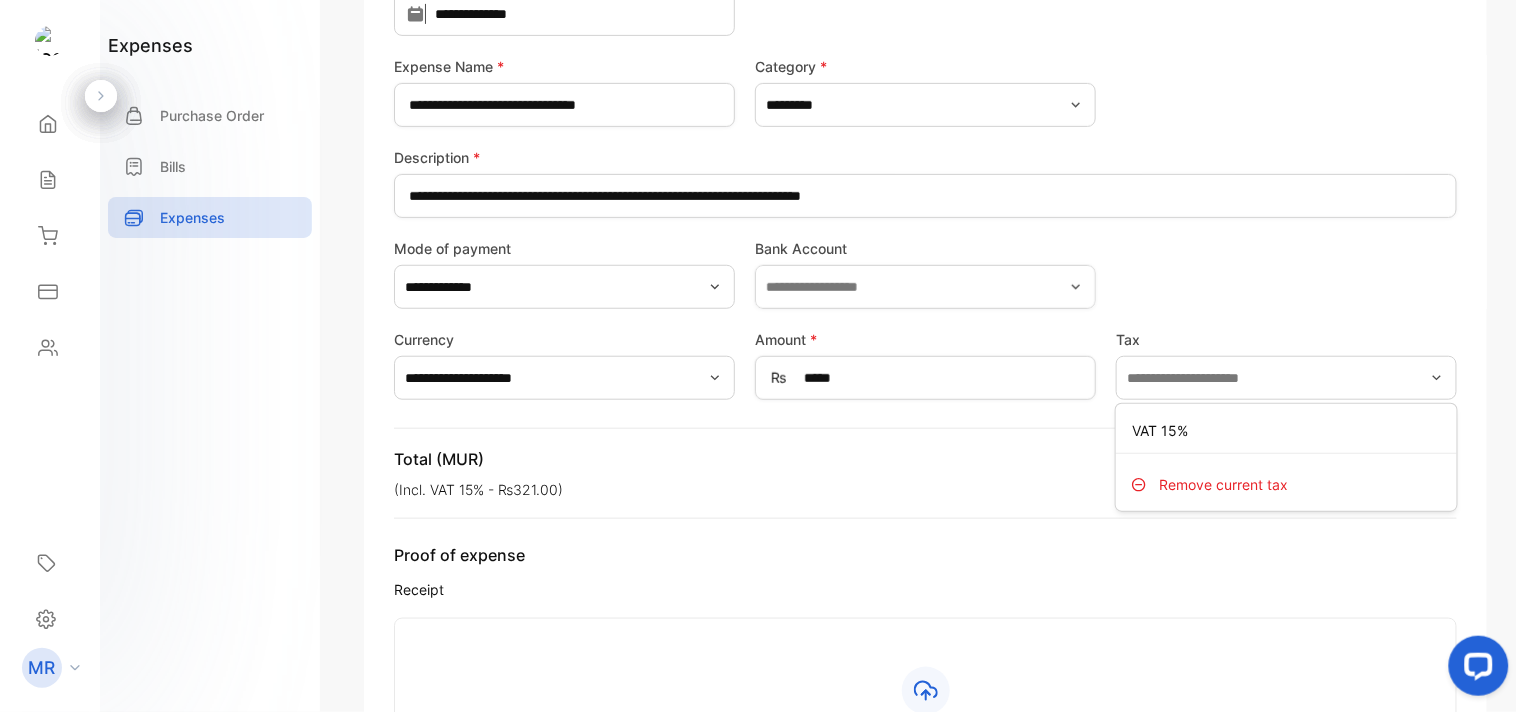 type on "*******" 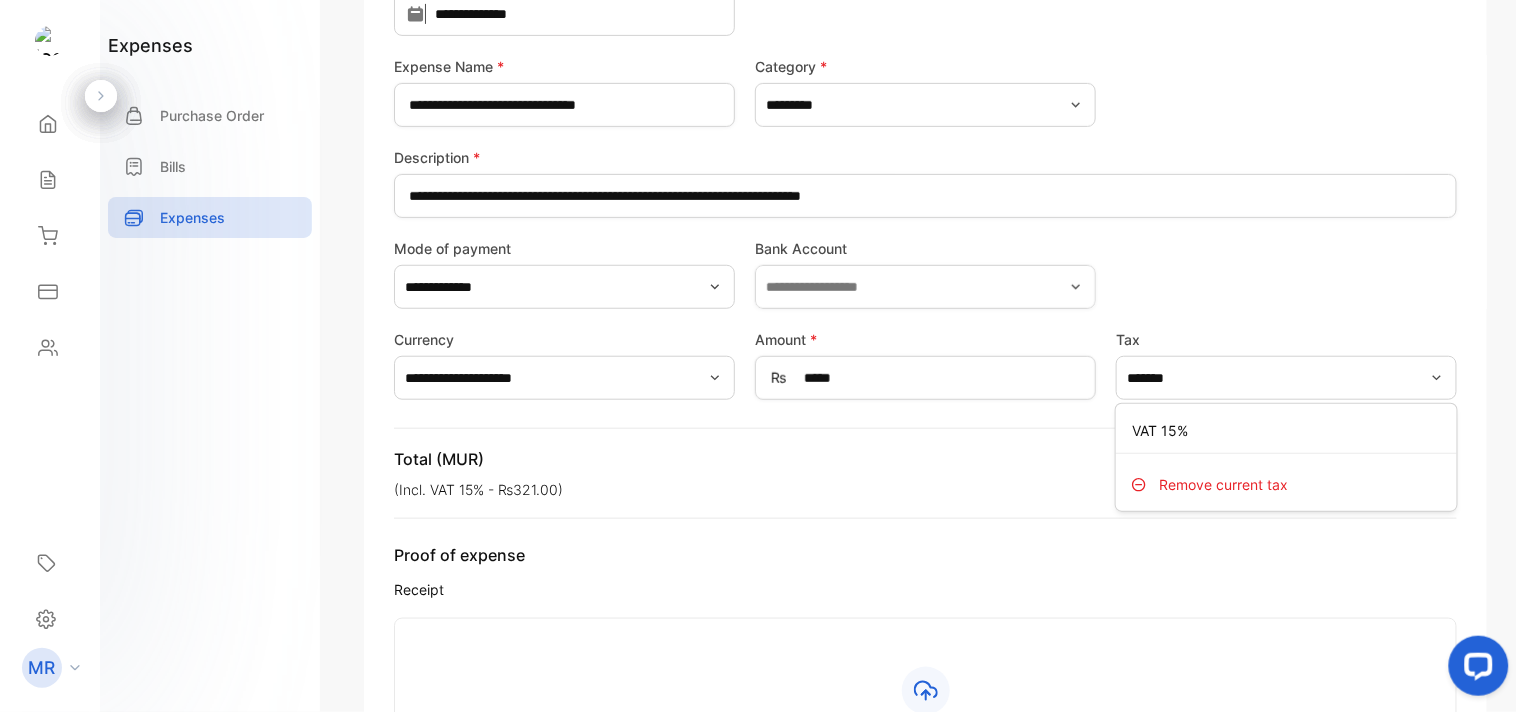 click on "Remove current tax" at bounding box center (1223, 484) 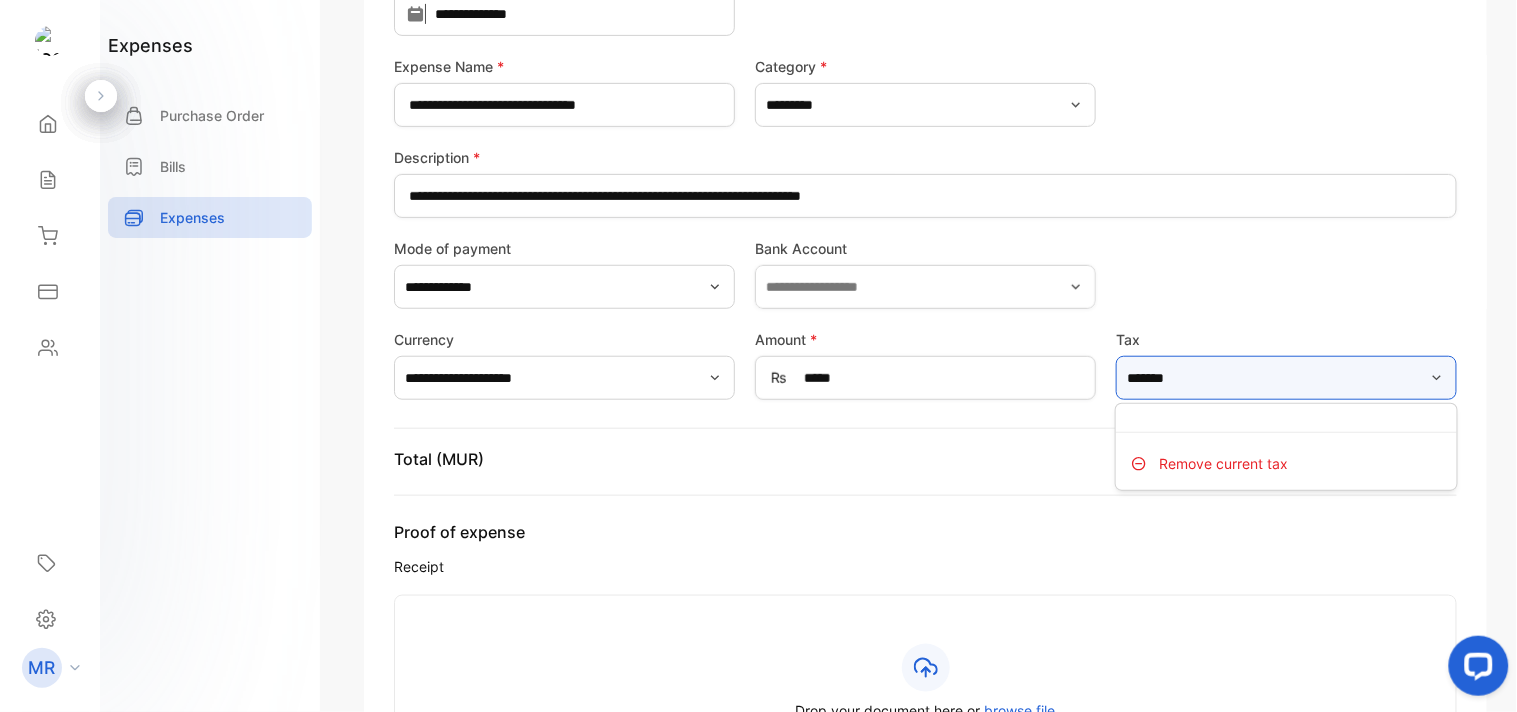 type 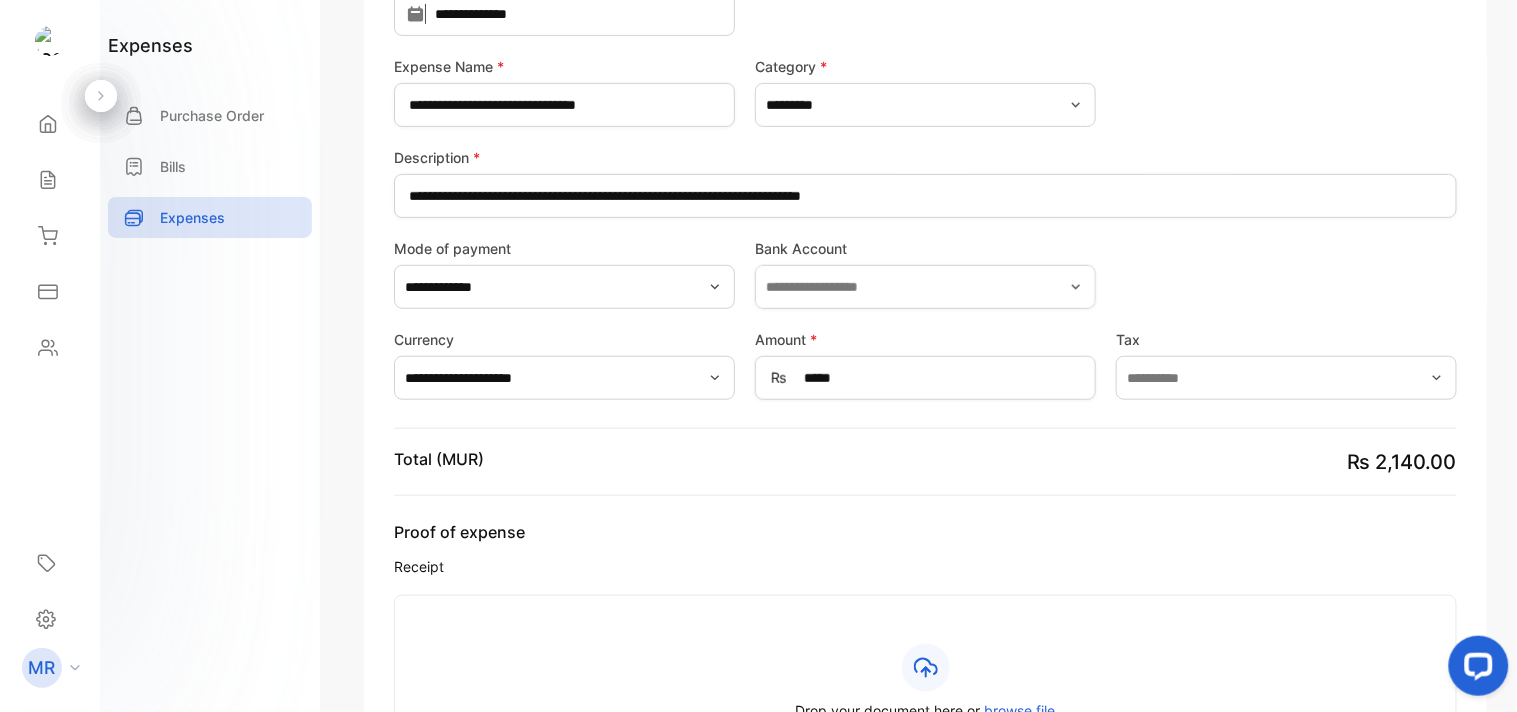 click on "**********" at bounding box center (925, 273) 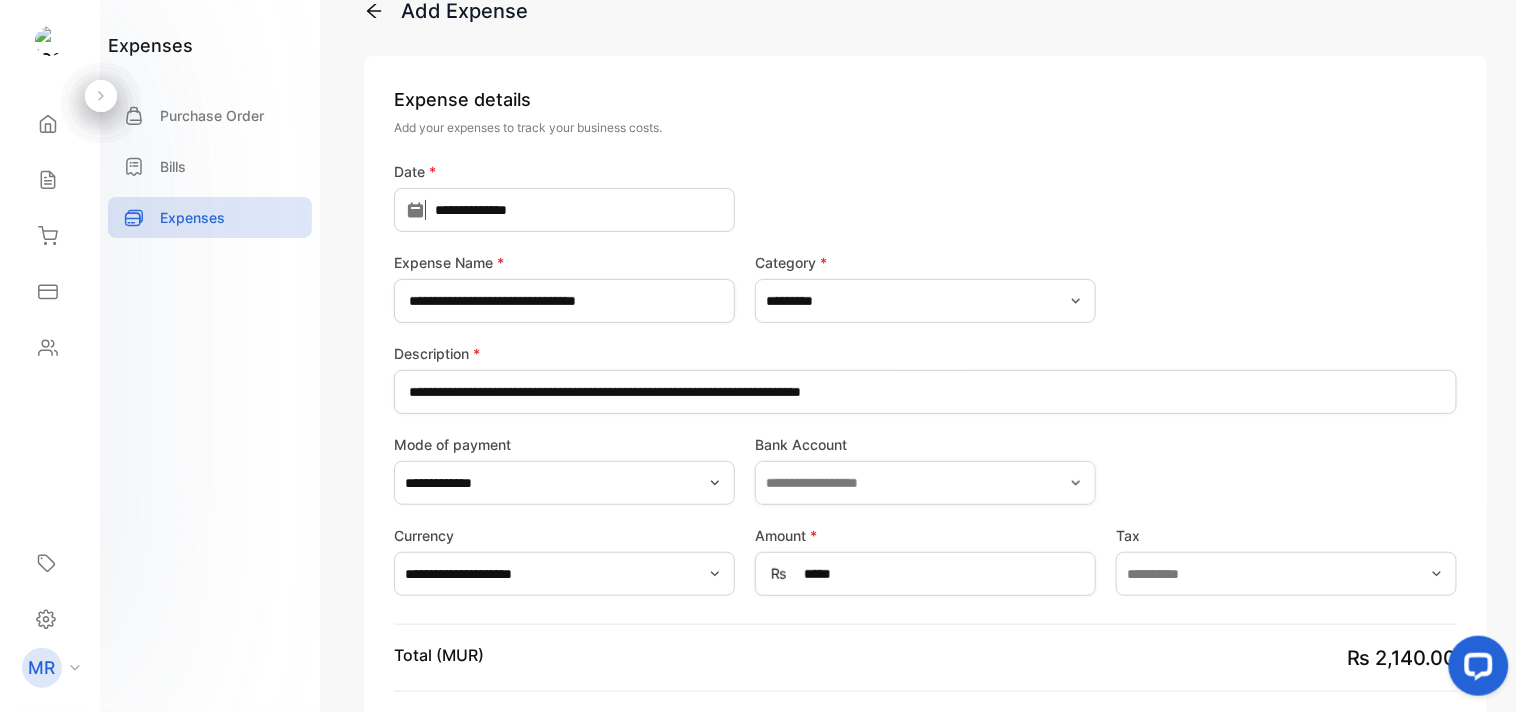scroll, scrollTop: 40, scrollLeft: 0, axis: vertical 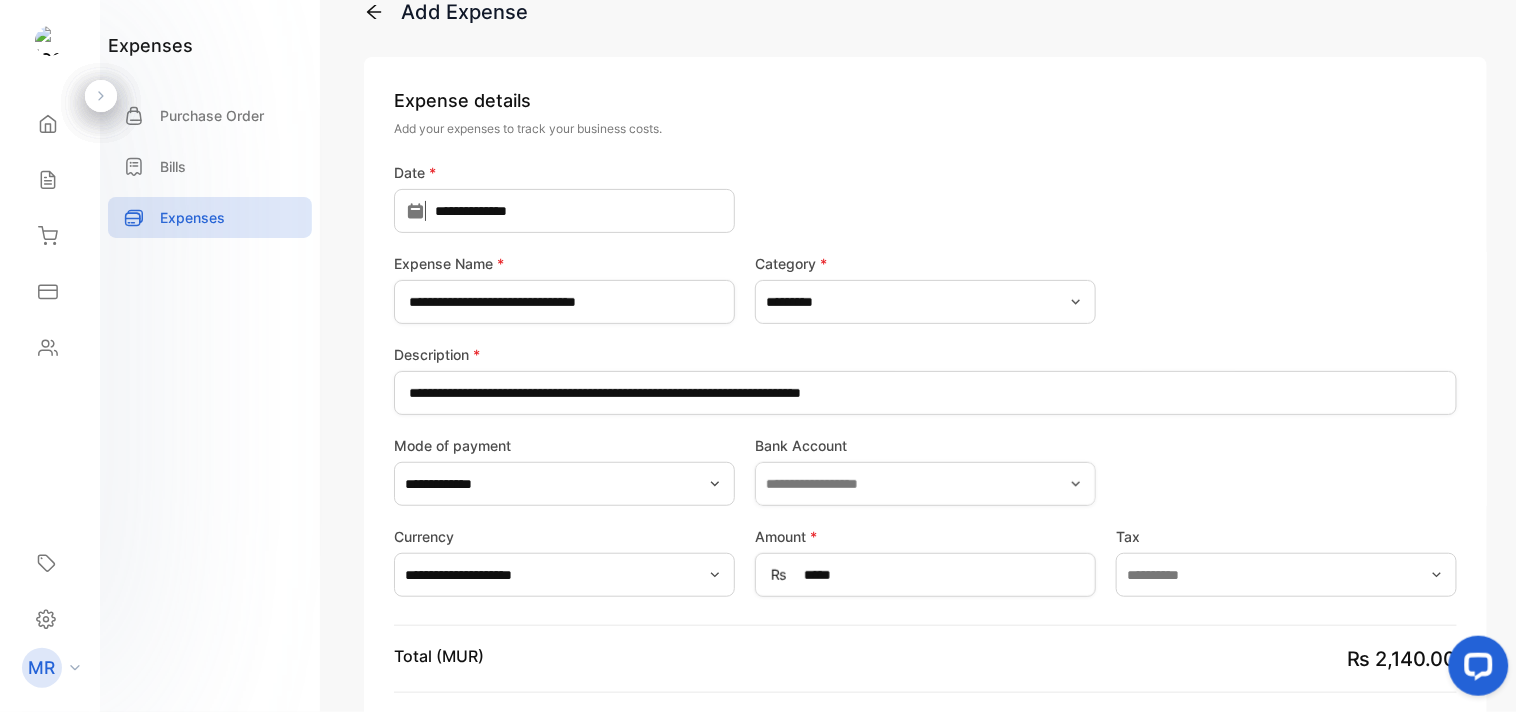 click on "**********" at bounding box center (925, 288) 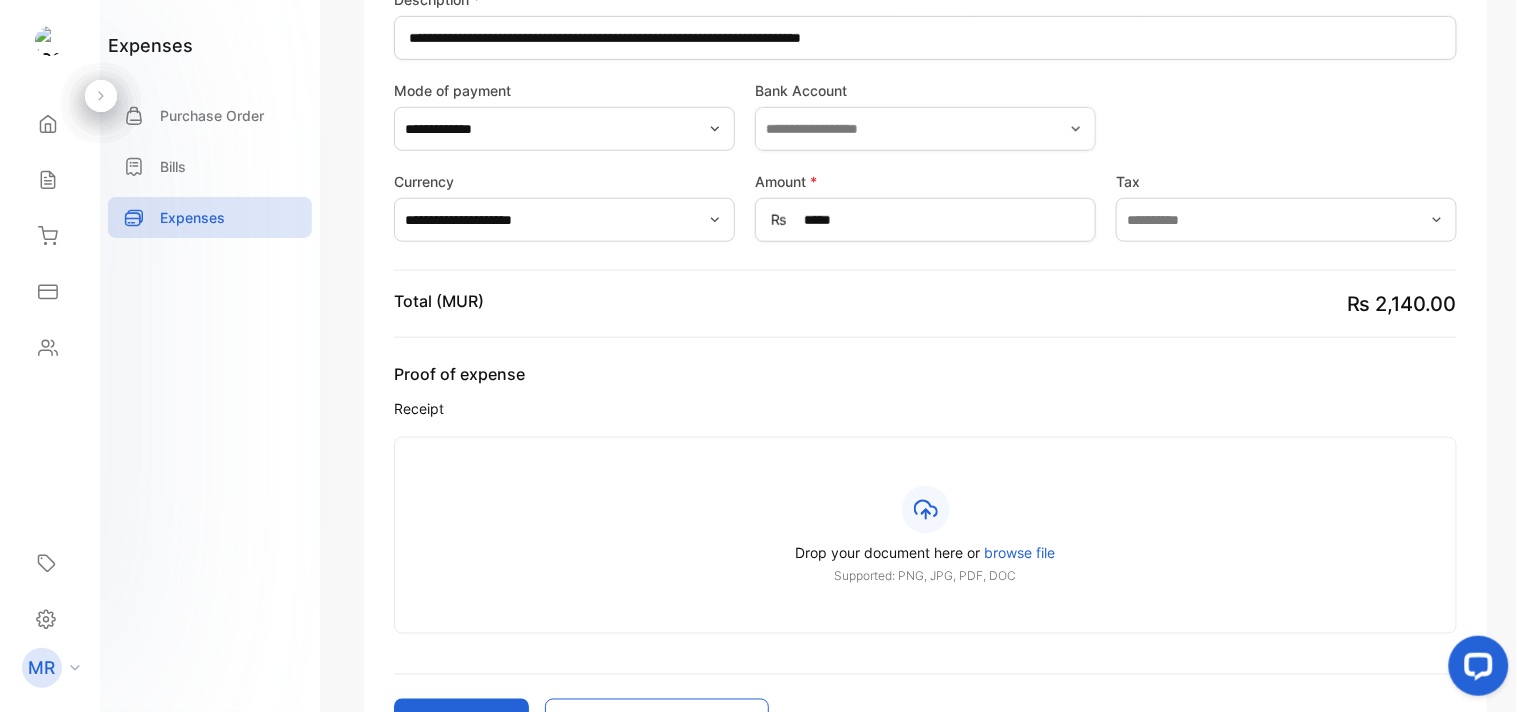 scroll, scrollTop: 633, scrollLeft: 0, axis: vertical 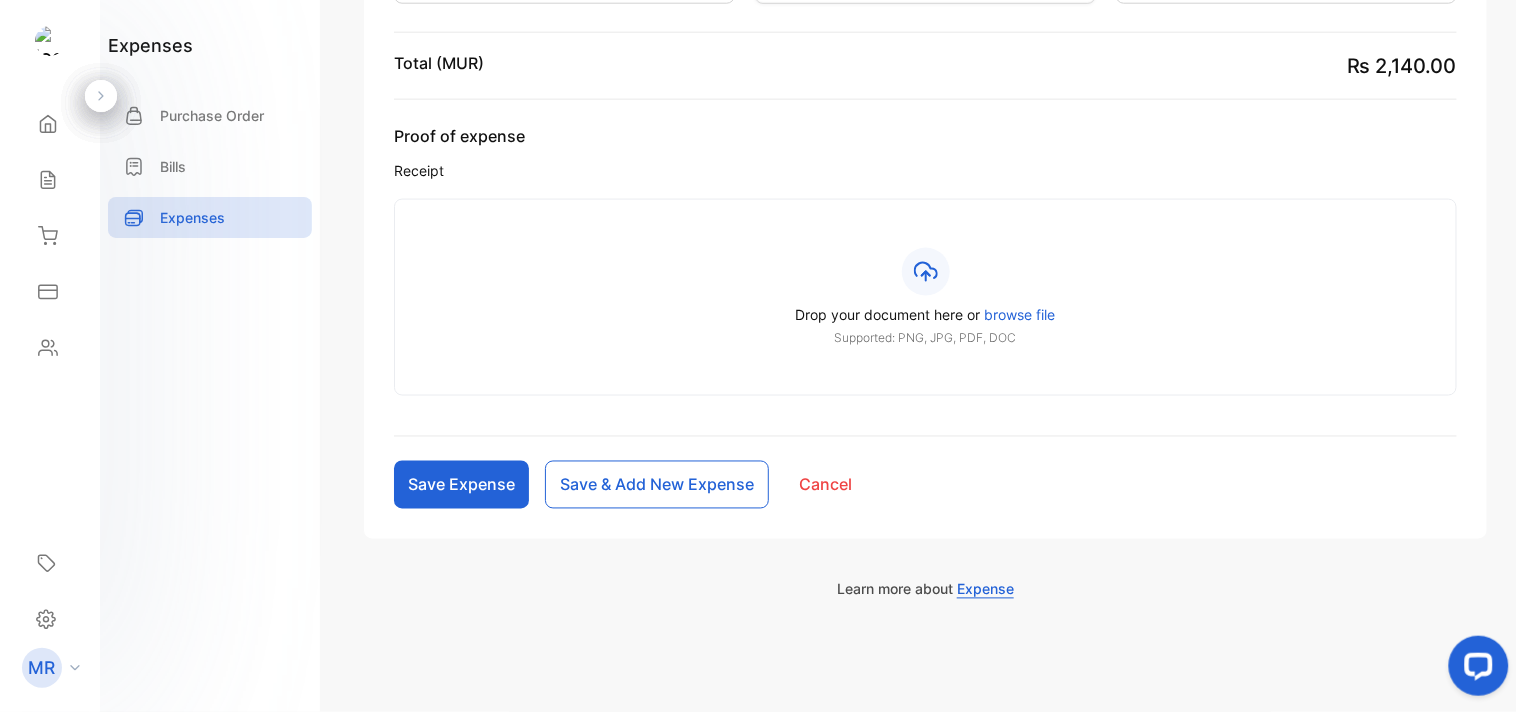 click on "Drop your document here or" at bounding box center (888, 314) 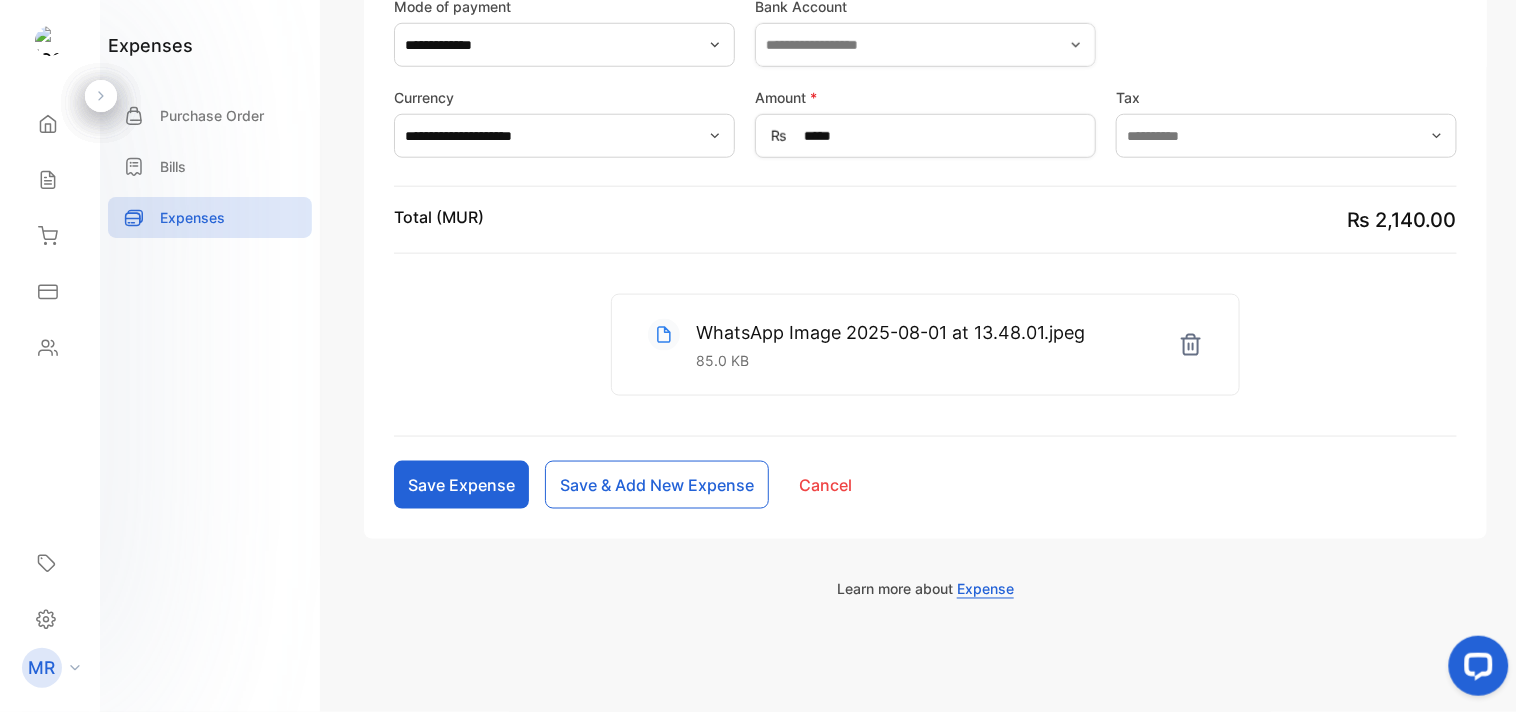 scroll, scrollTop: 478, scrollLeft: 0, axis: vertical 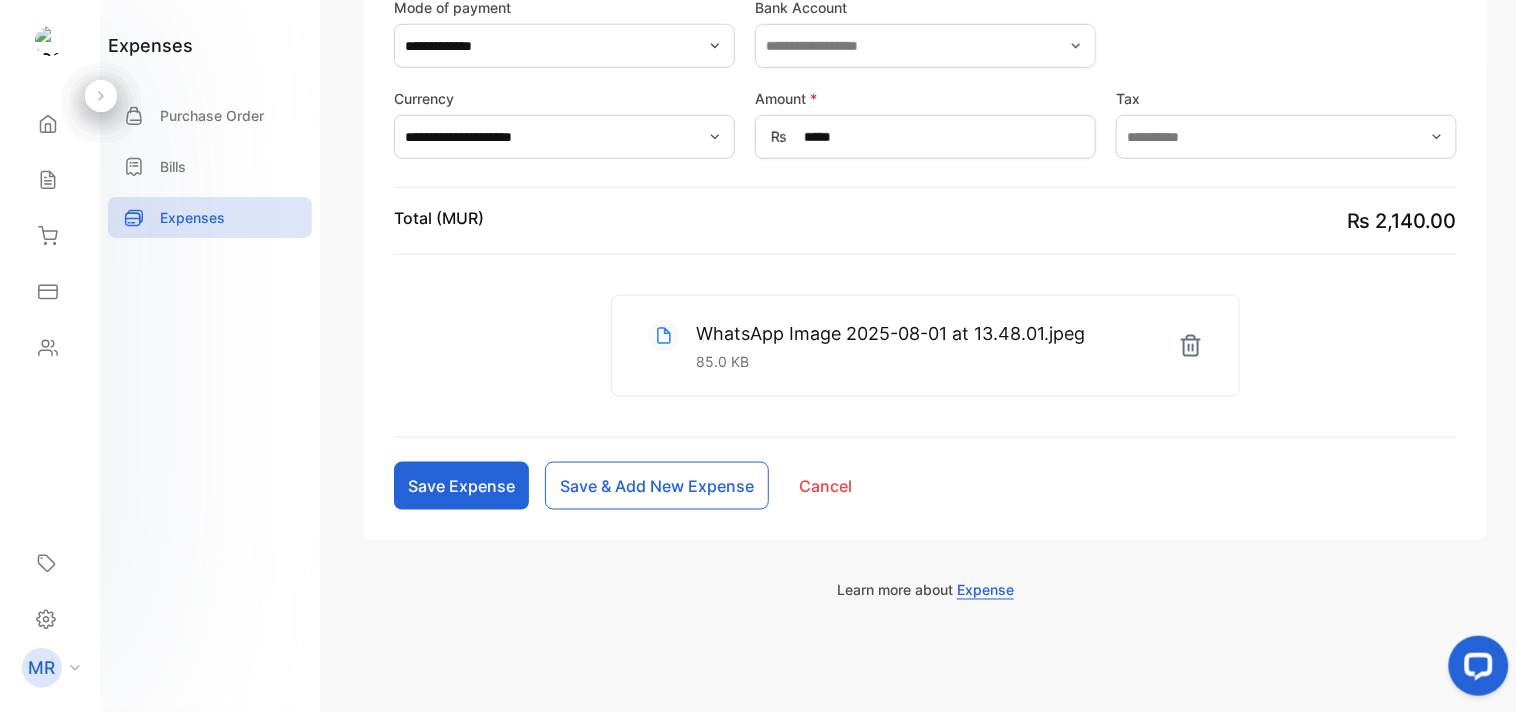 click on "Save Expense" at bounding box center (461, 486) 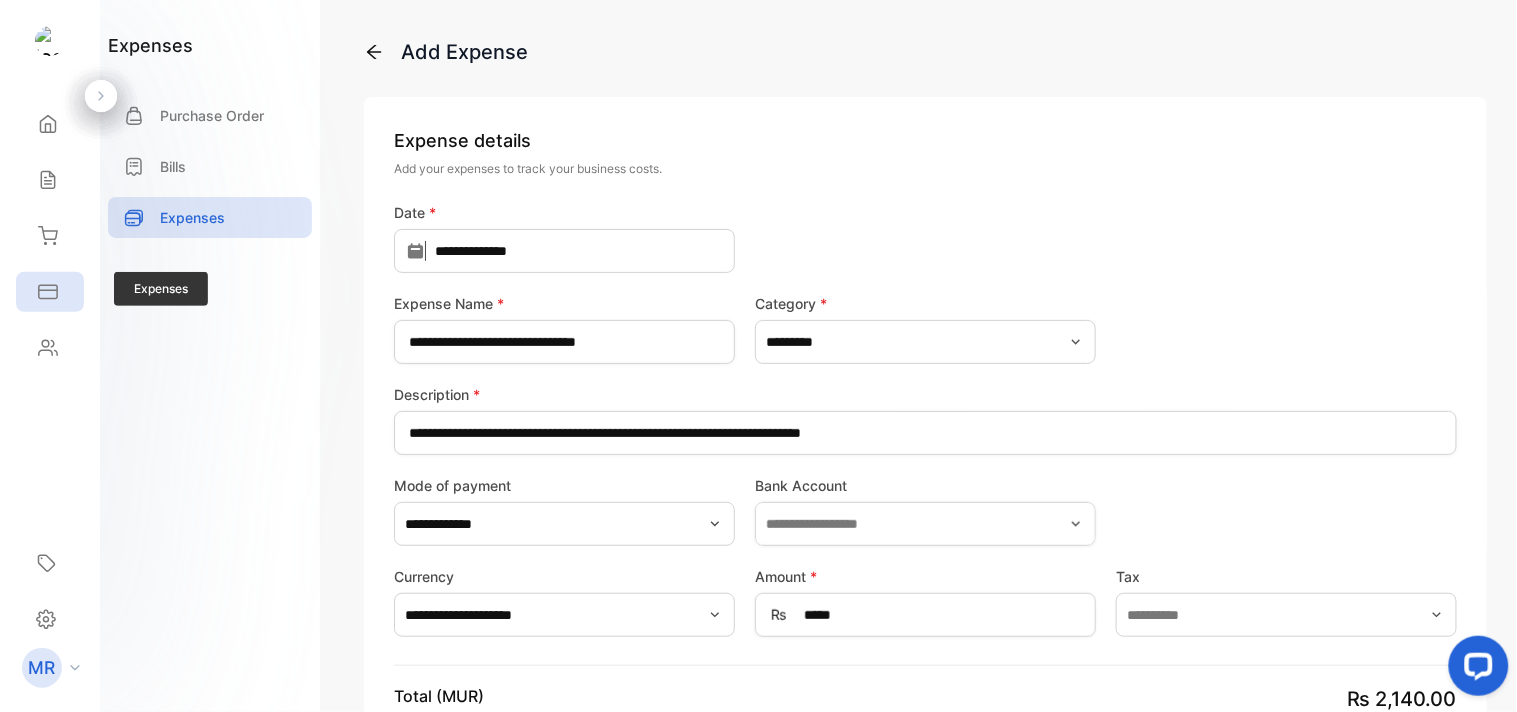click 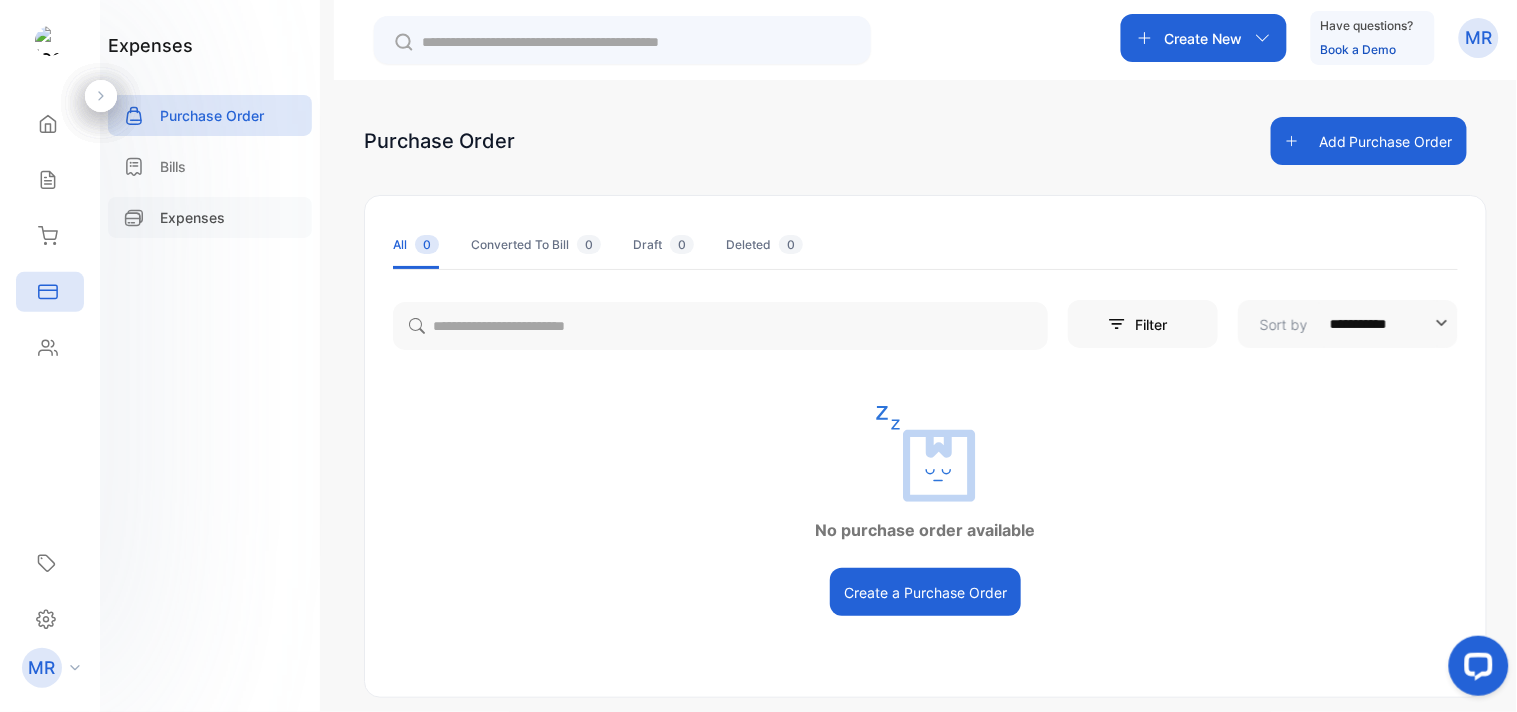 click on "Expenses" at bounding box center [192, 217] 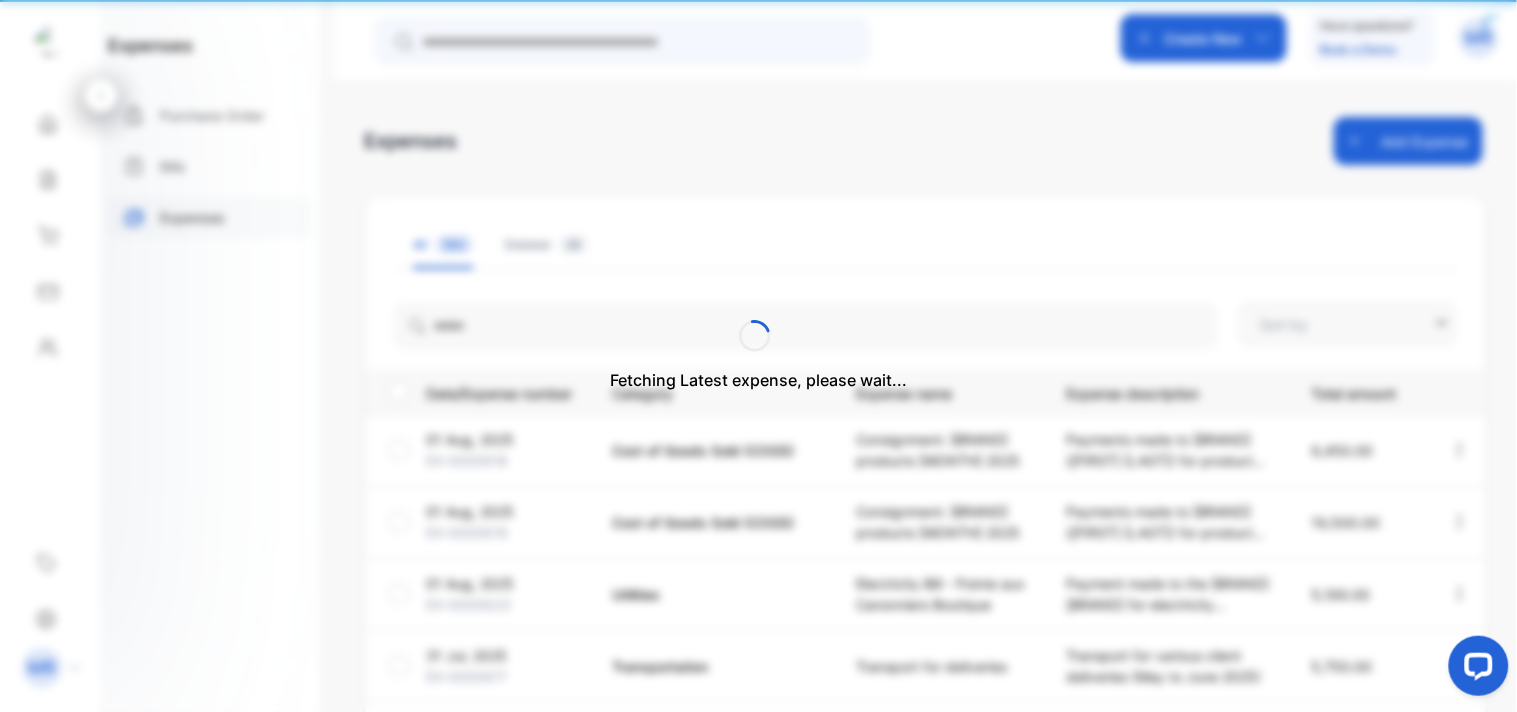 type on "**********" 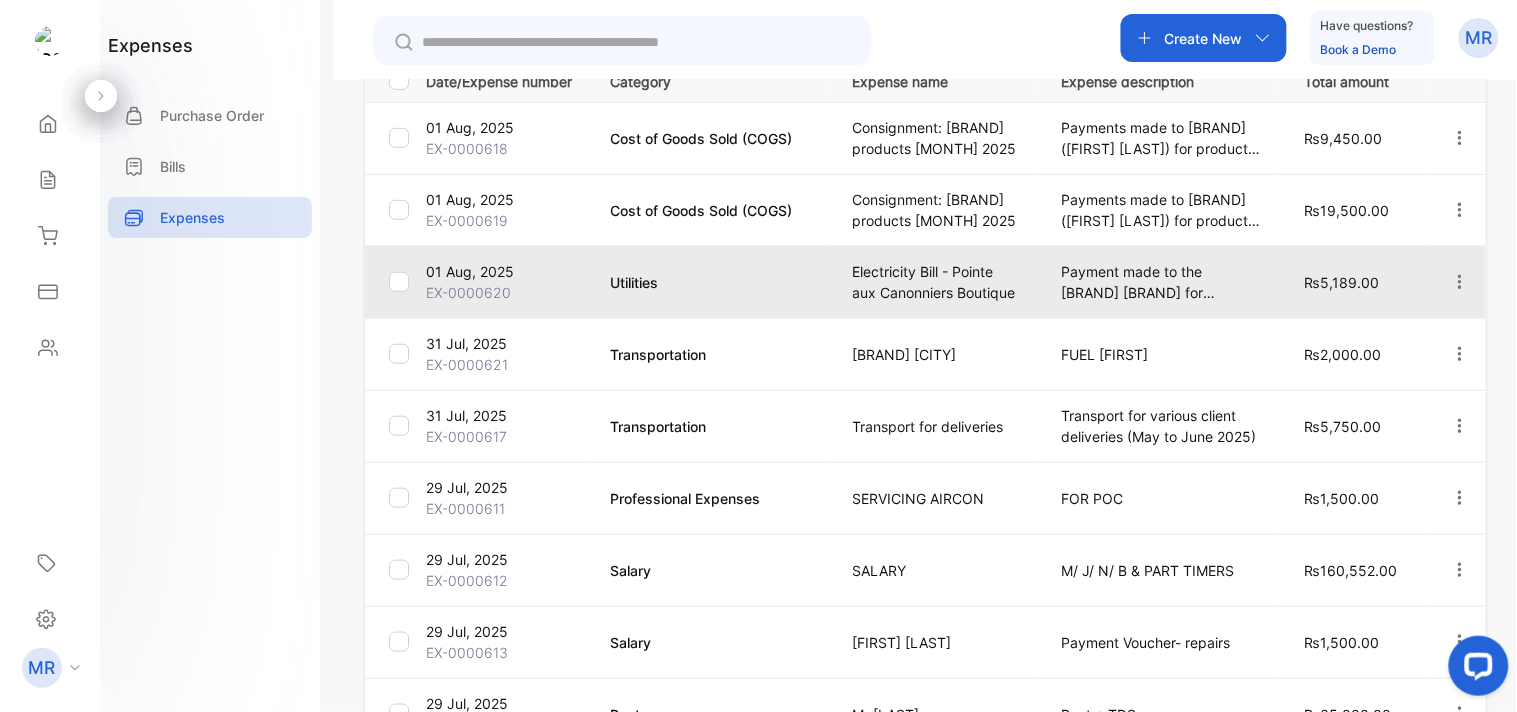 scroll, scrollTop: 0, scrollLeft: 0, axis: both 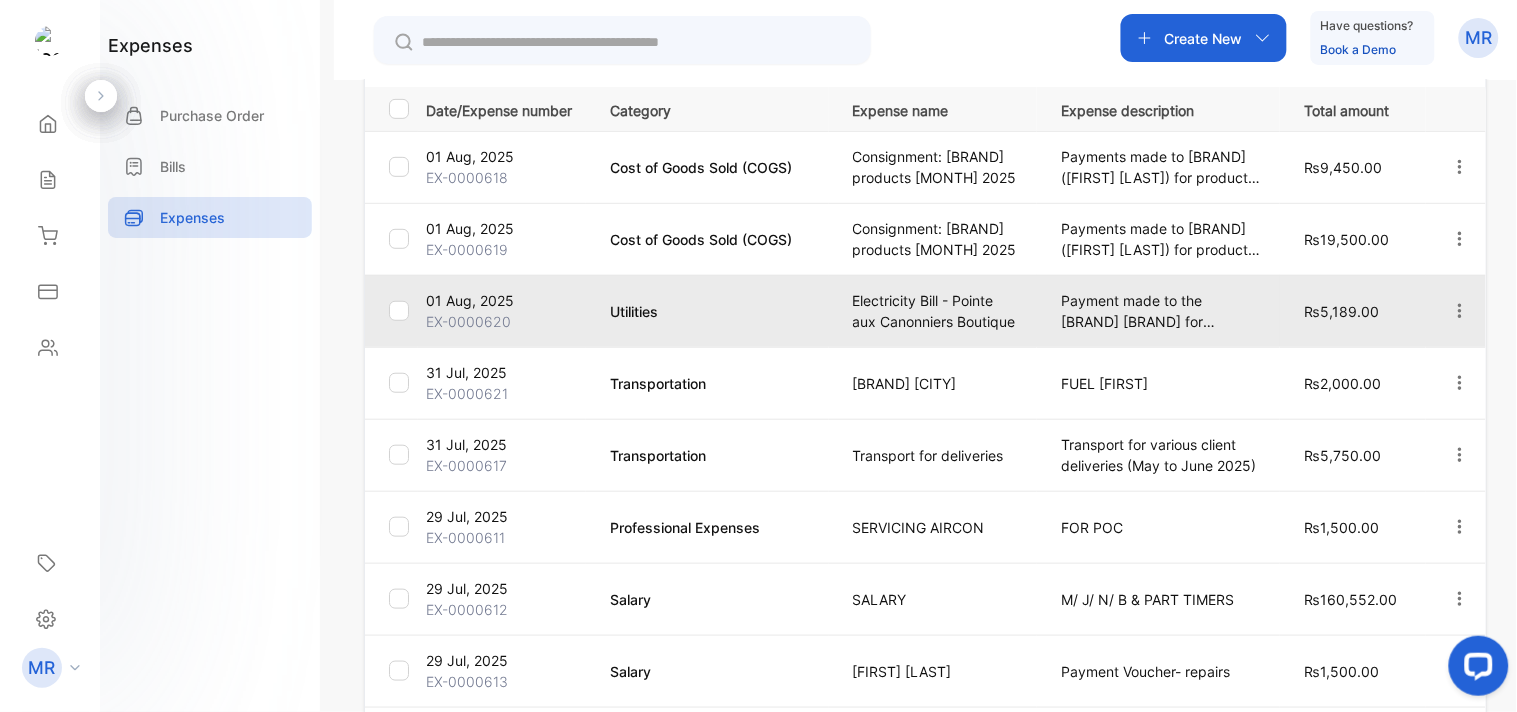 click 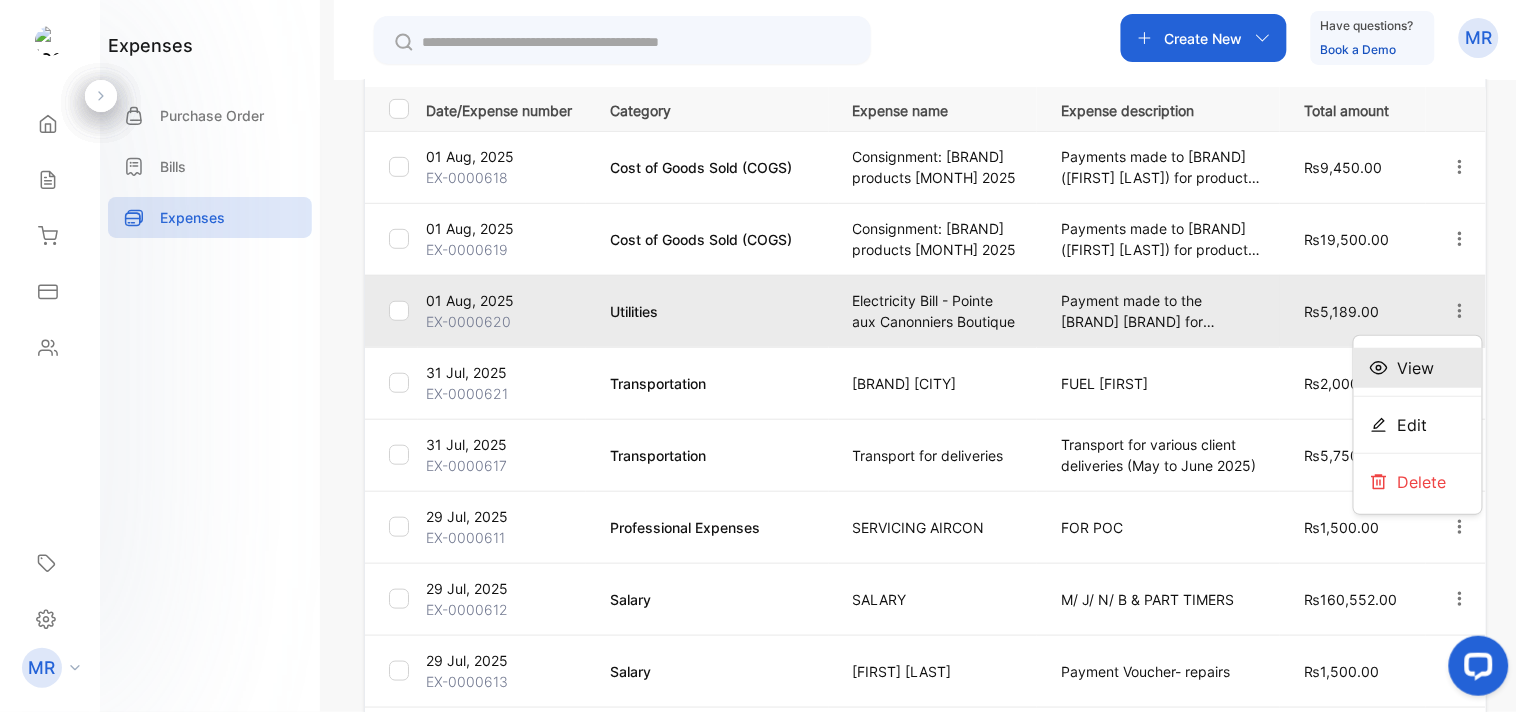 click on "View" at bounding box center [1418, 368] 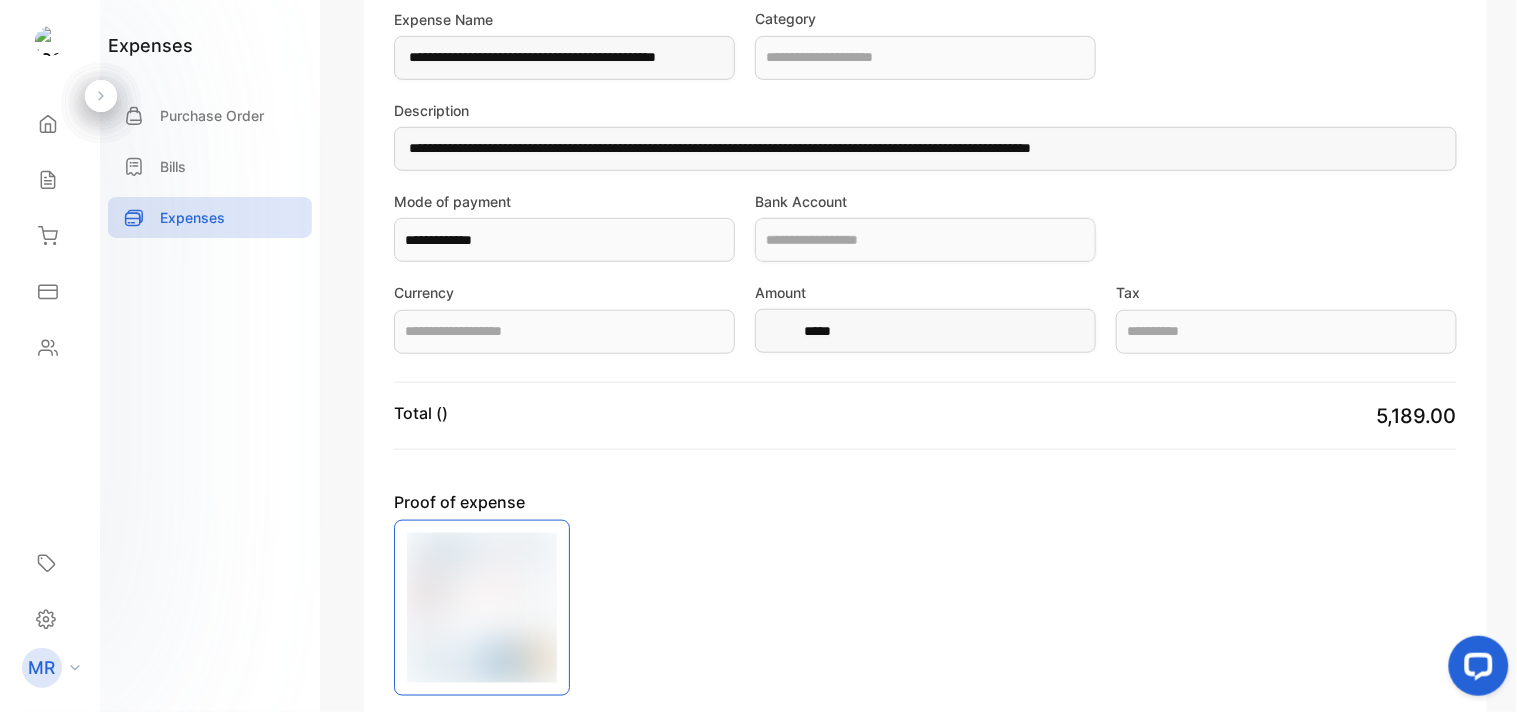 type on "*********" 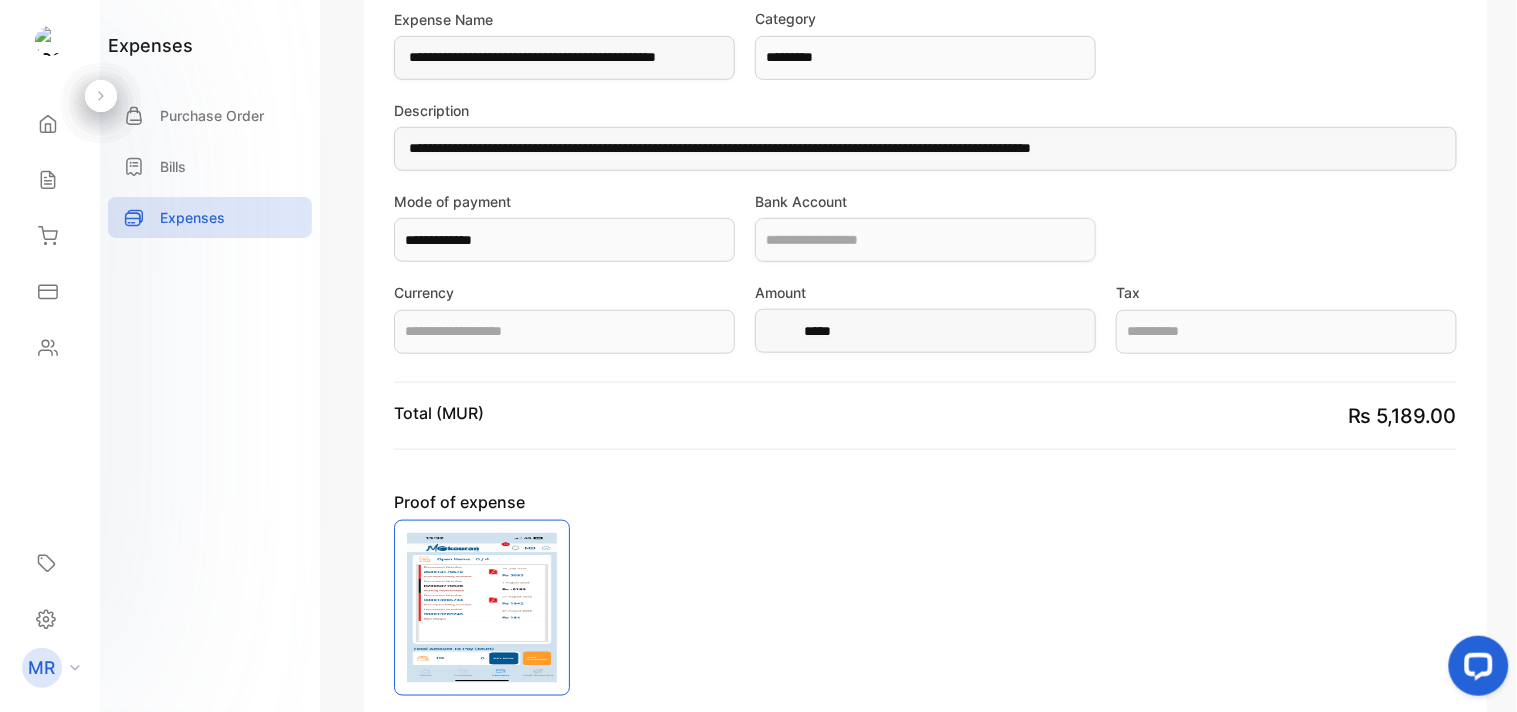 type on "**********" 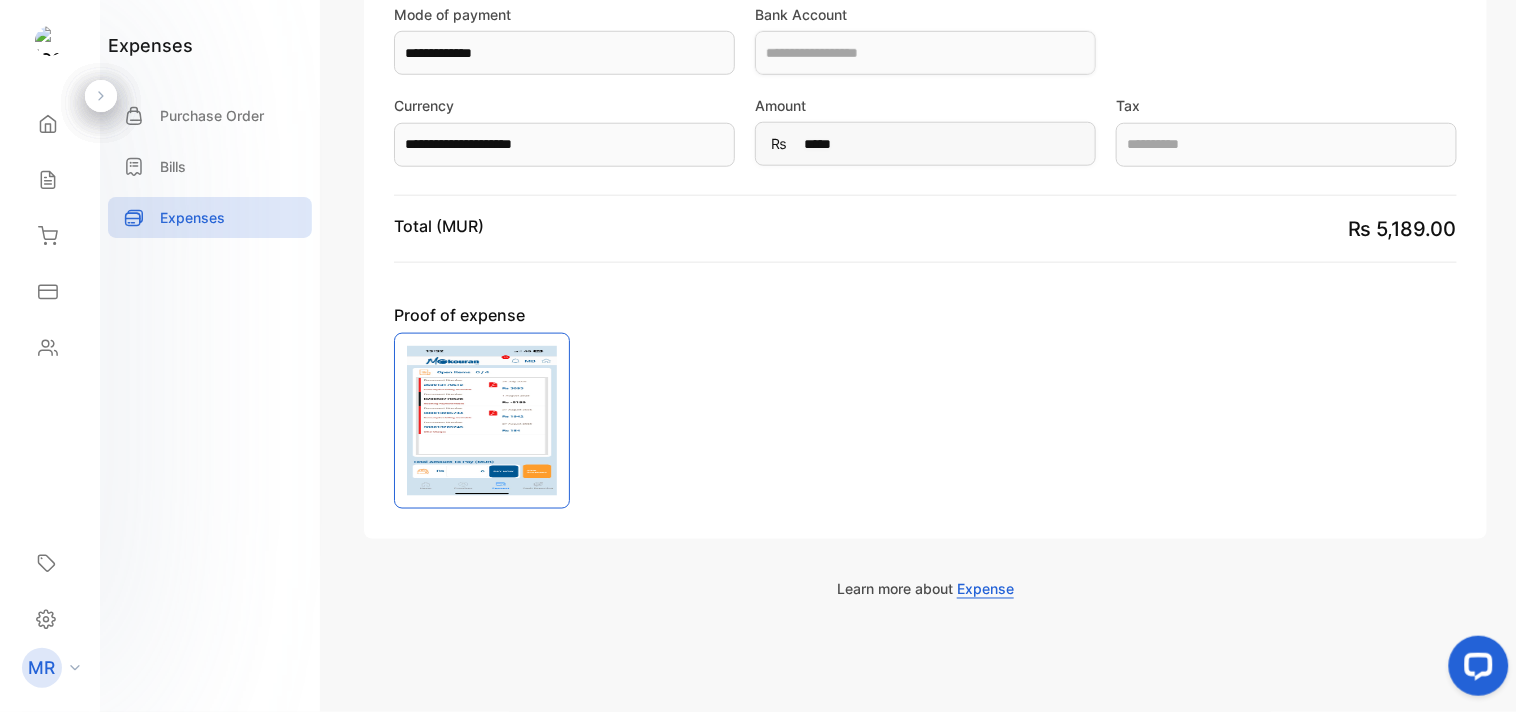scroll, scrollTop: 0, scrollLeft: 0, axis: both 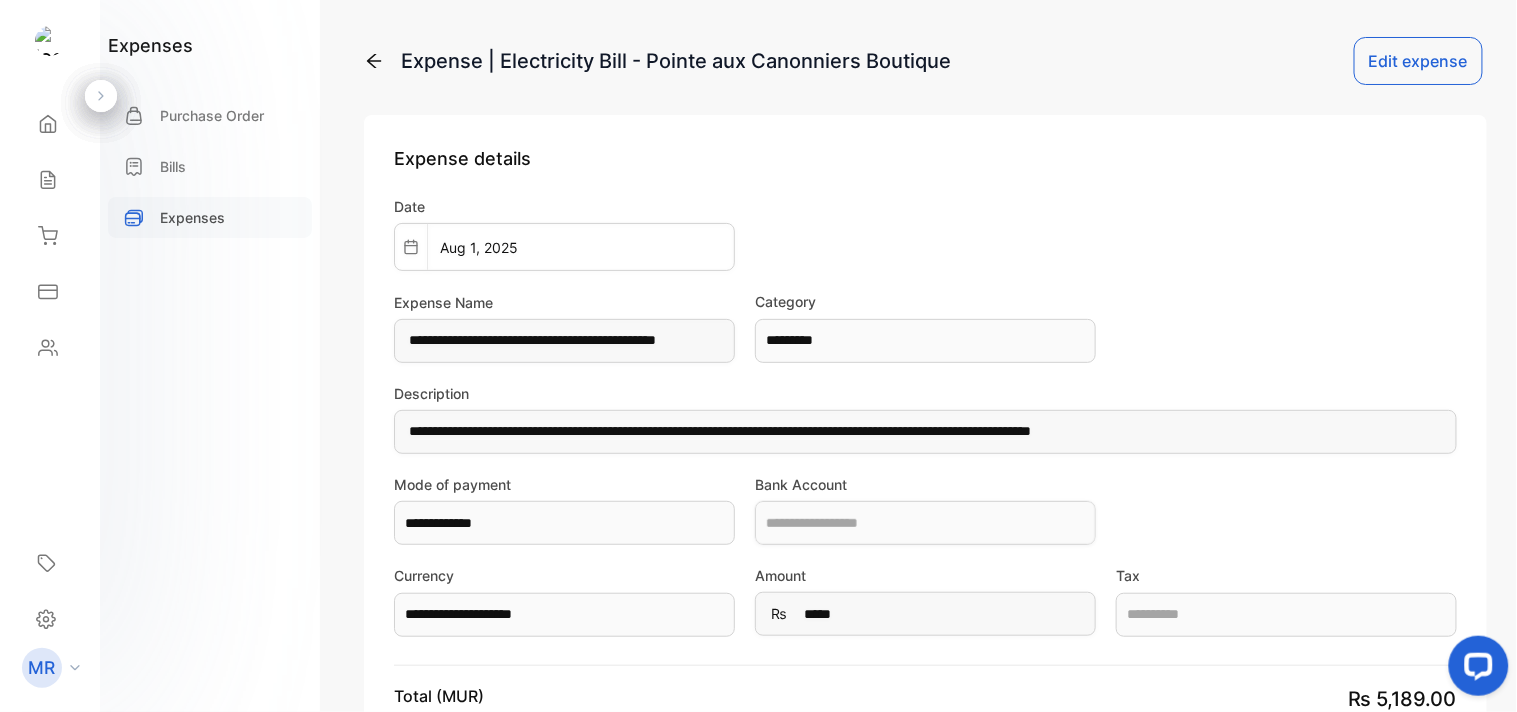 click on "Expenses" at bounding box center (192, 217) 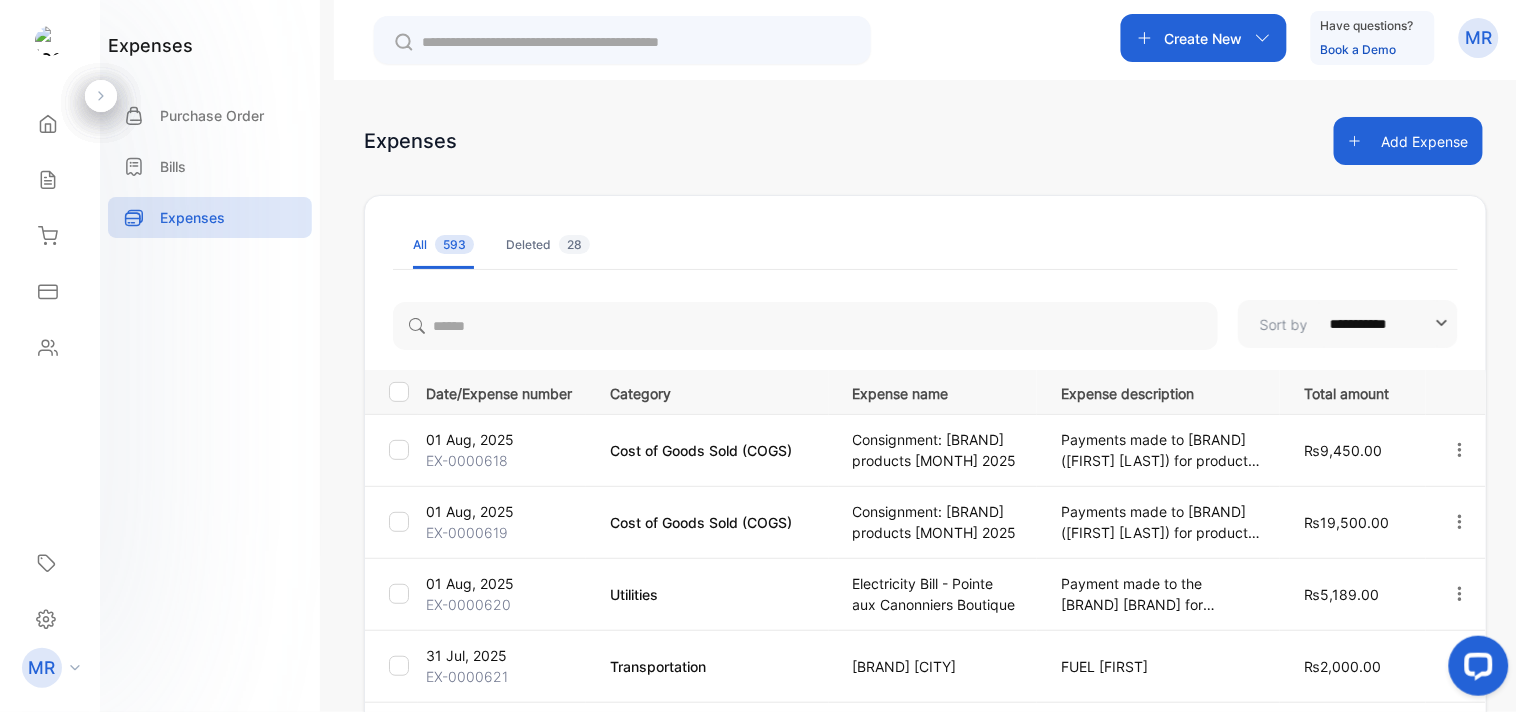 click on "Add Expense" at bounding box center (1408, 141) 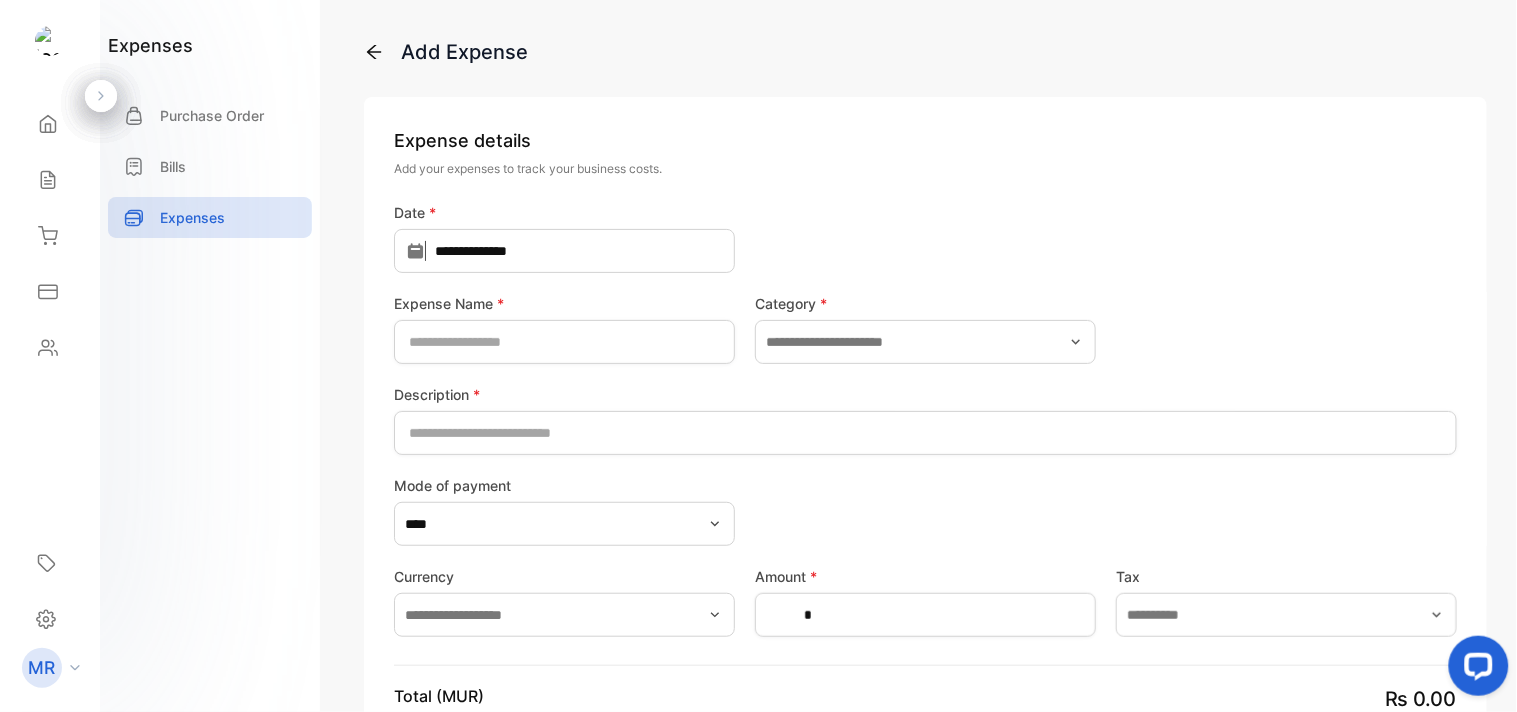 type on "**********" 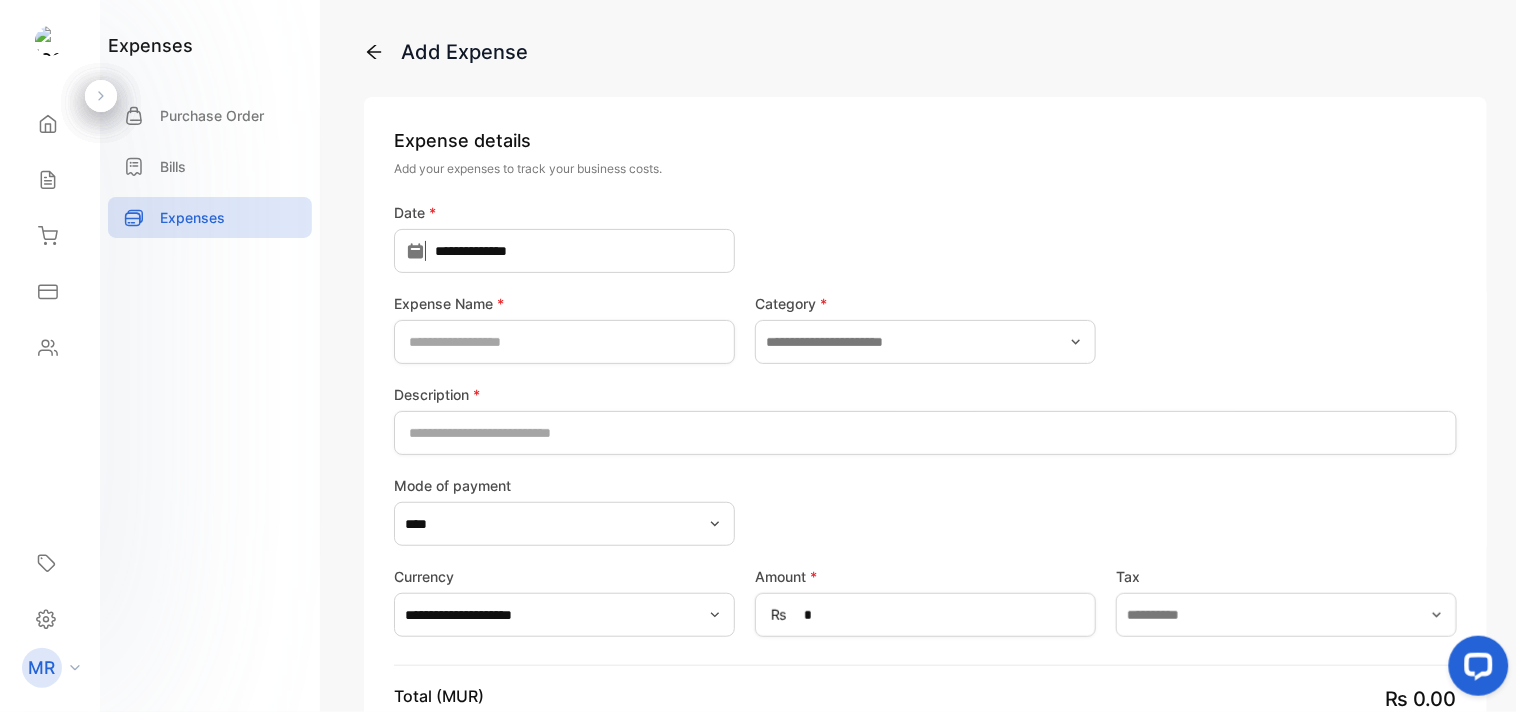 click on "**********" at bounding box center (925, 635) 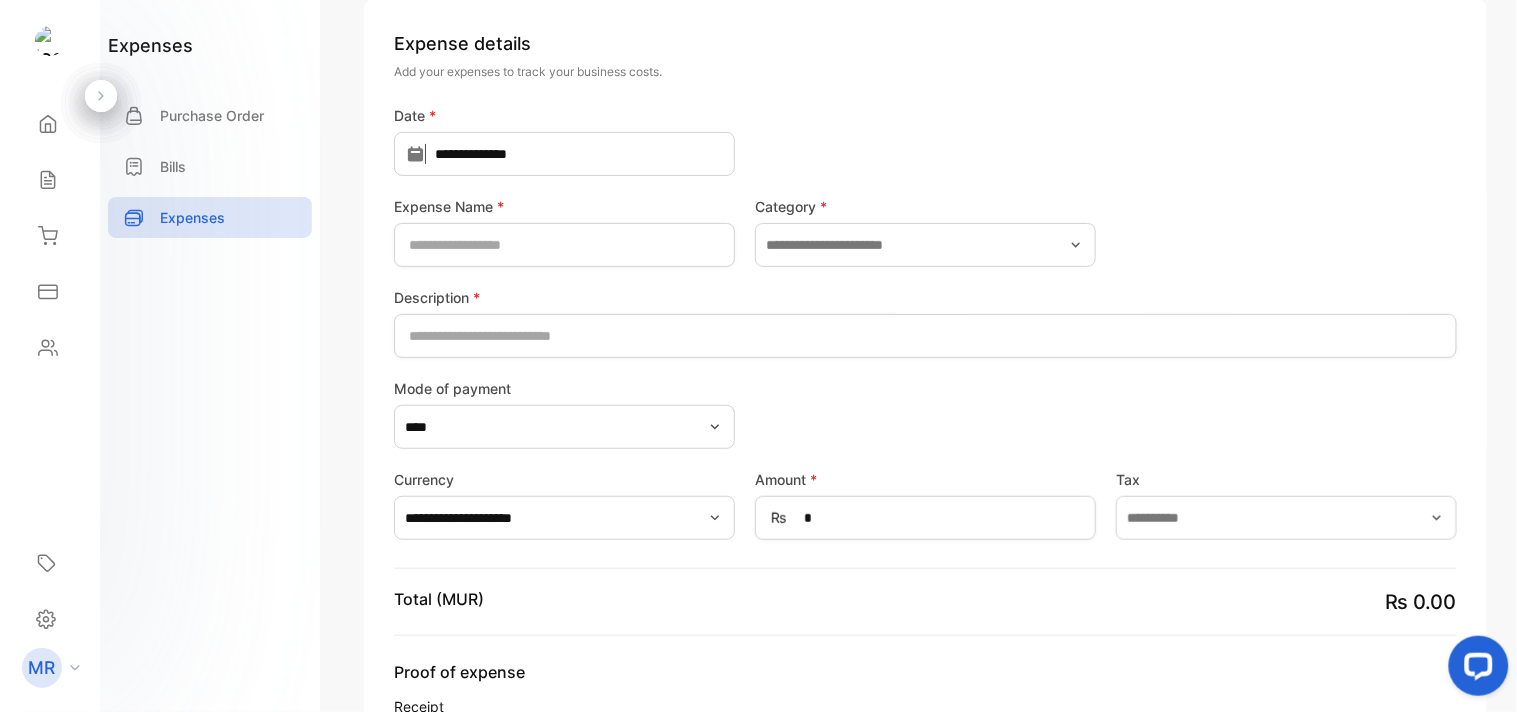 scroll, scrollTop: 0, scrollLeft: 0, axis: both 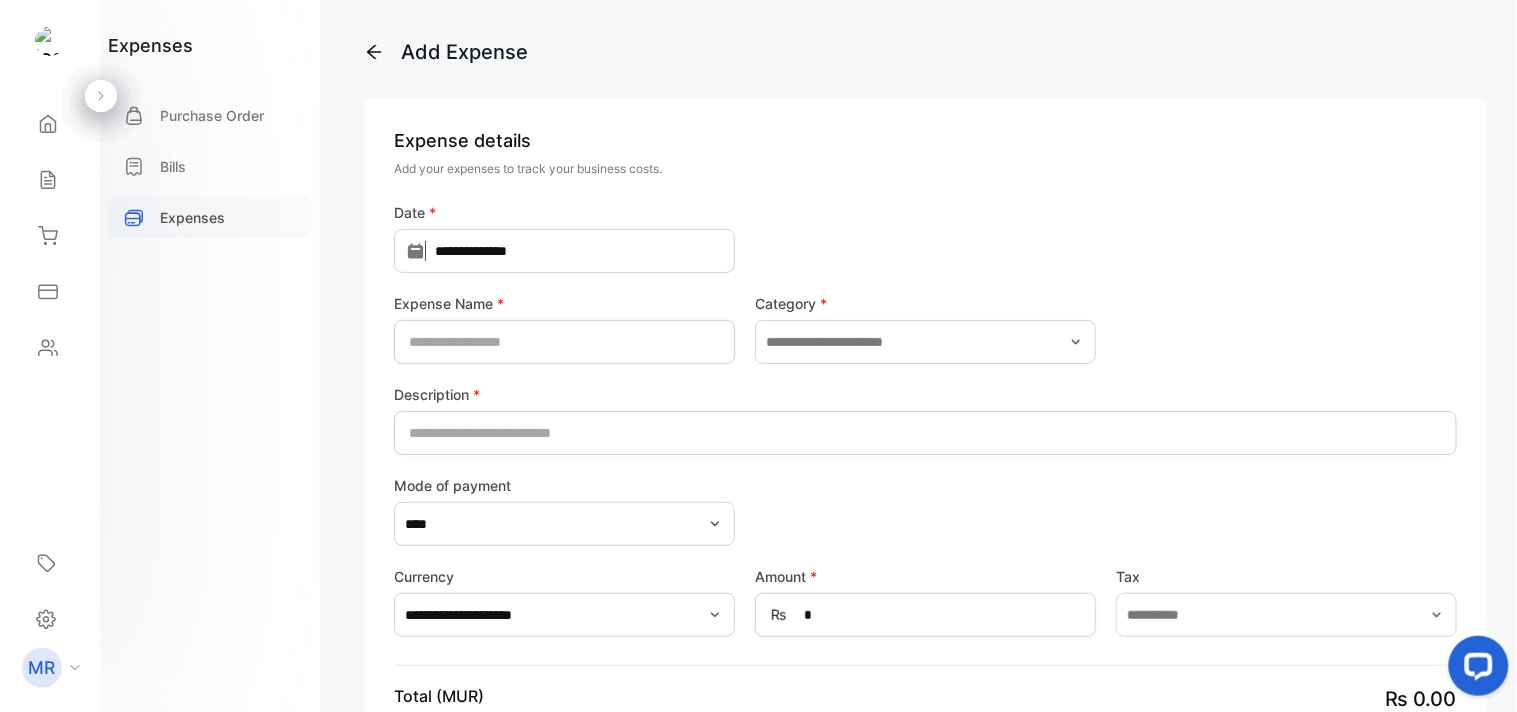 click on "Expenses" at bounding box center [210, 217] 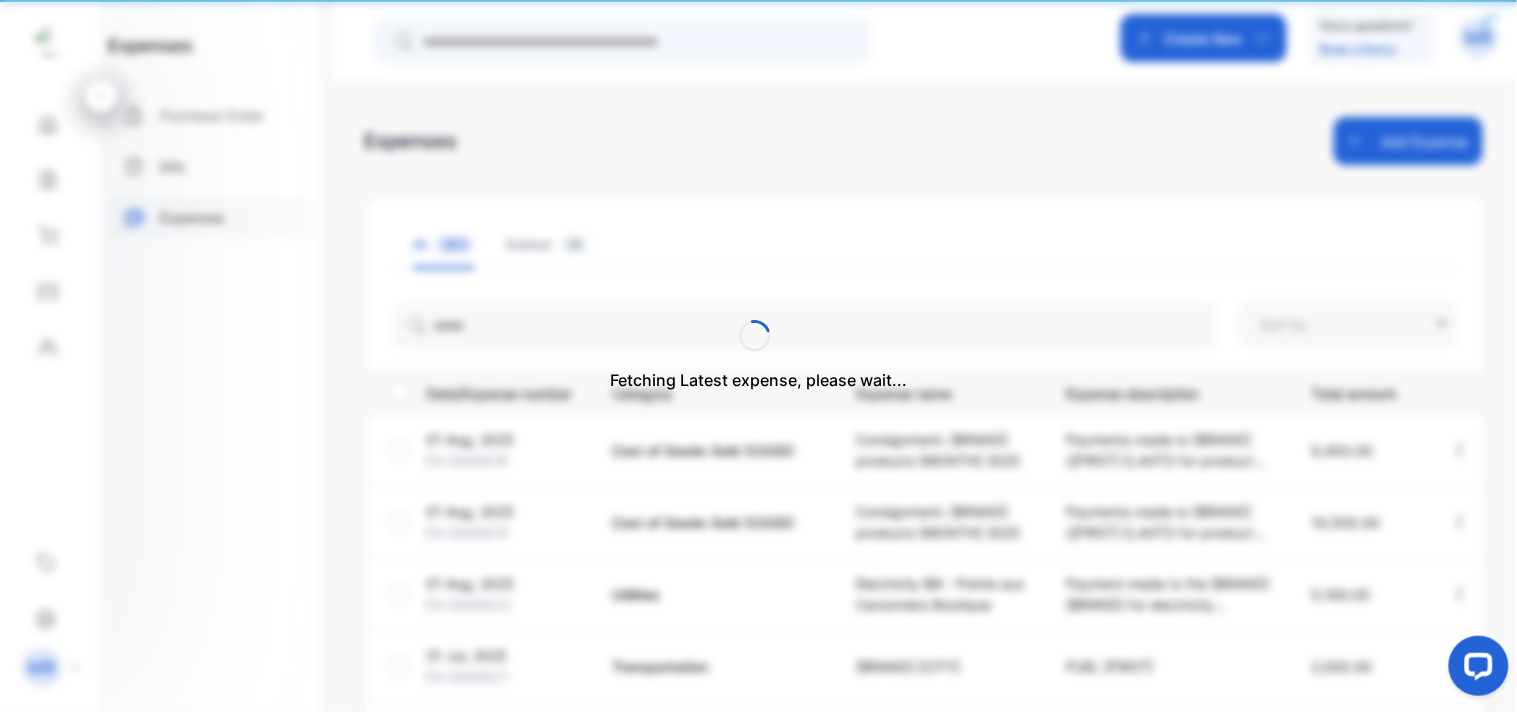 type on "**********" 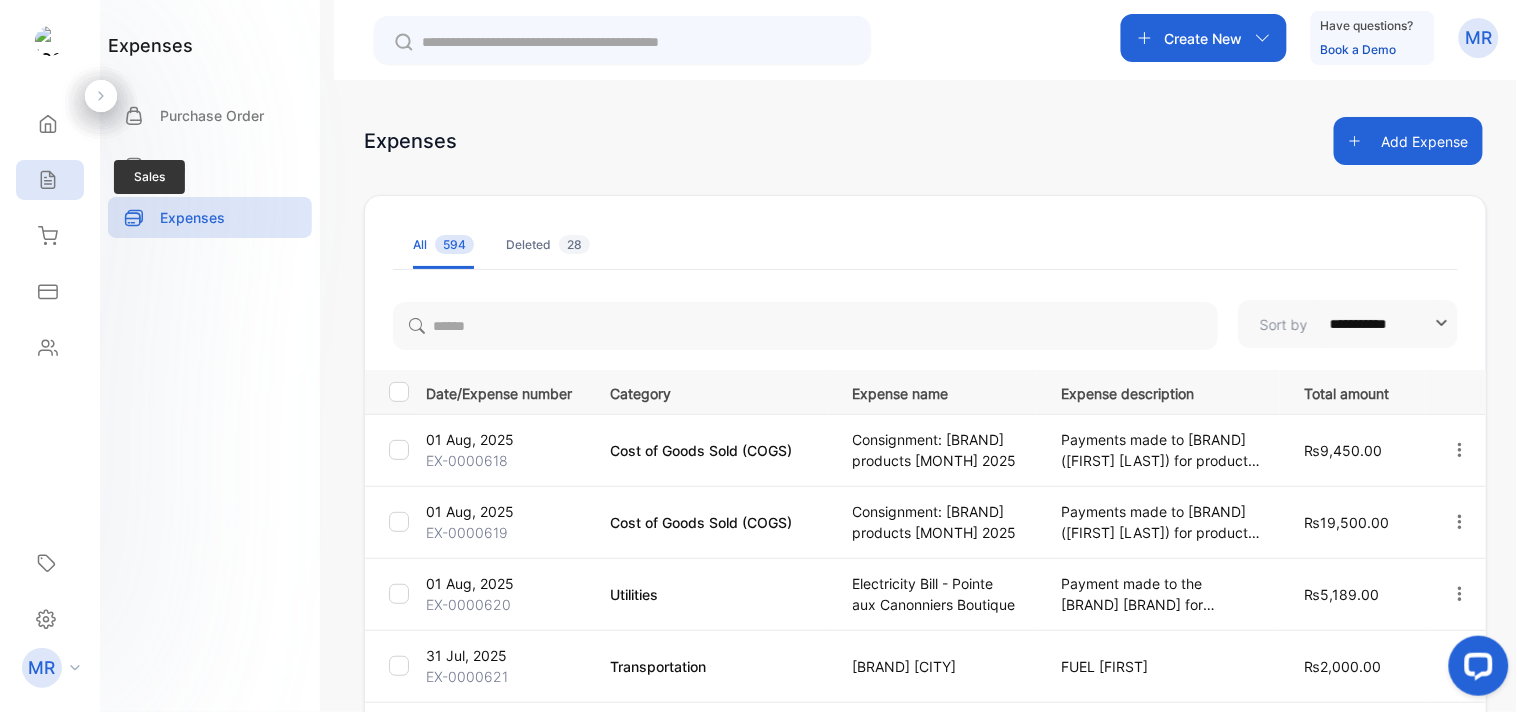 click 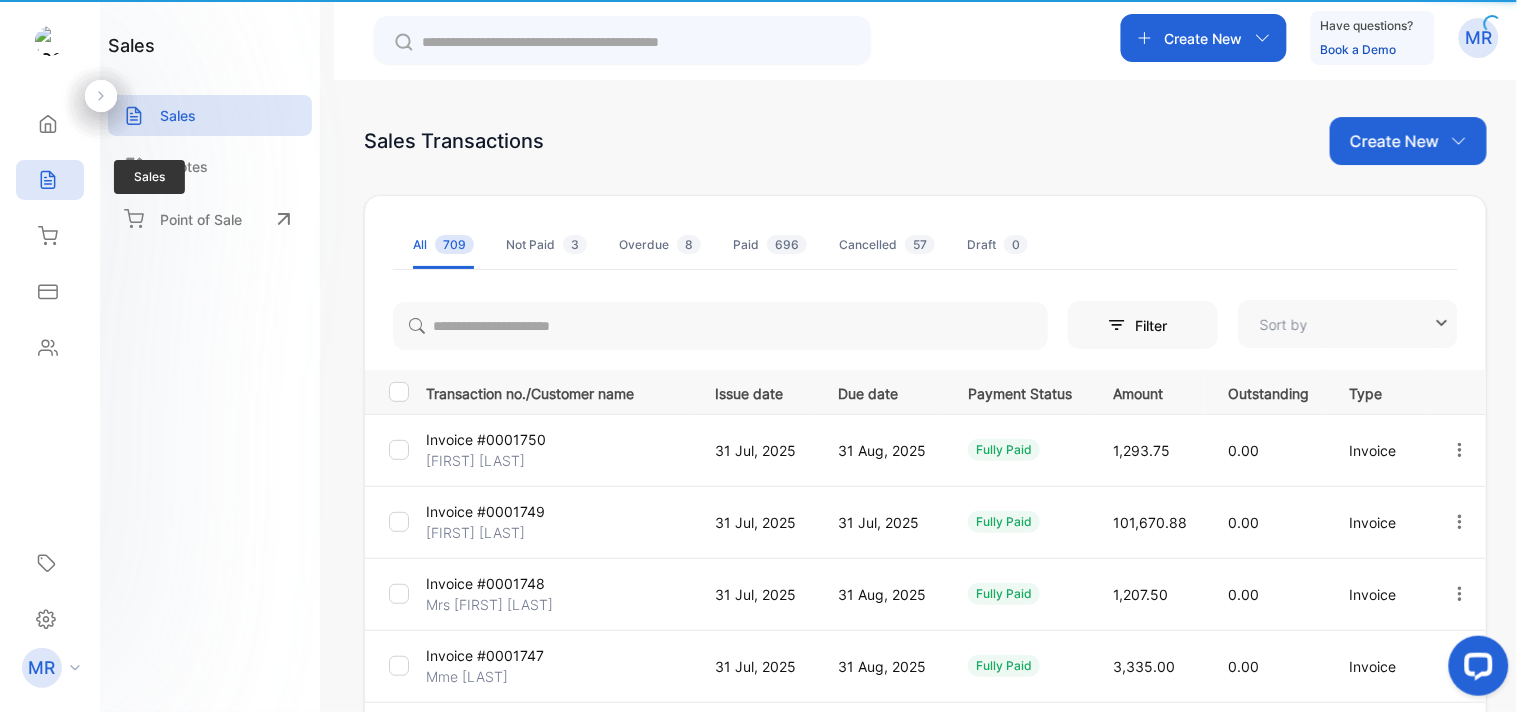 type on "**********" 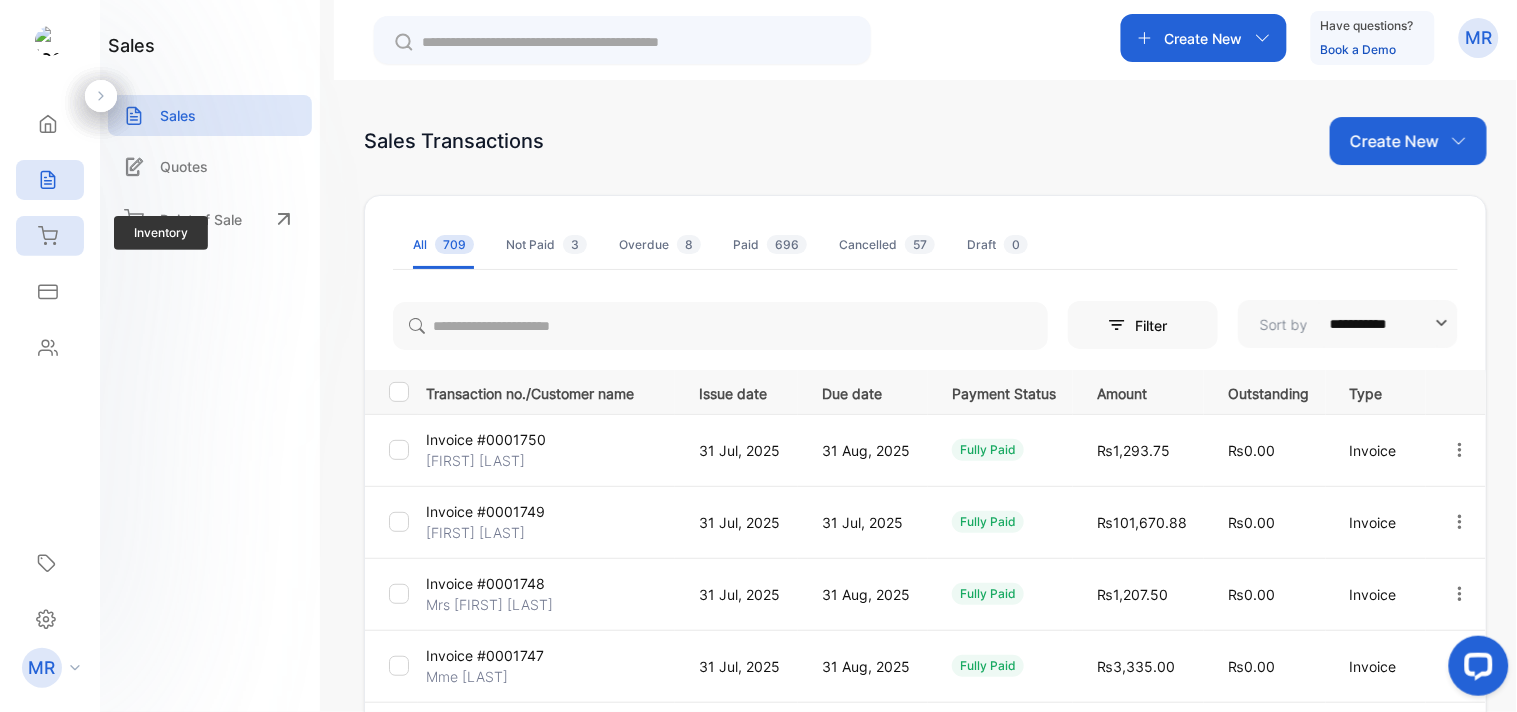 click 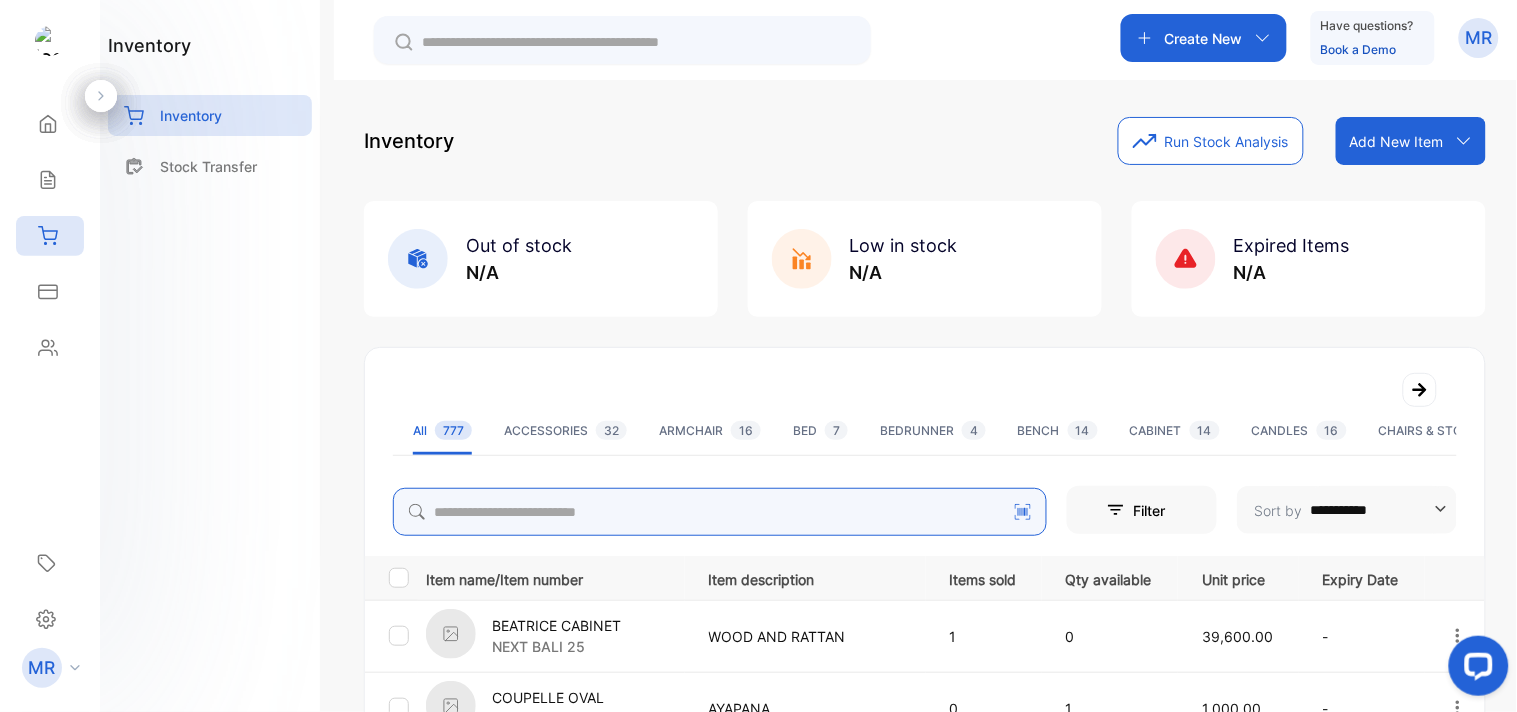 click at bounding box center (720, 512) 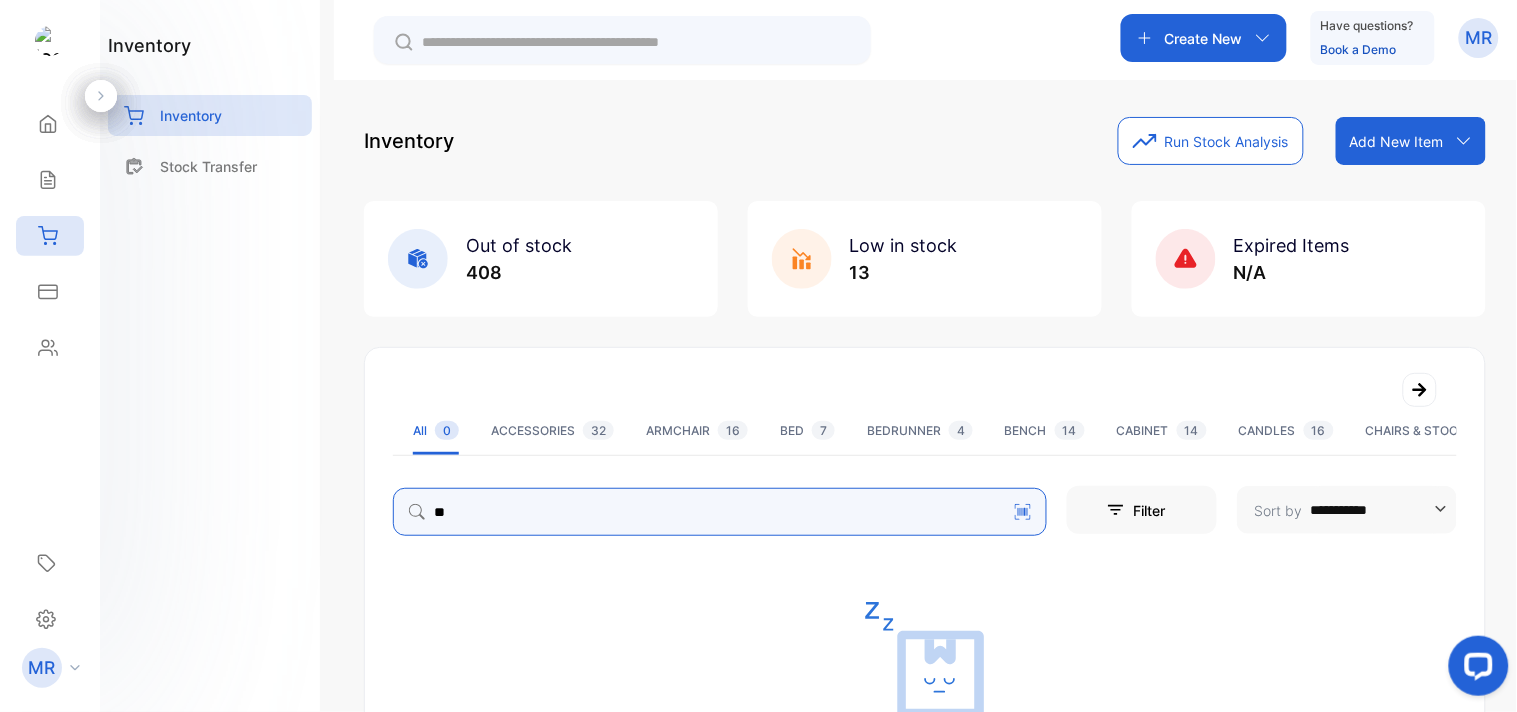type on "*" 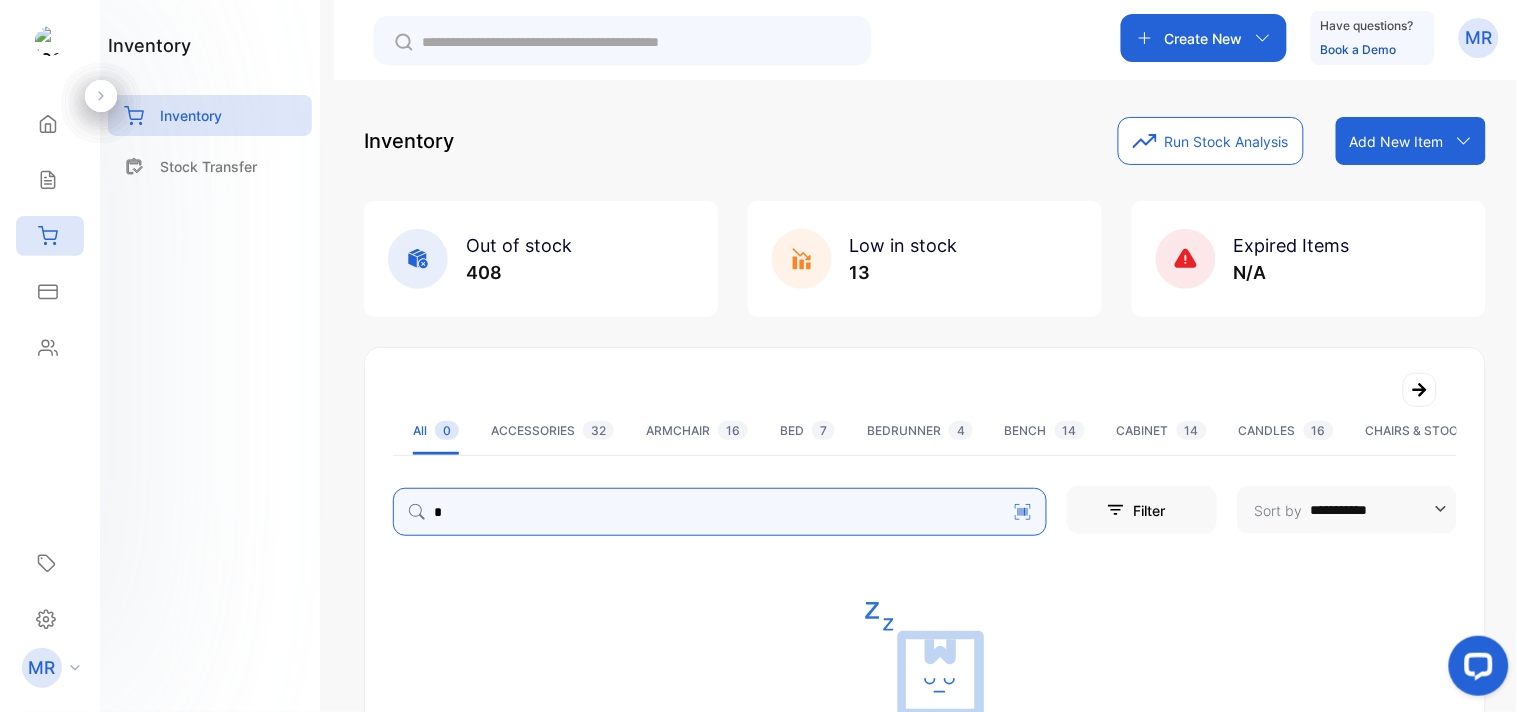 type 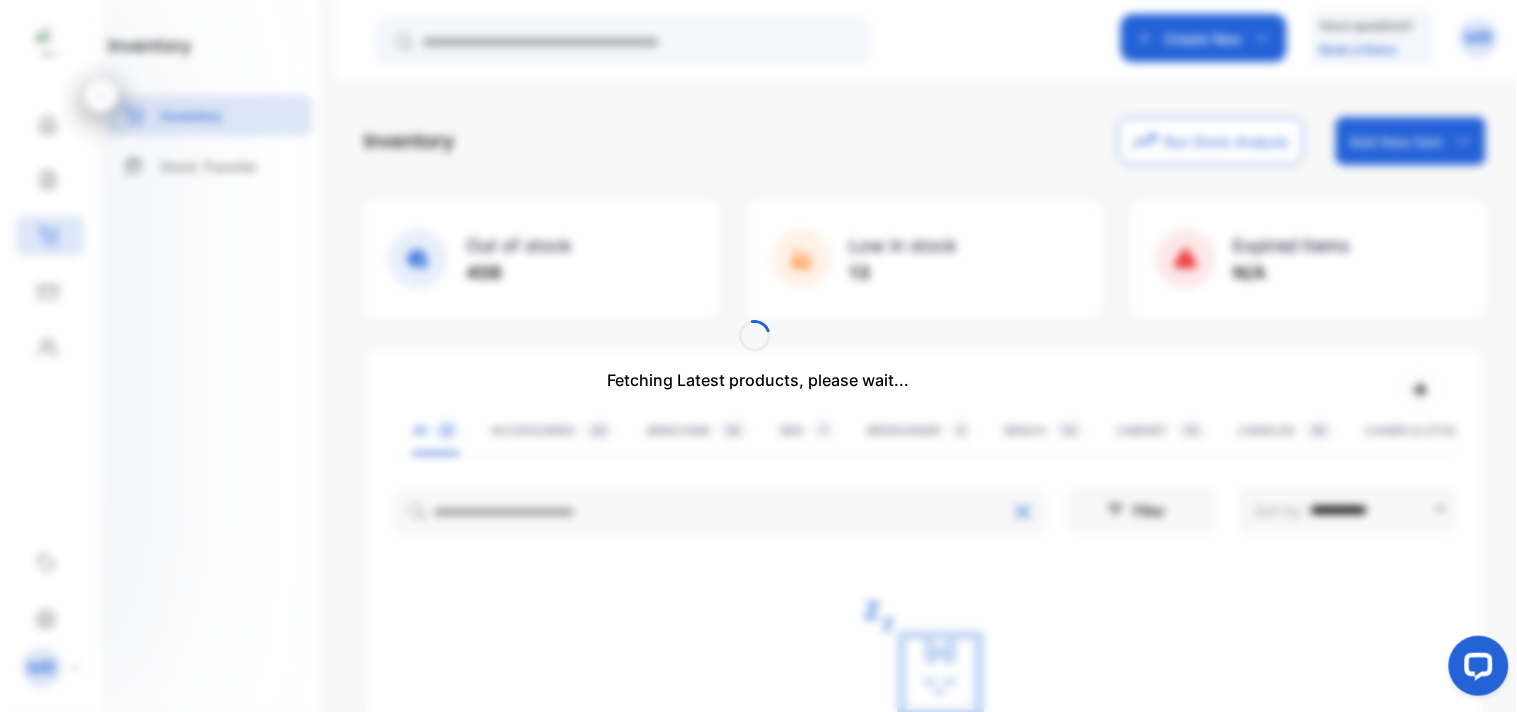 click on "Fetching Latest products, please wait..." at bounding box center (758, 356) 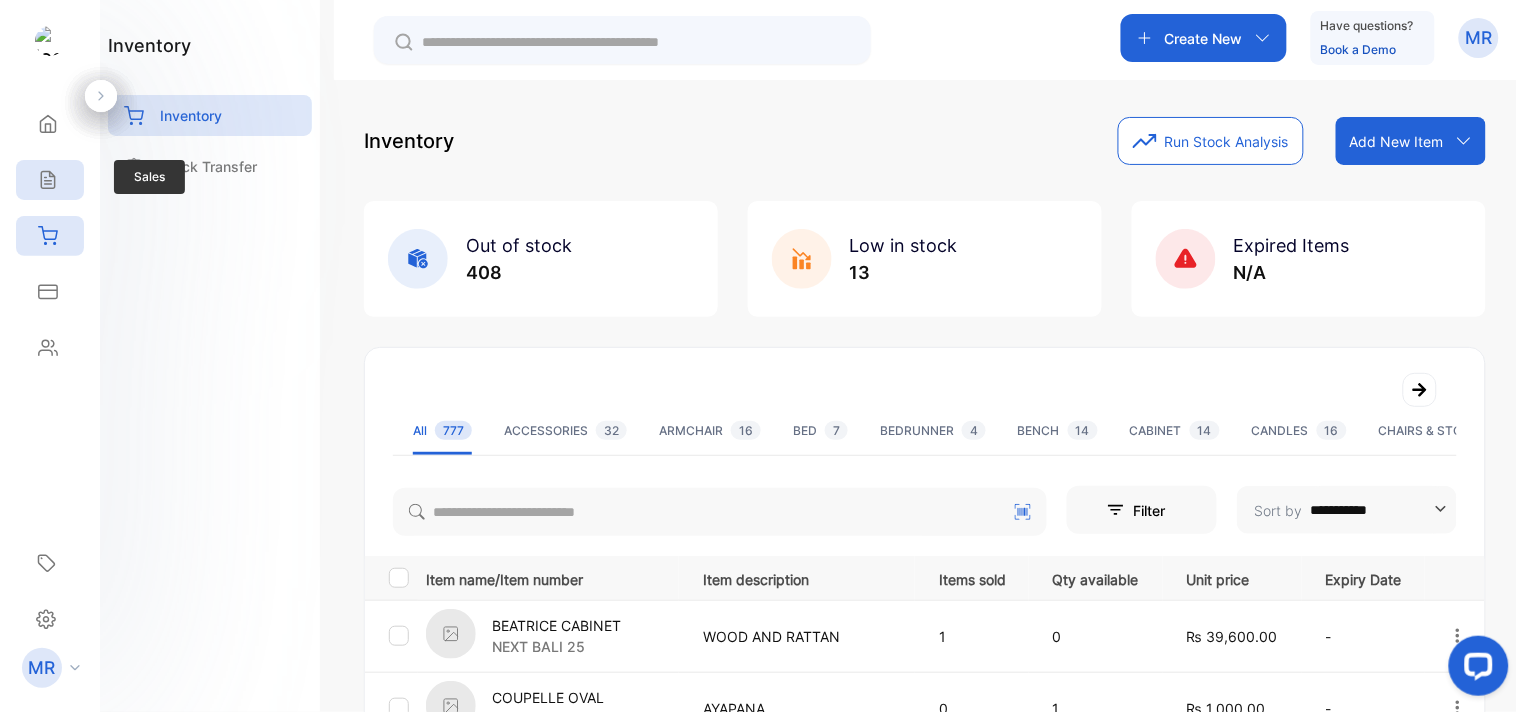 click 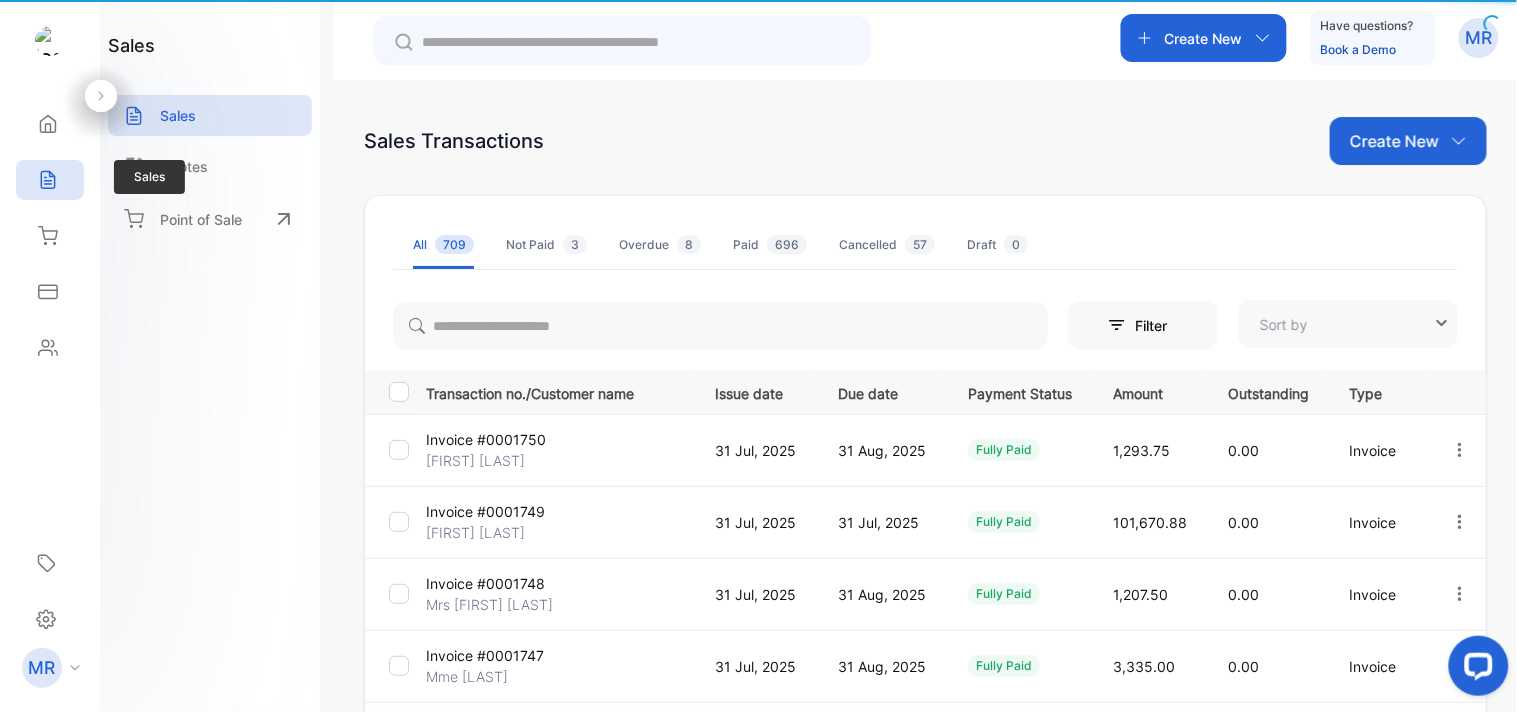 type on "**********" 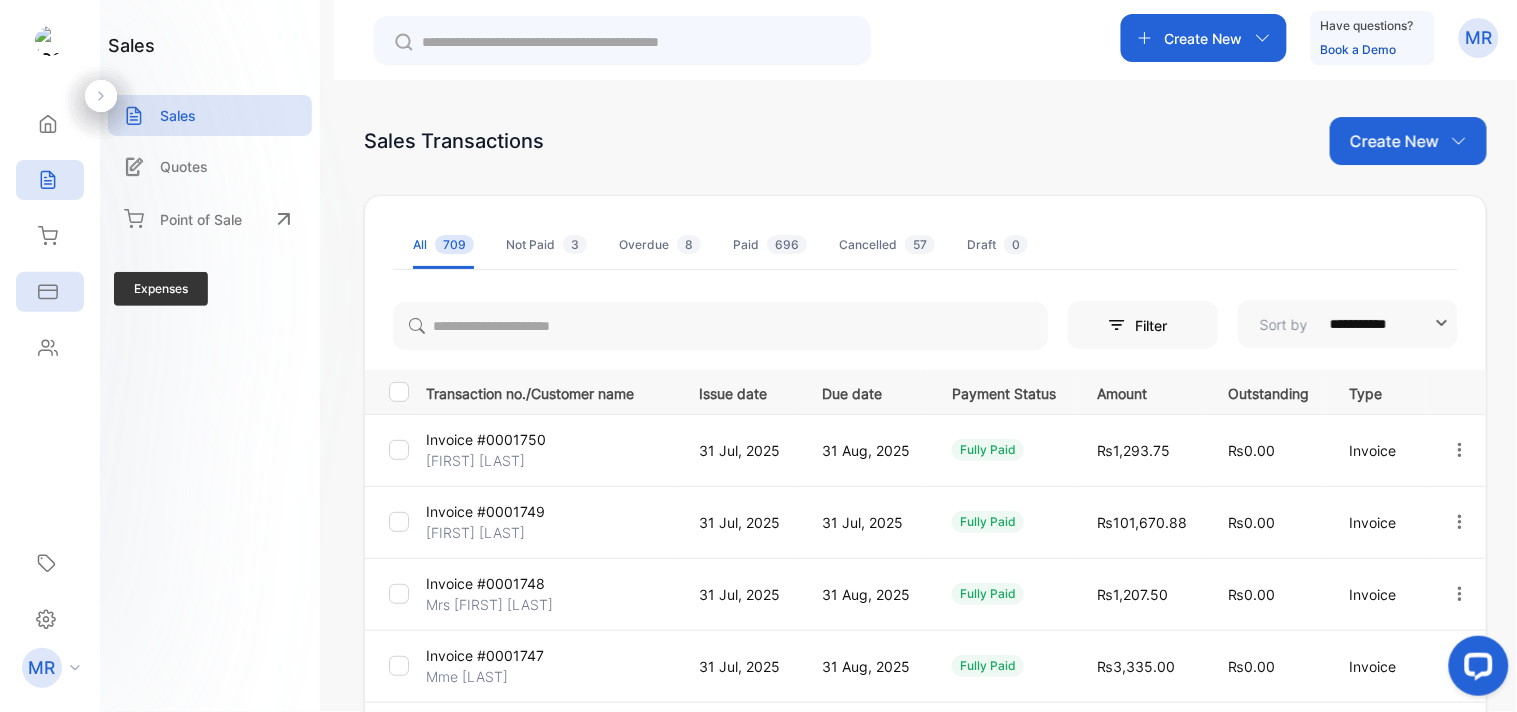 click 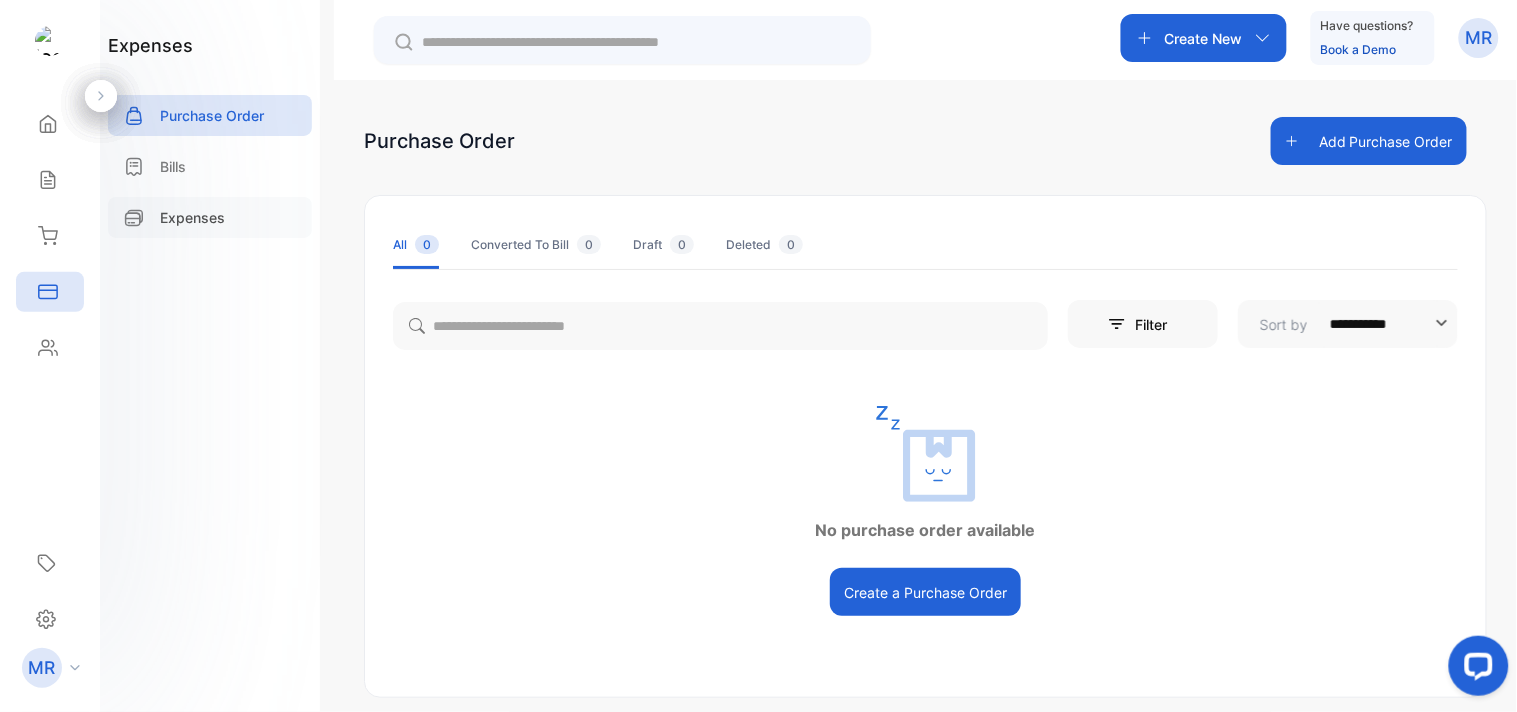 click on "Expenses" at bounding box center (192, 217) 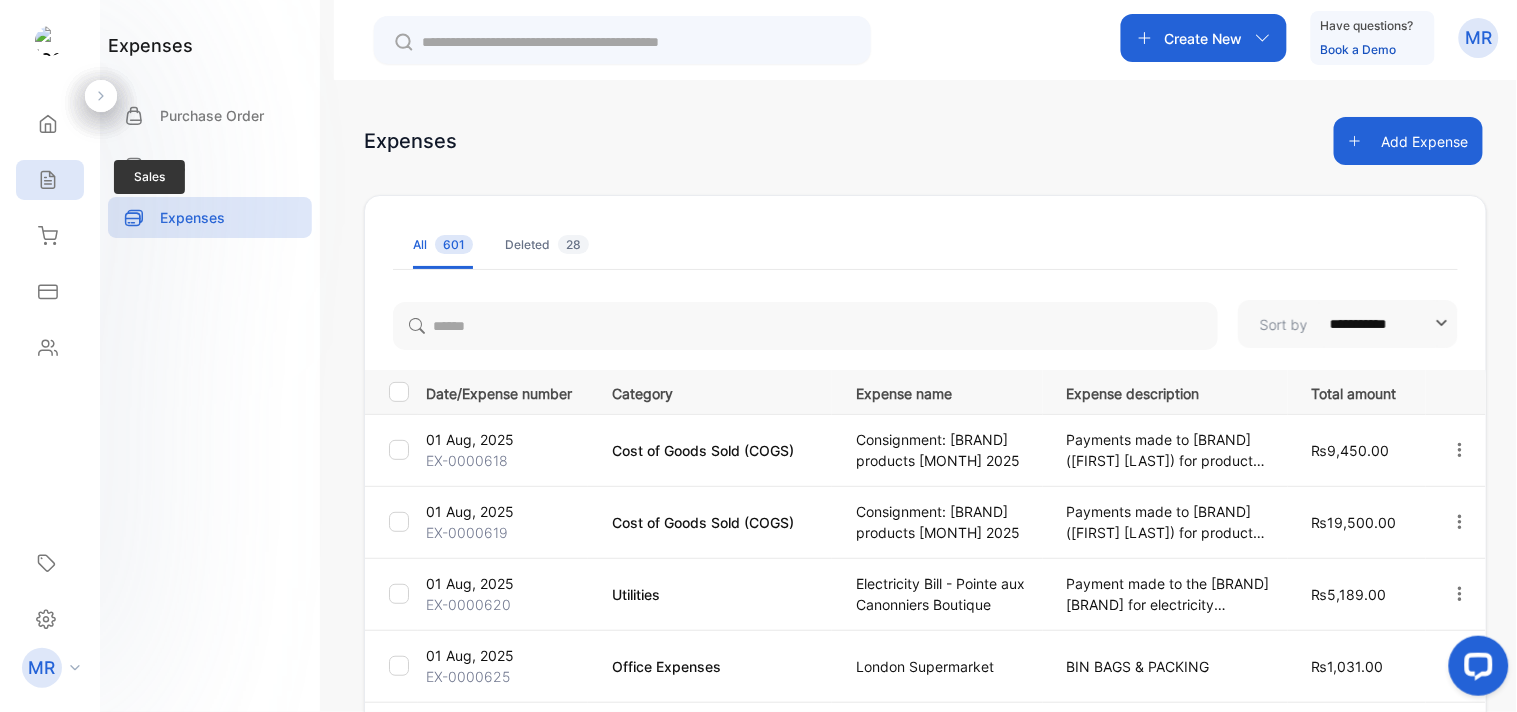 click 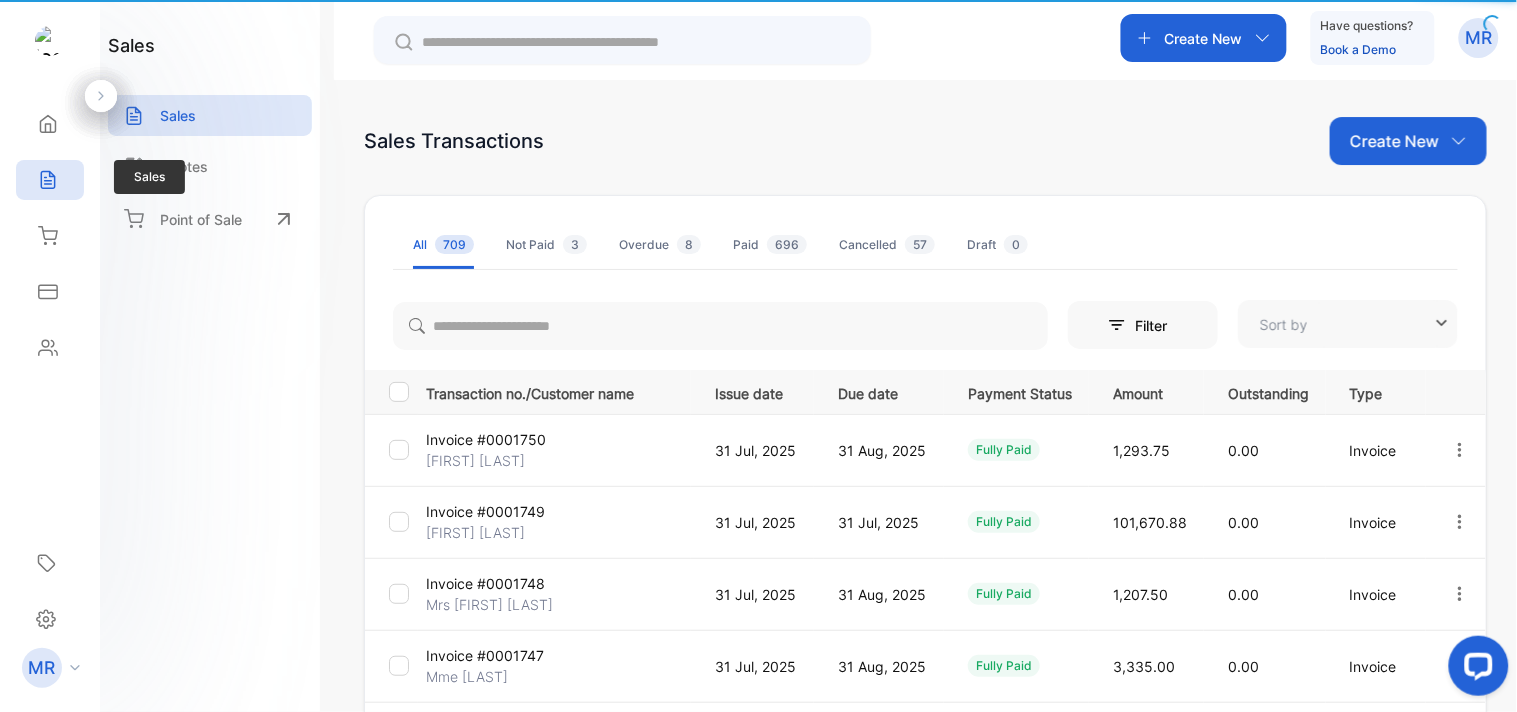 type on "**********" 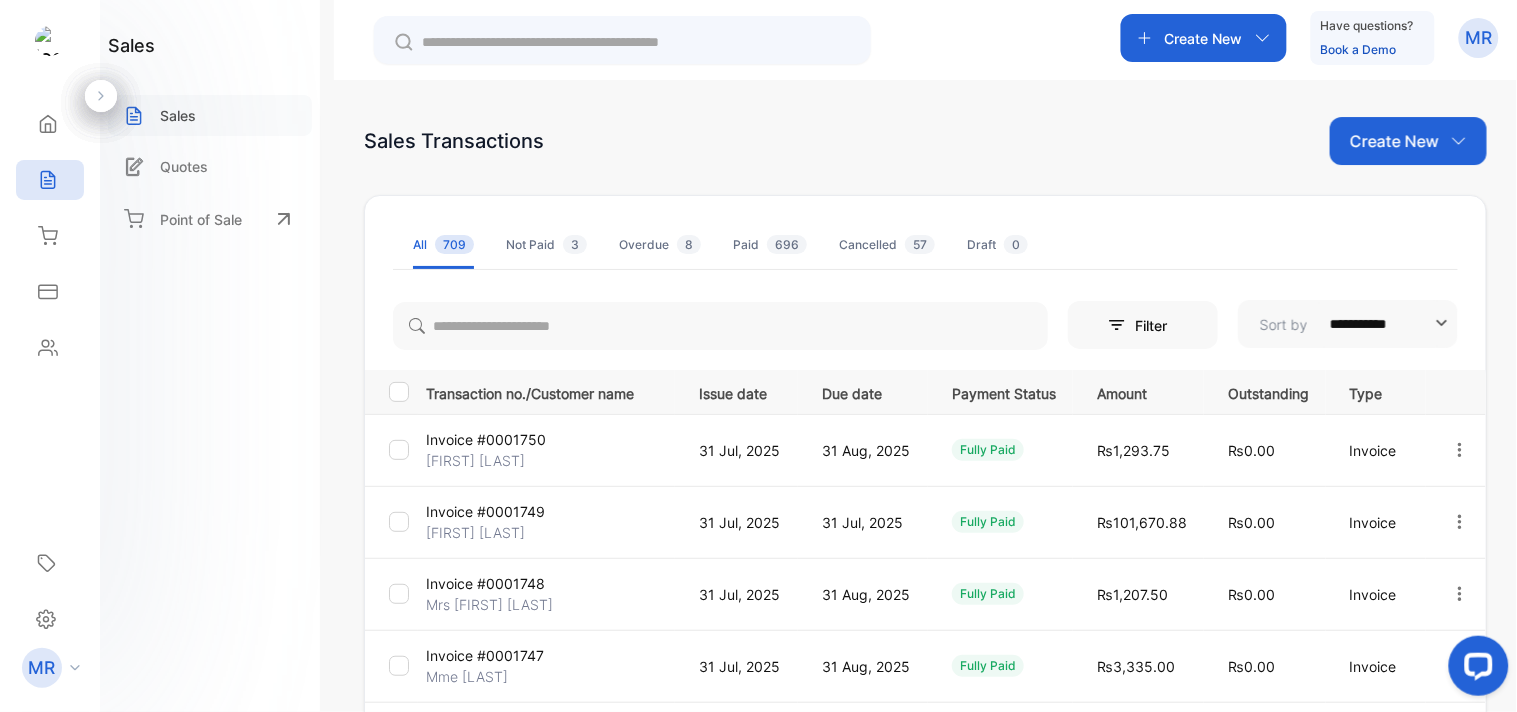 click on "Sales" at bounding box center (178, 115) 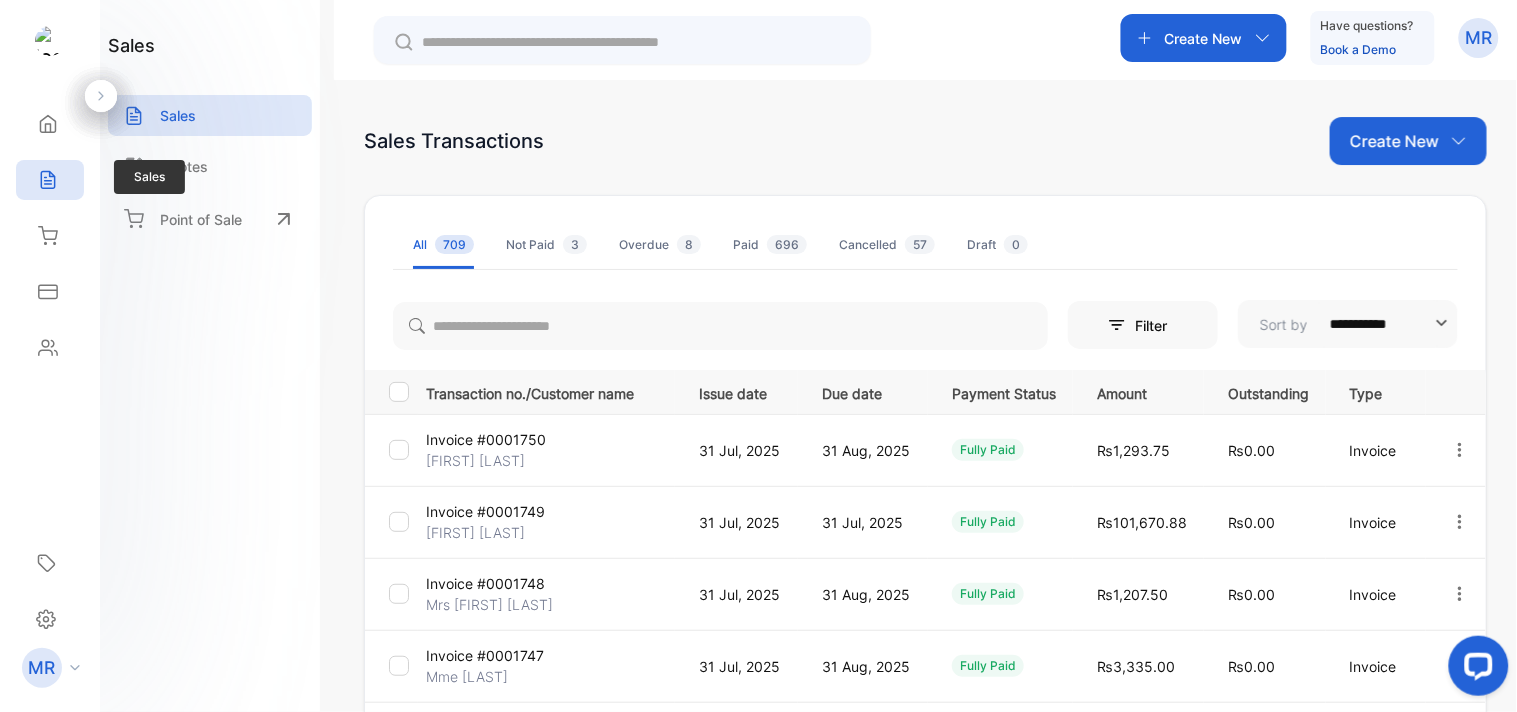 click 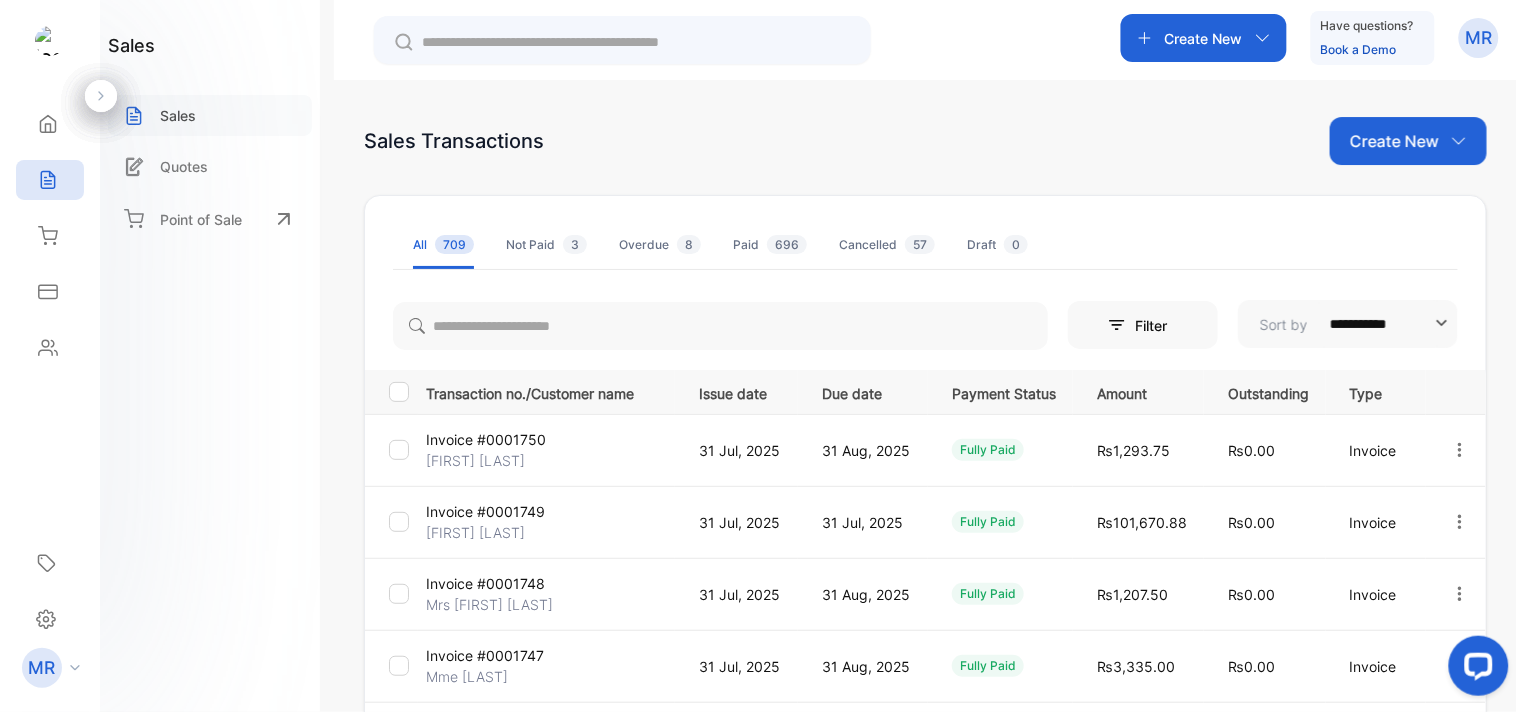 click on "Sales" at bounding box center [210, 115] 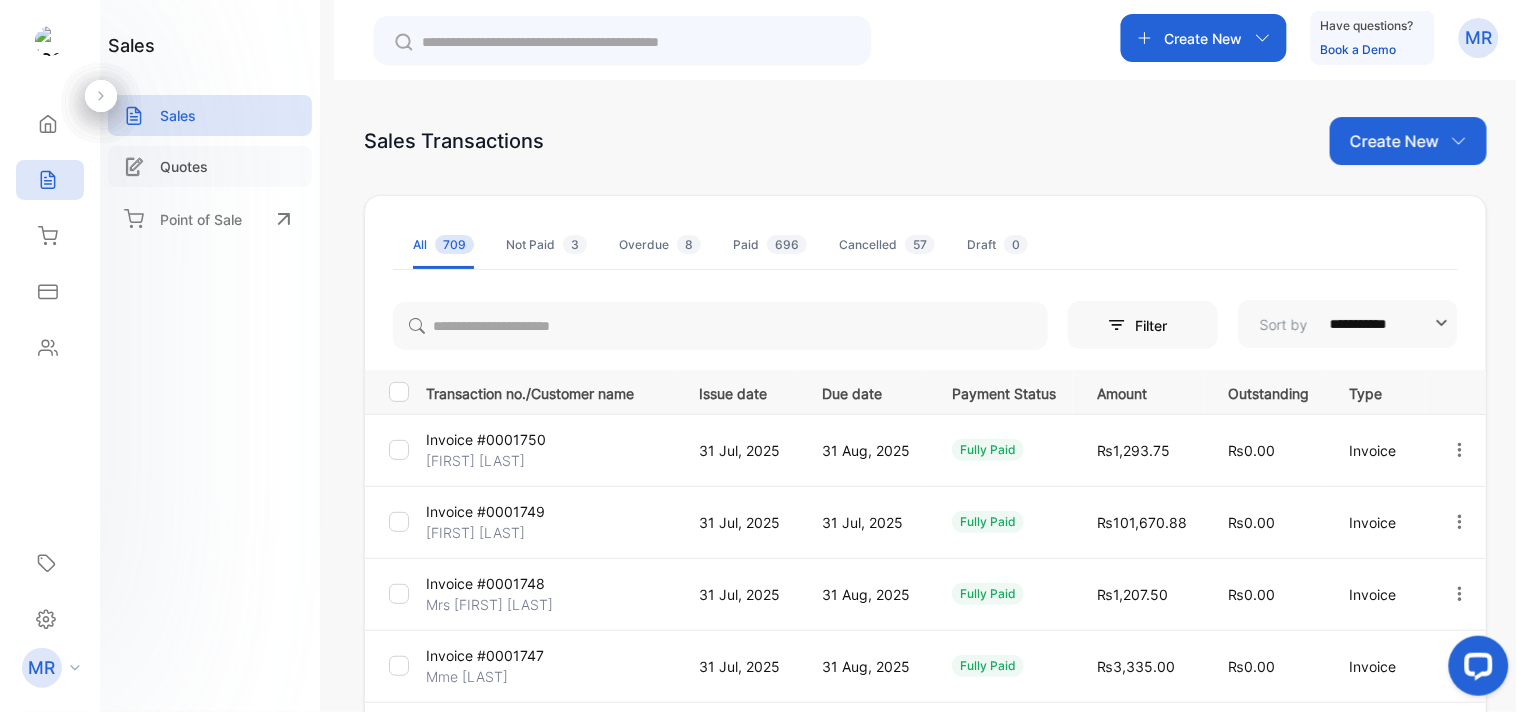 click on "Quotes" at bounding box center [210, 166] 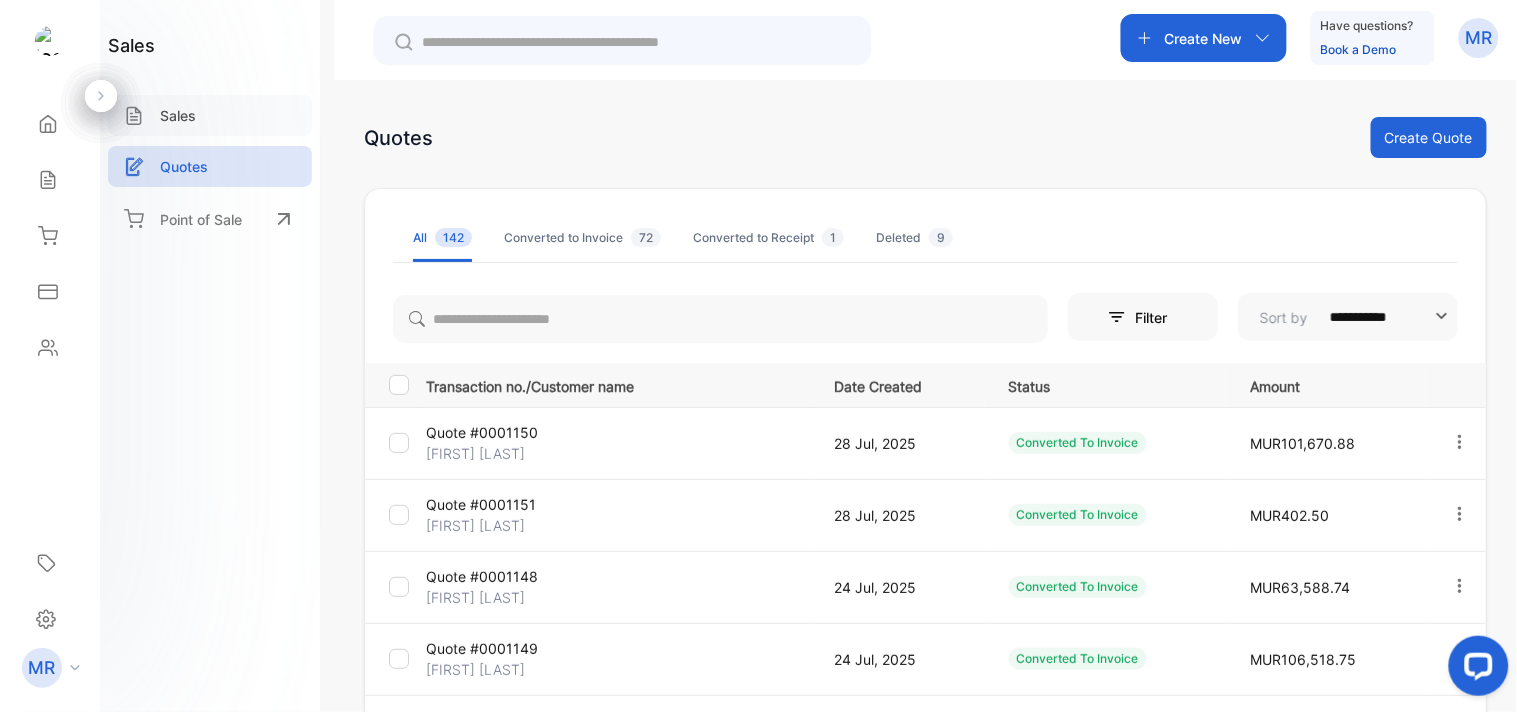 click on "Sales" at bounding box center [210, 115] 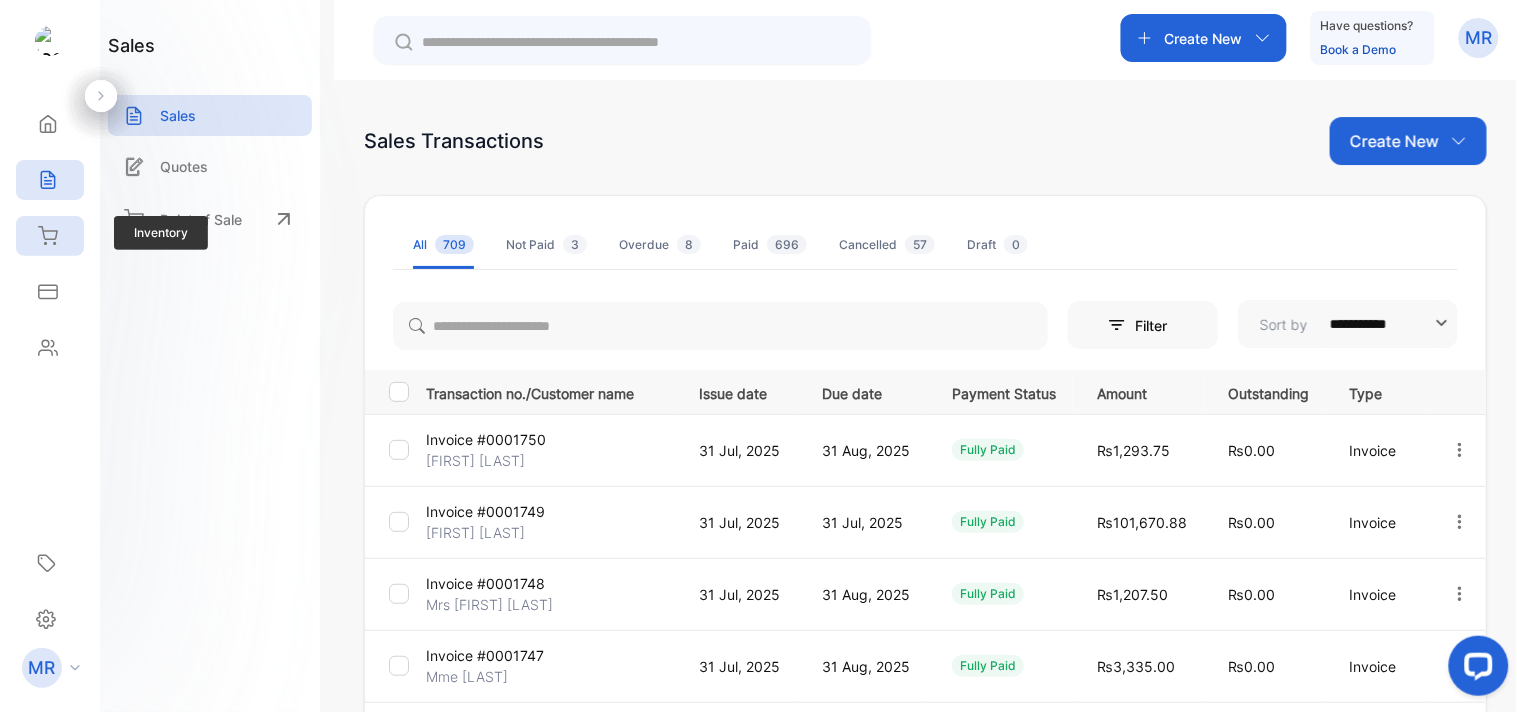 click 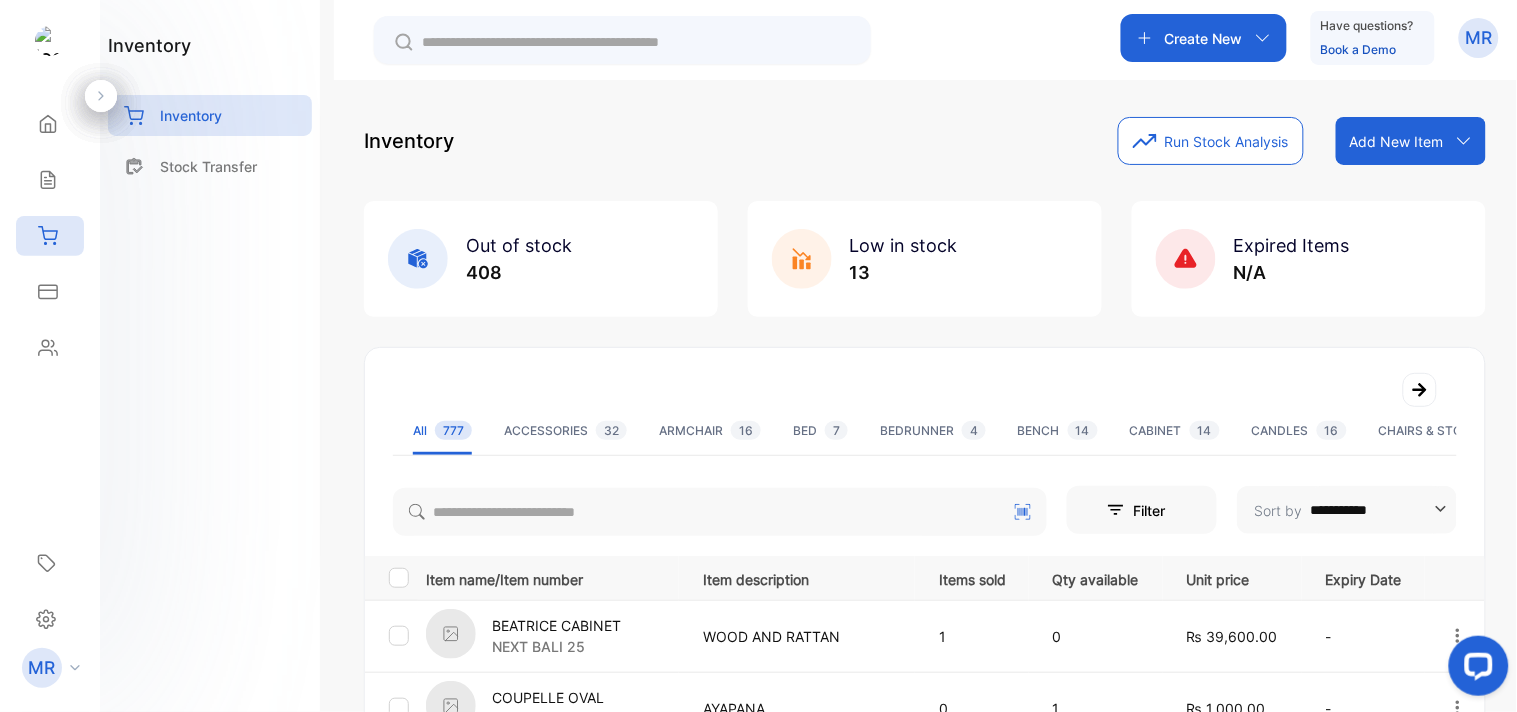 click at bounding box center [720, 508] 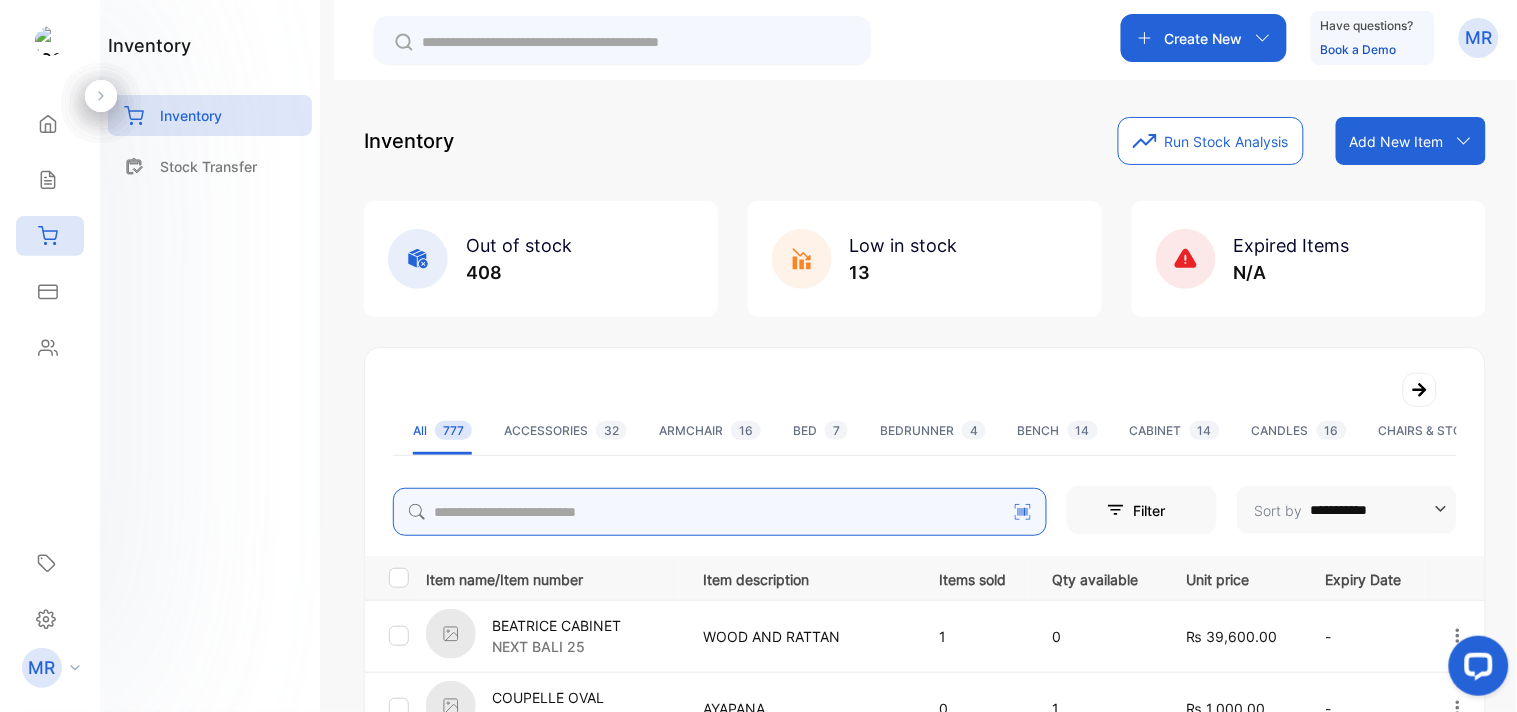 click at bounding box center [720, 512] 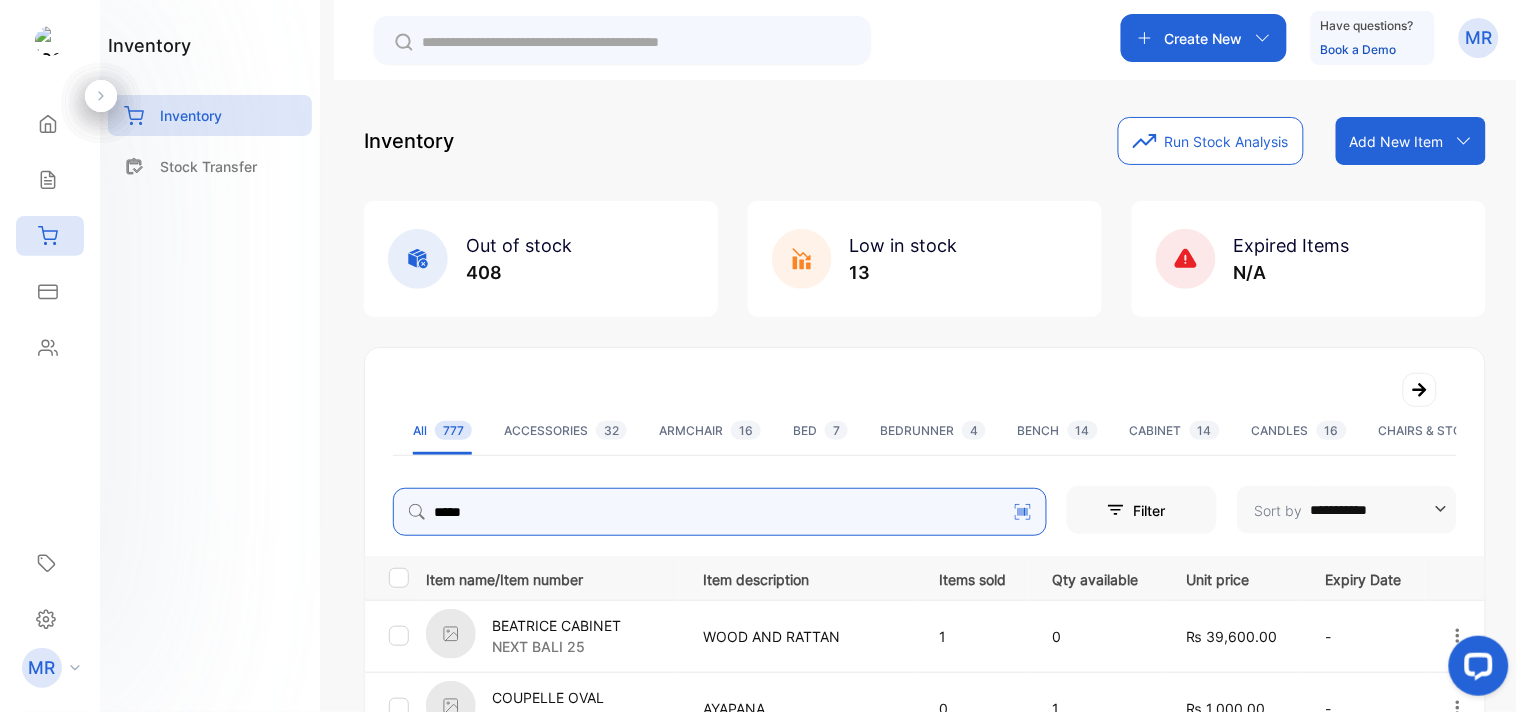type on "**********" 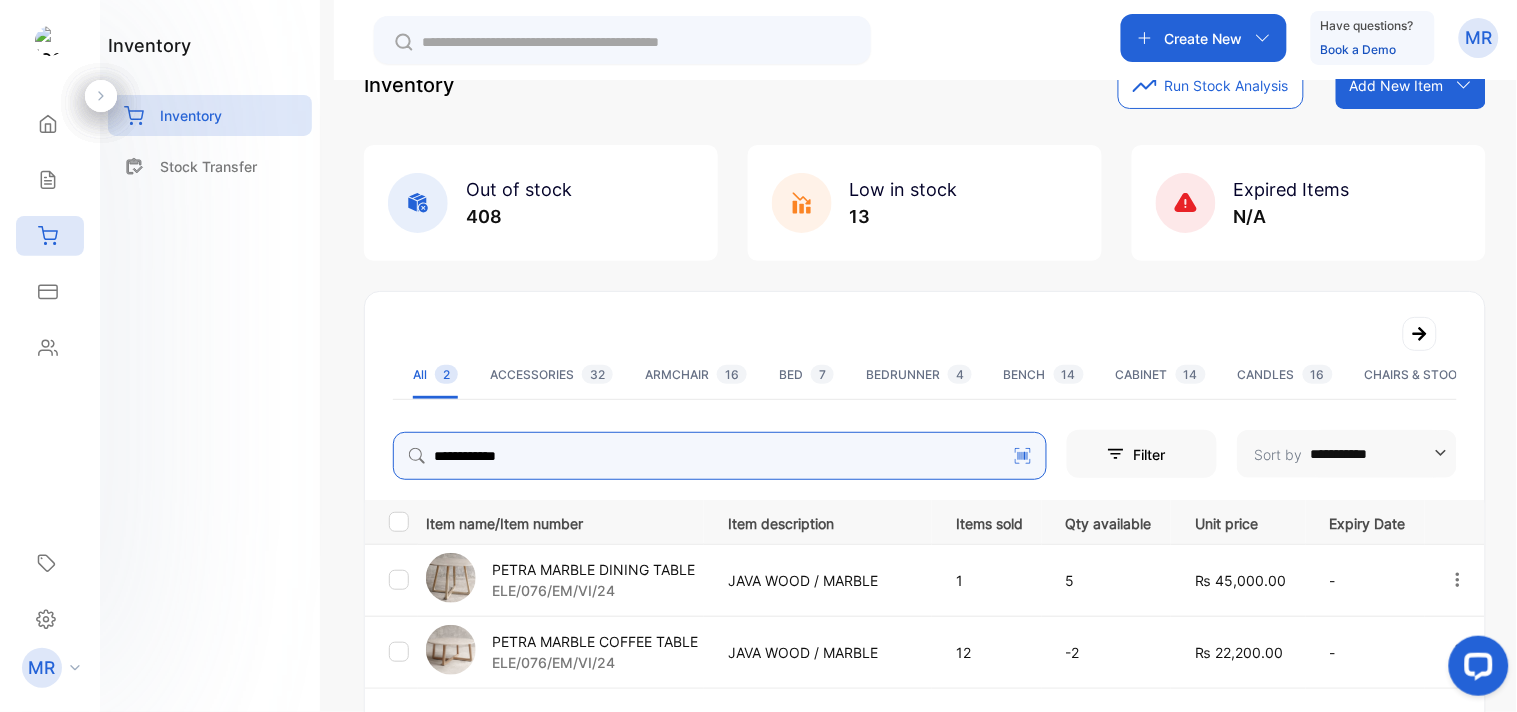scroll, scrollTop: 201, scrollLeft: 0, axis: vertical 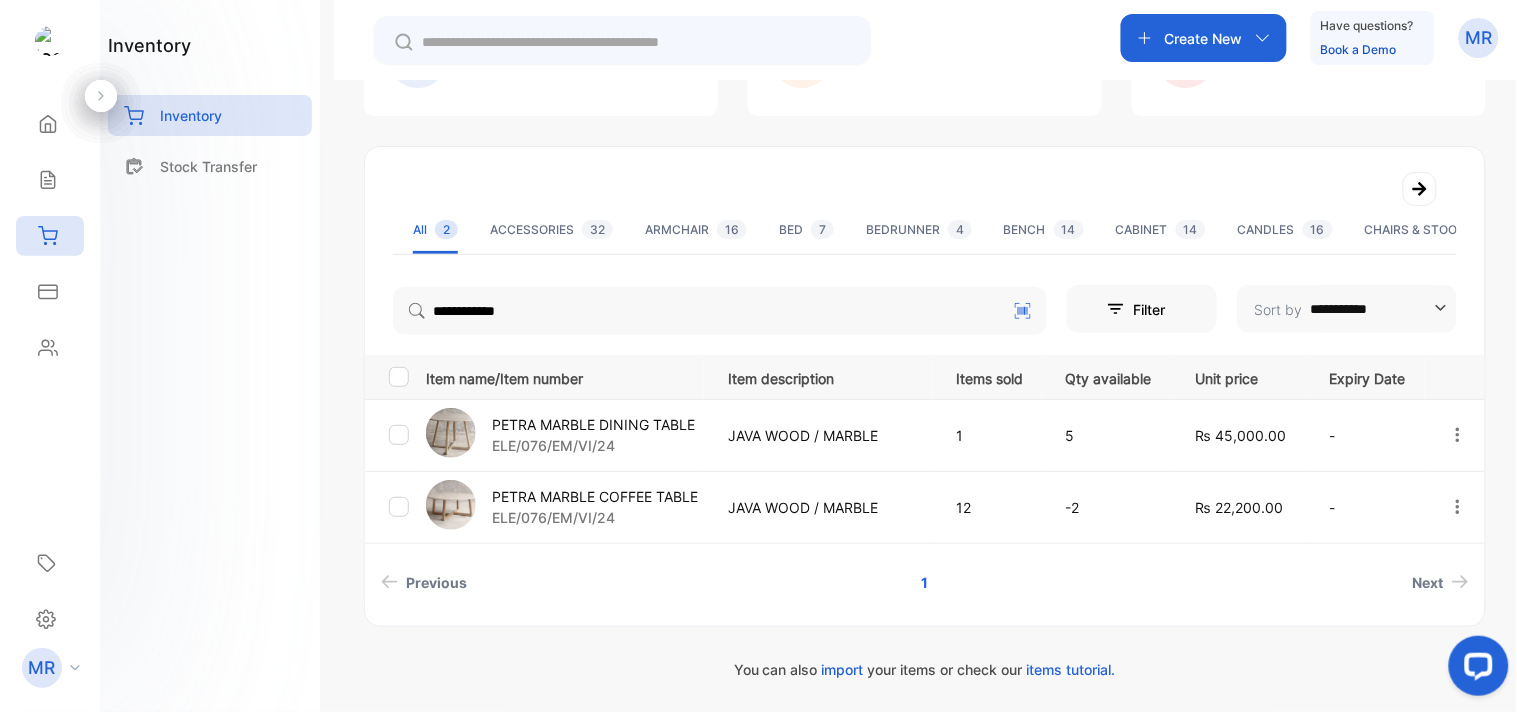 click on "PETRA MARBLE COFFEE TABLE" at bounding box center (595, 496) 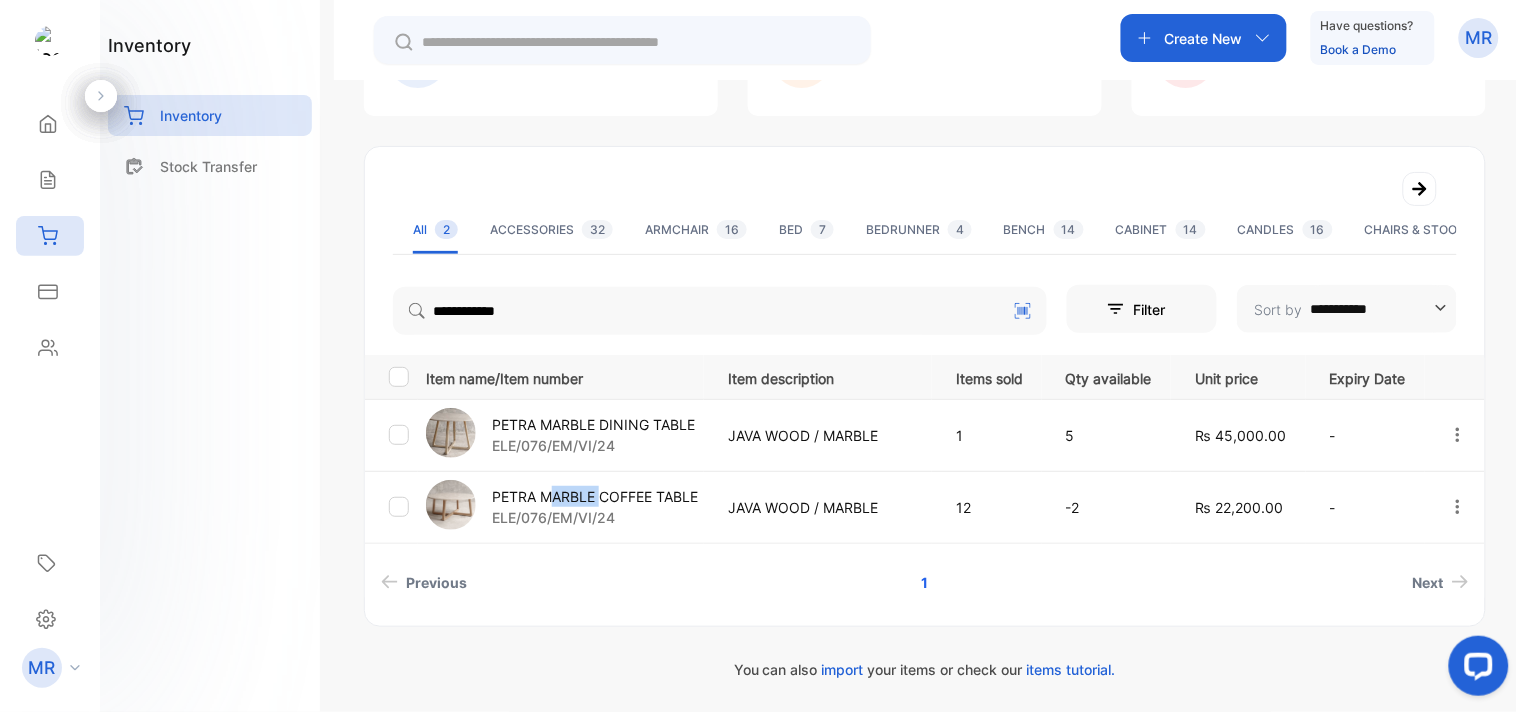 click on "PETRA MARBLE COFFEE TABLE" at bounding box center [595, 496] 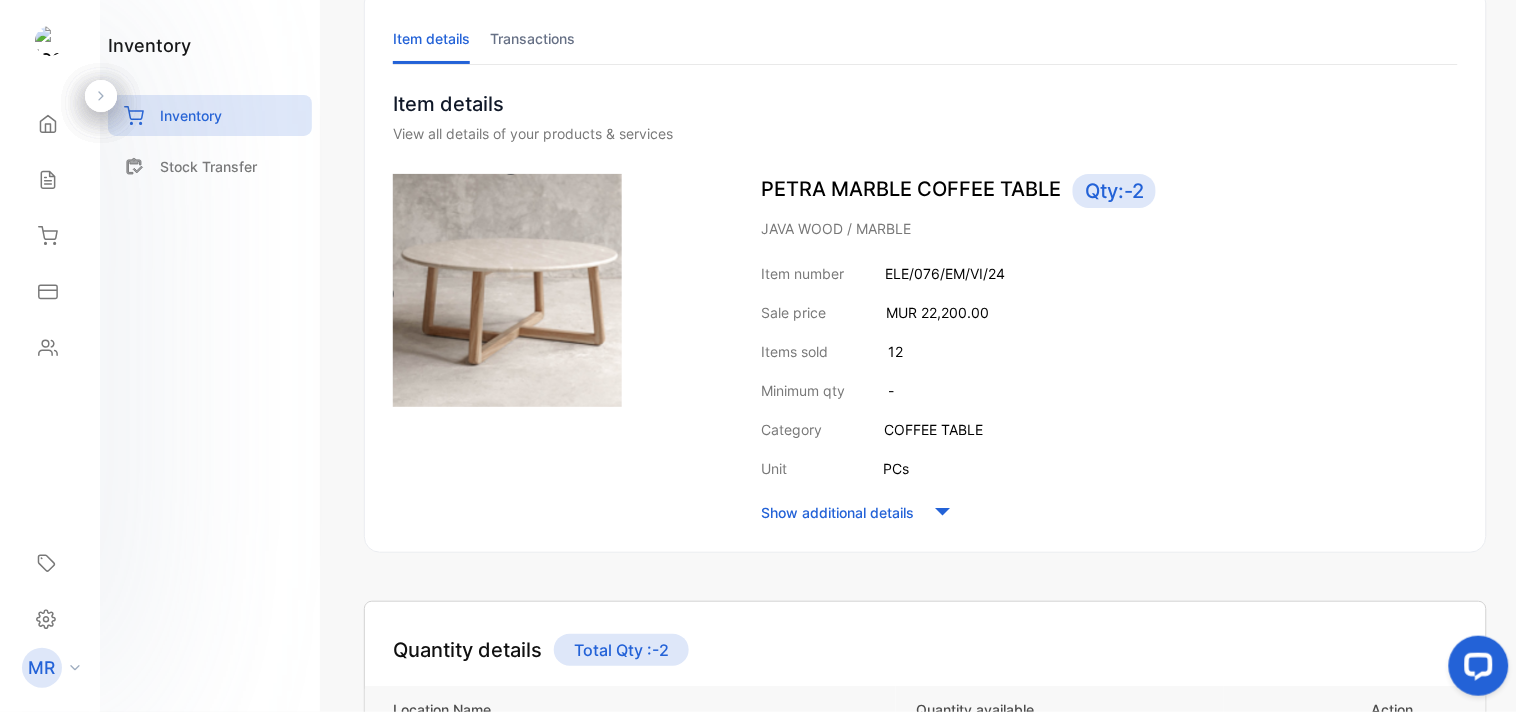 scroll, scrollTop: 127, scrollLeft: 0, axis: vertical 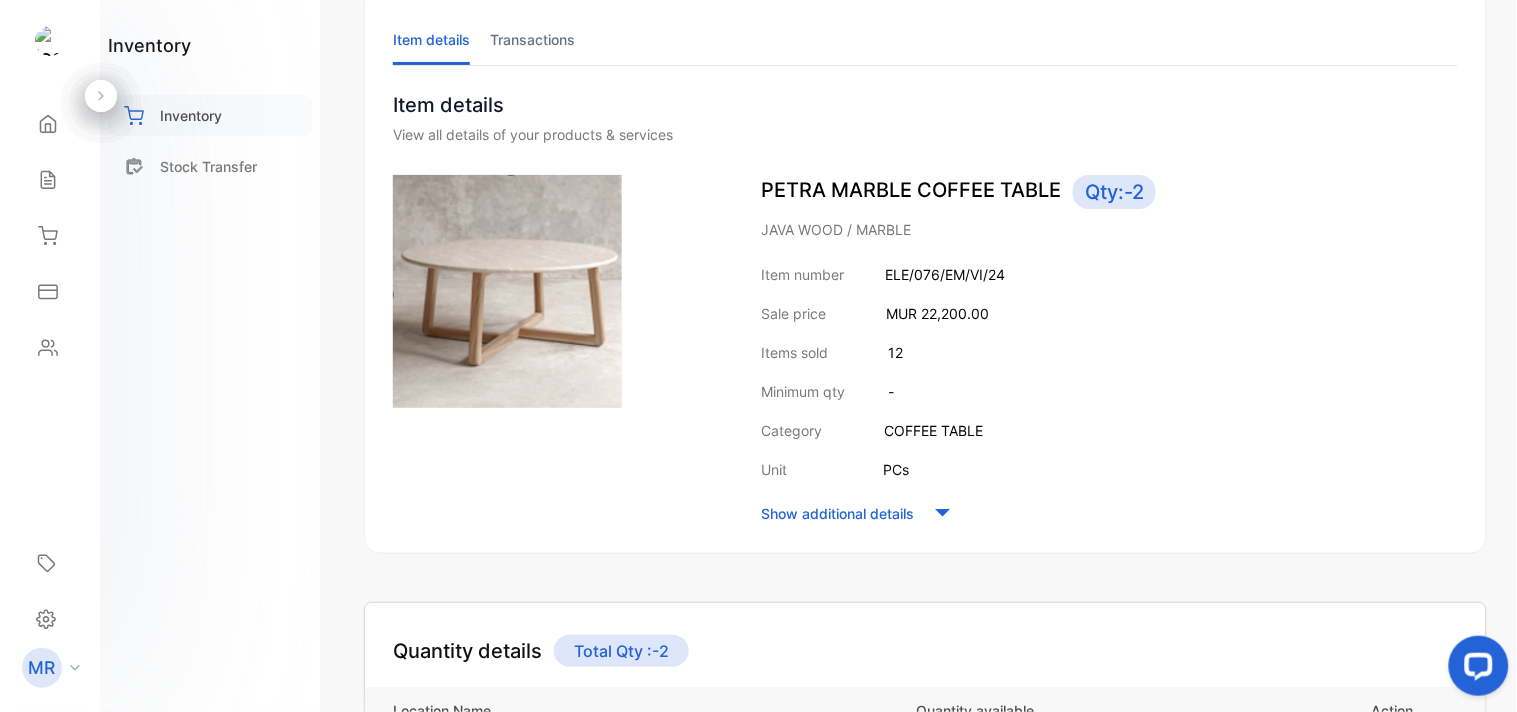 click on "Inventory" at bounding box center [191, 115] 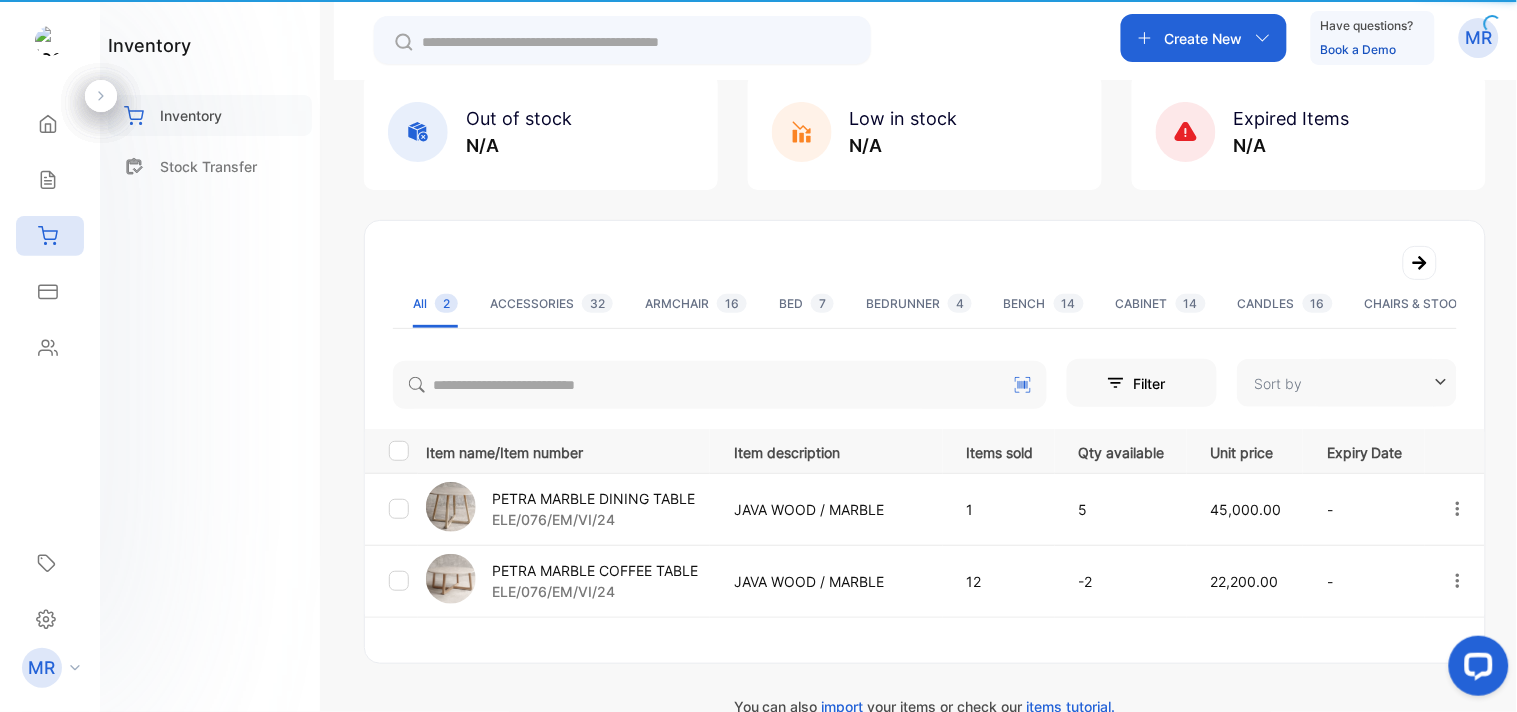 type on "**********" 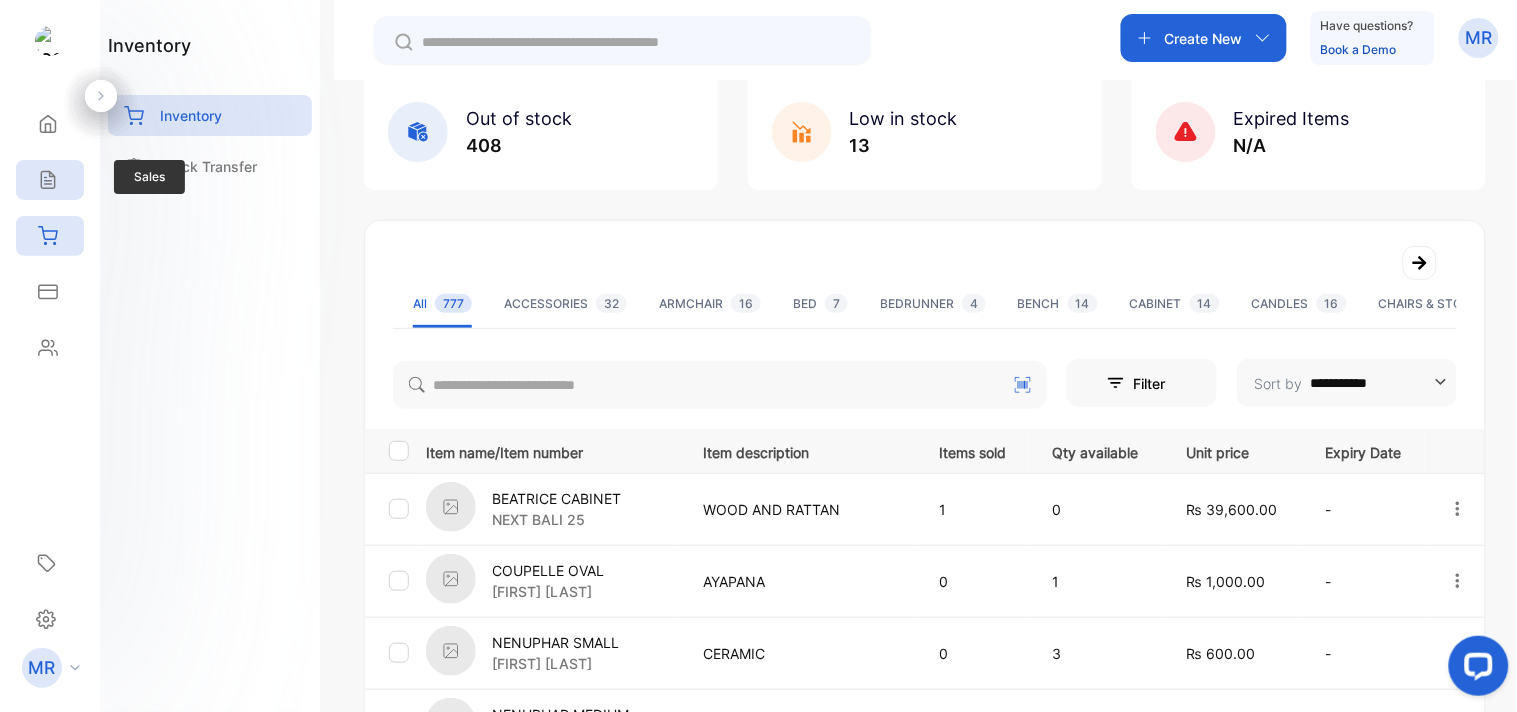 click 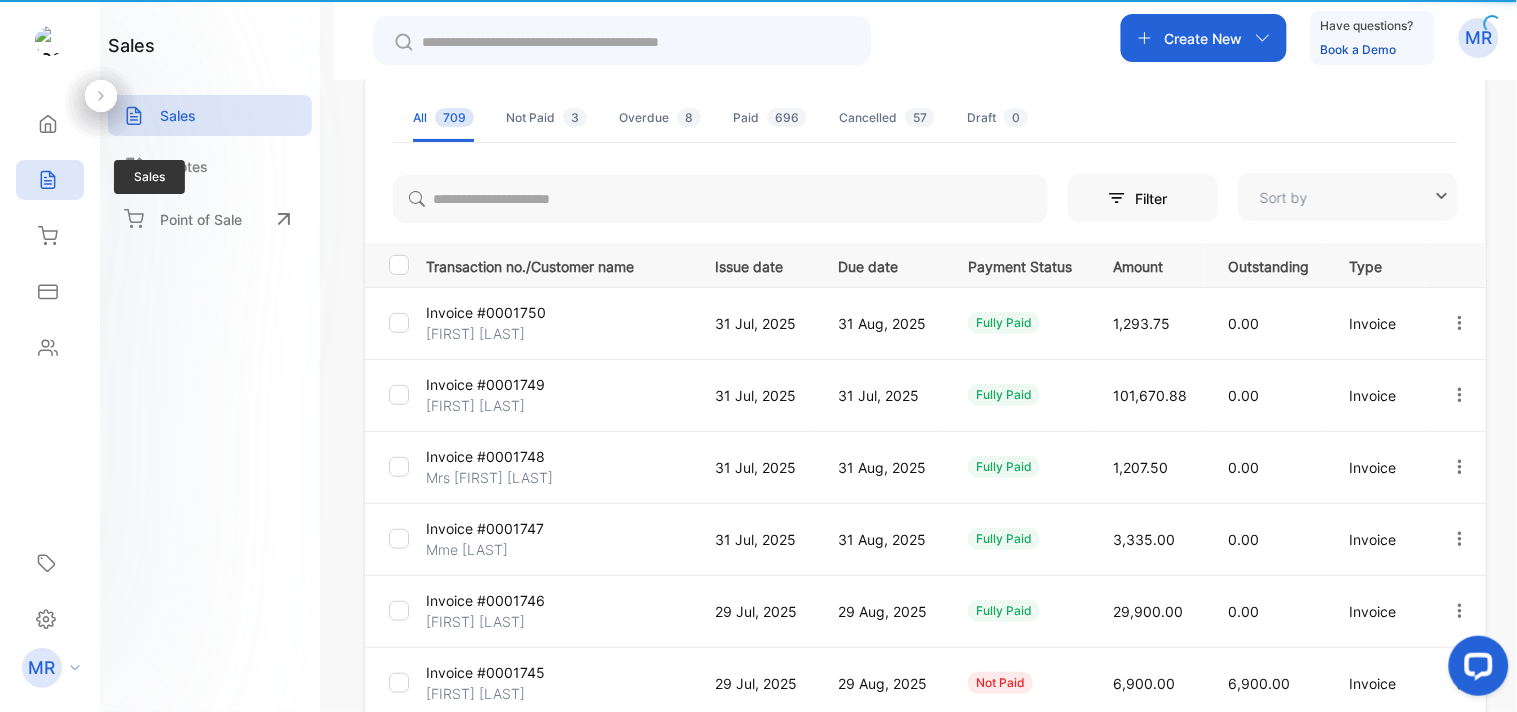 type on "**********" 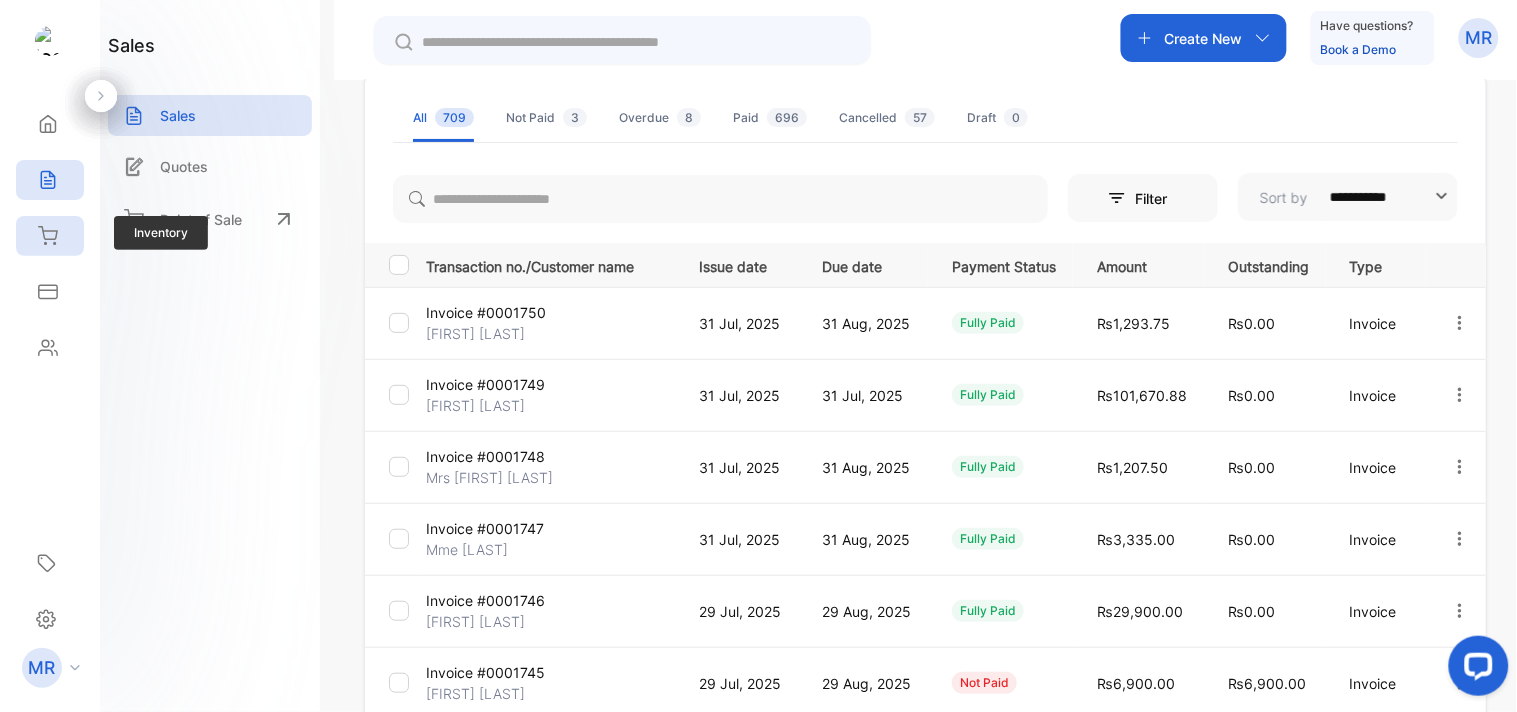 click 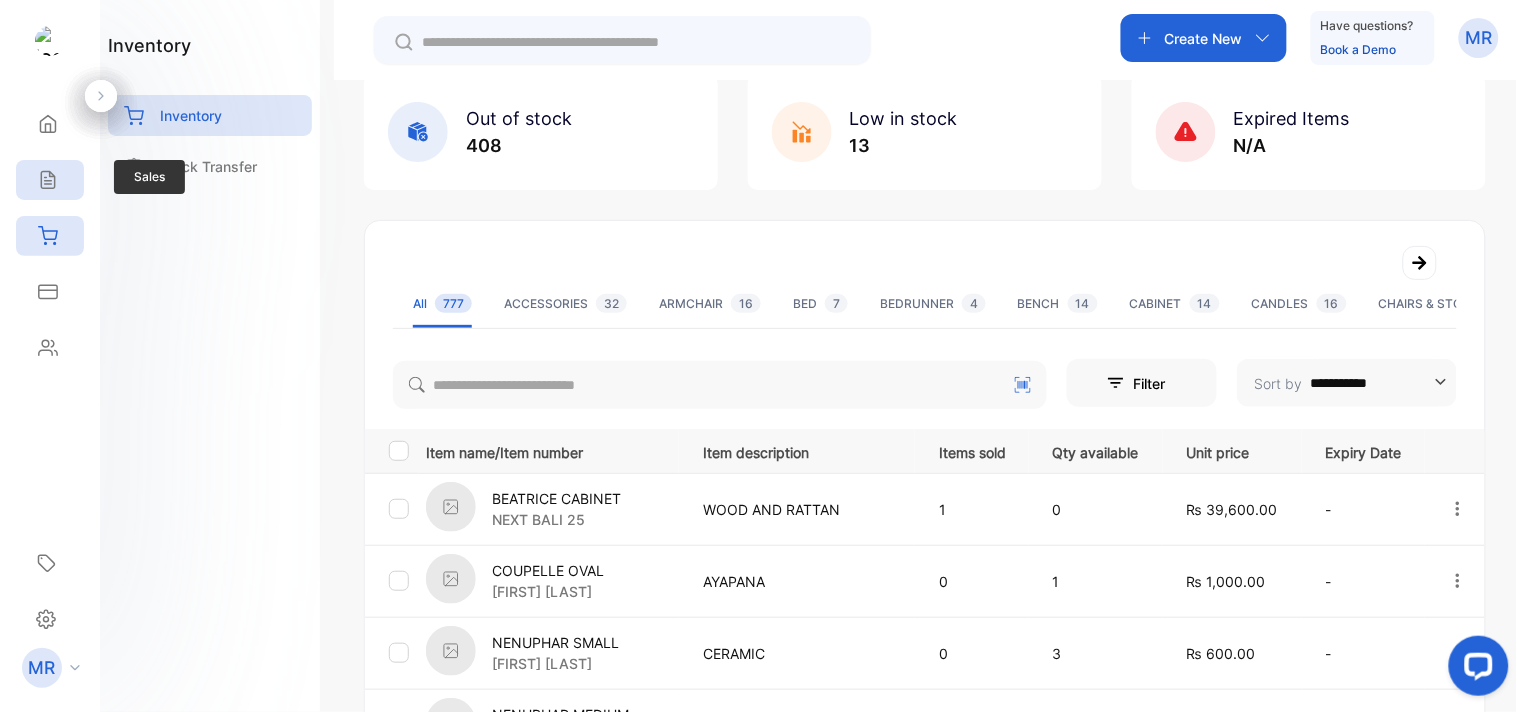 click 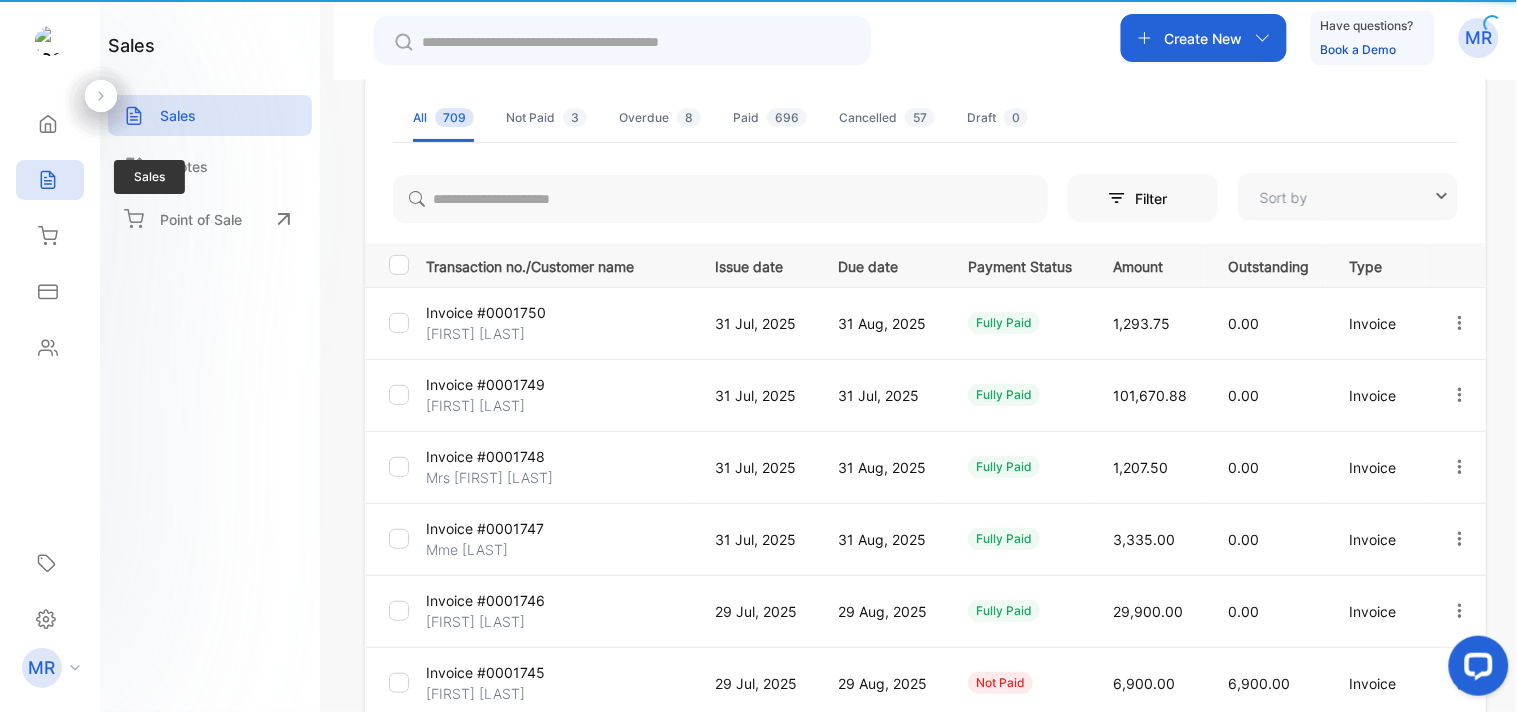 type on "**********" 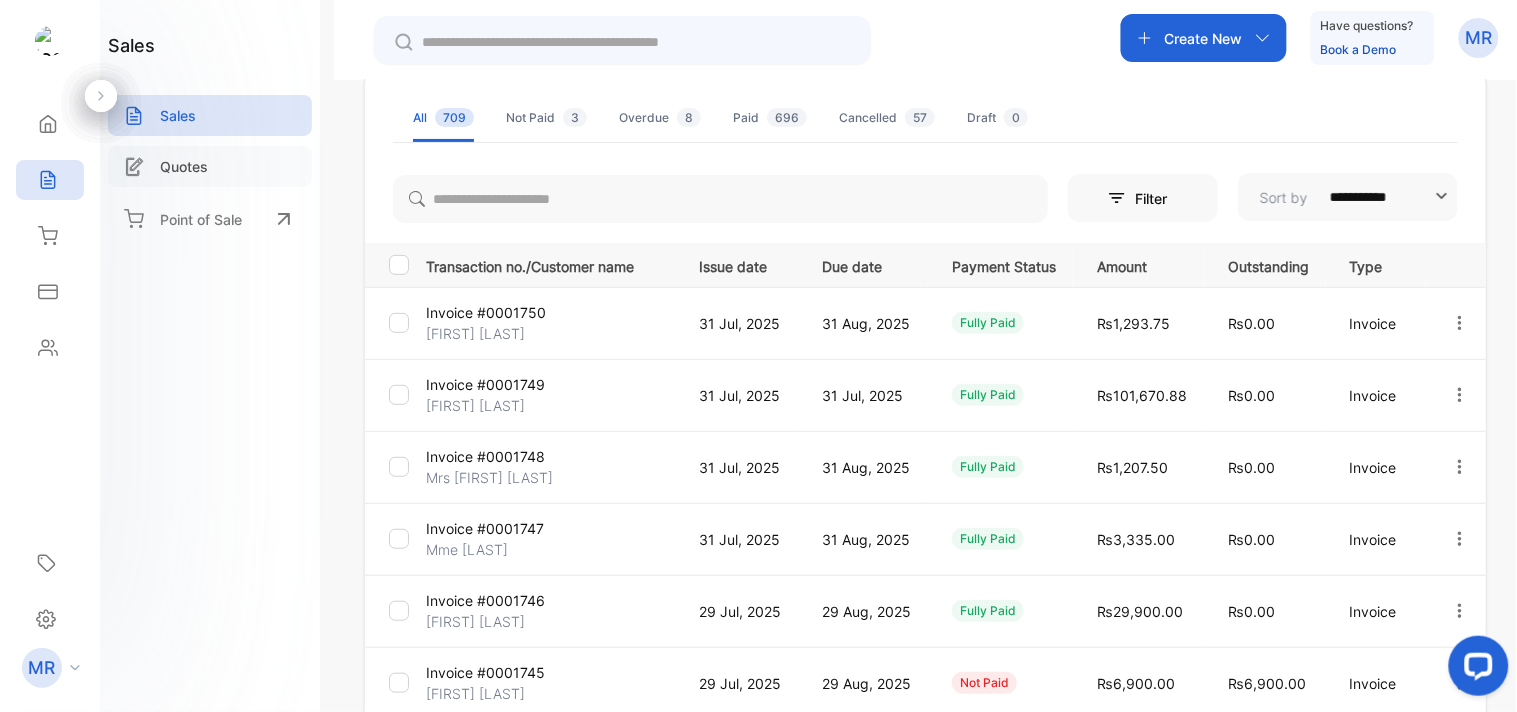 click on "Quotes" at bounding box center [184, 166] 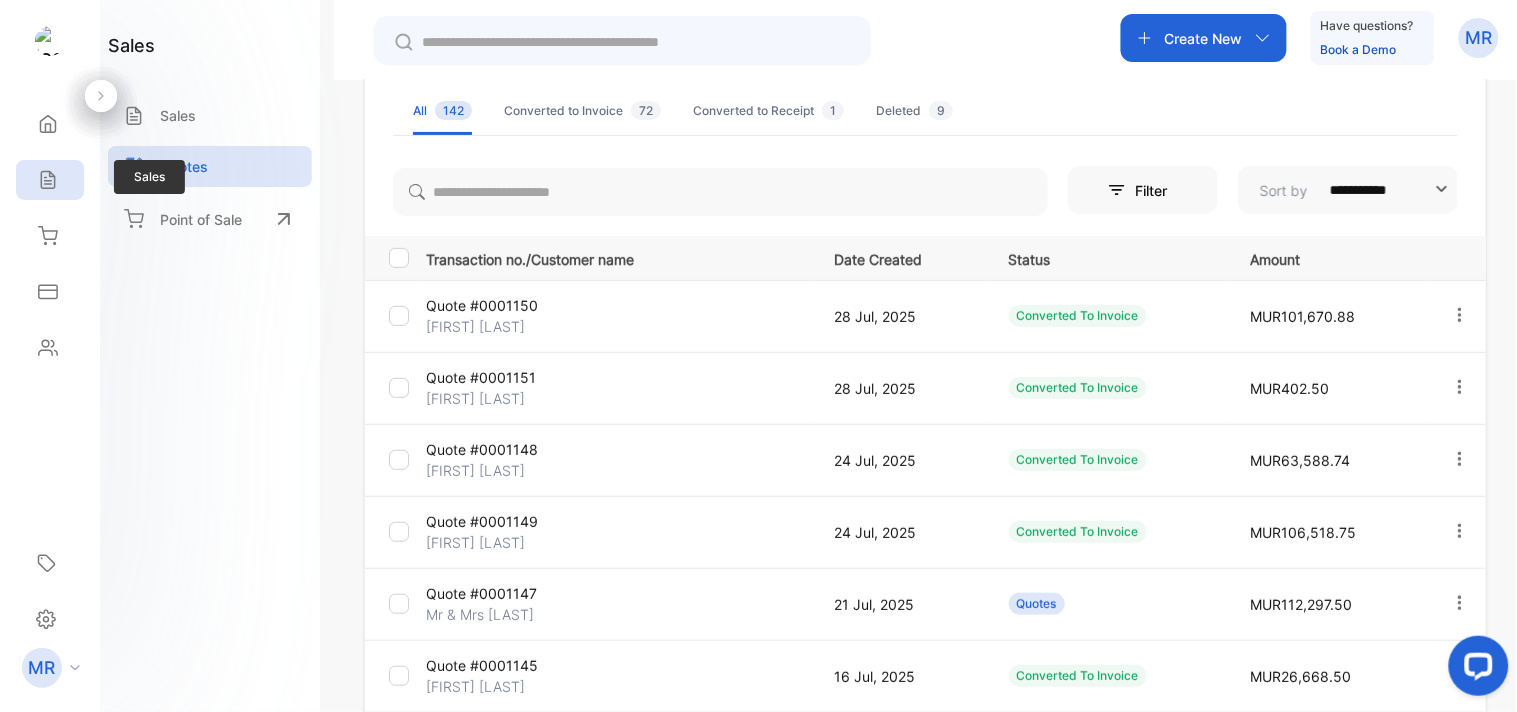 click 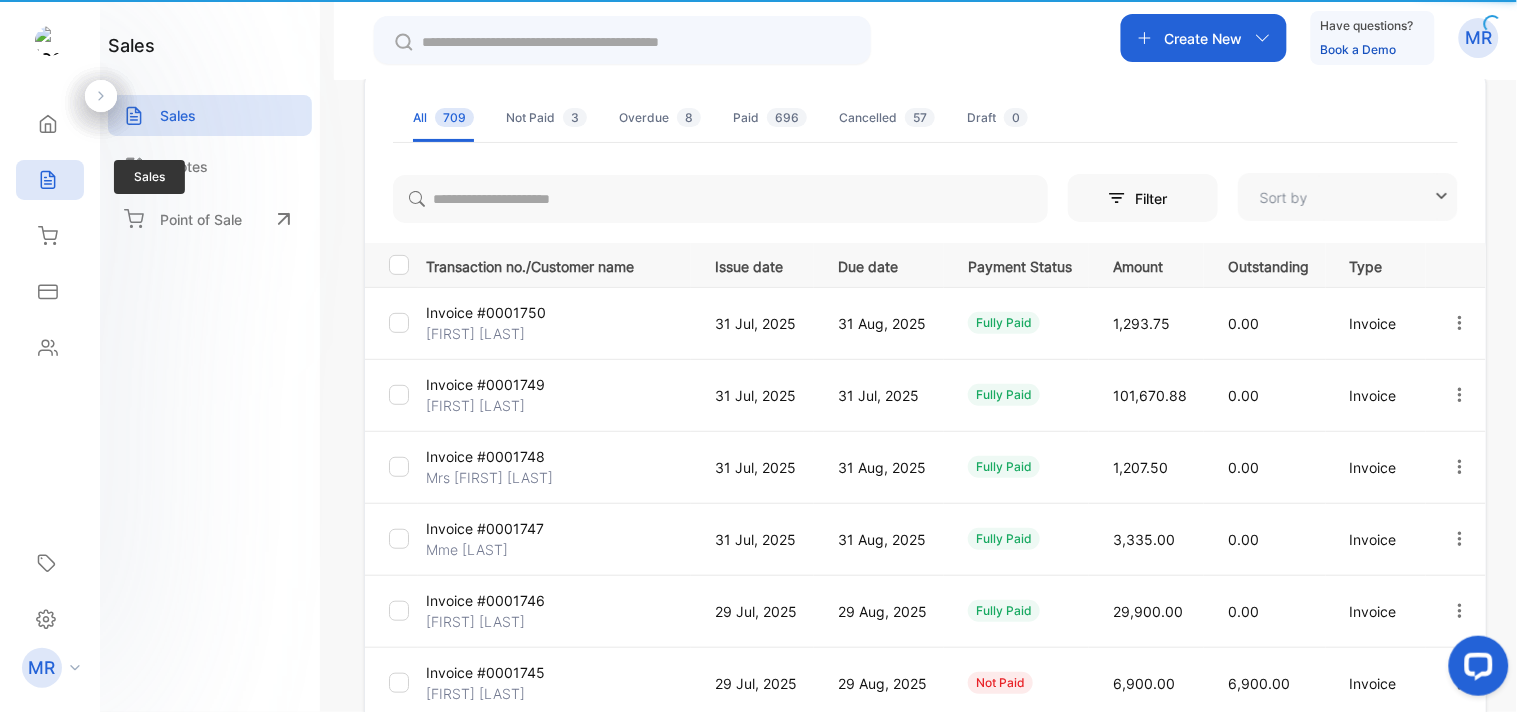 type on "**********" 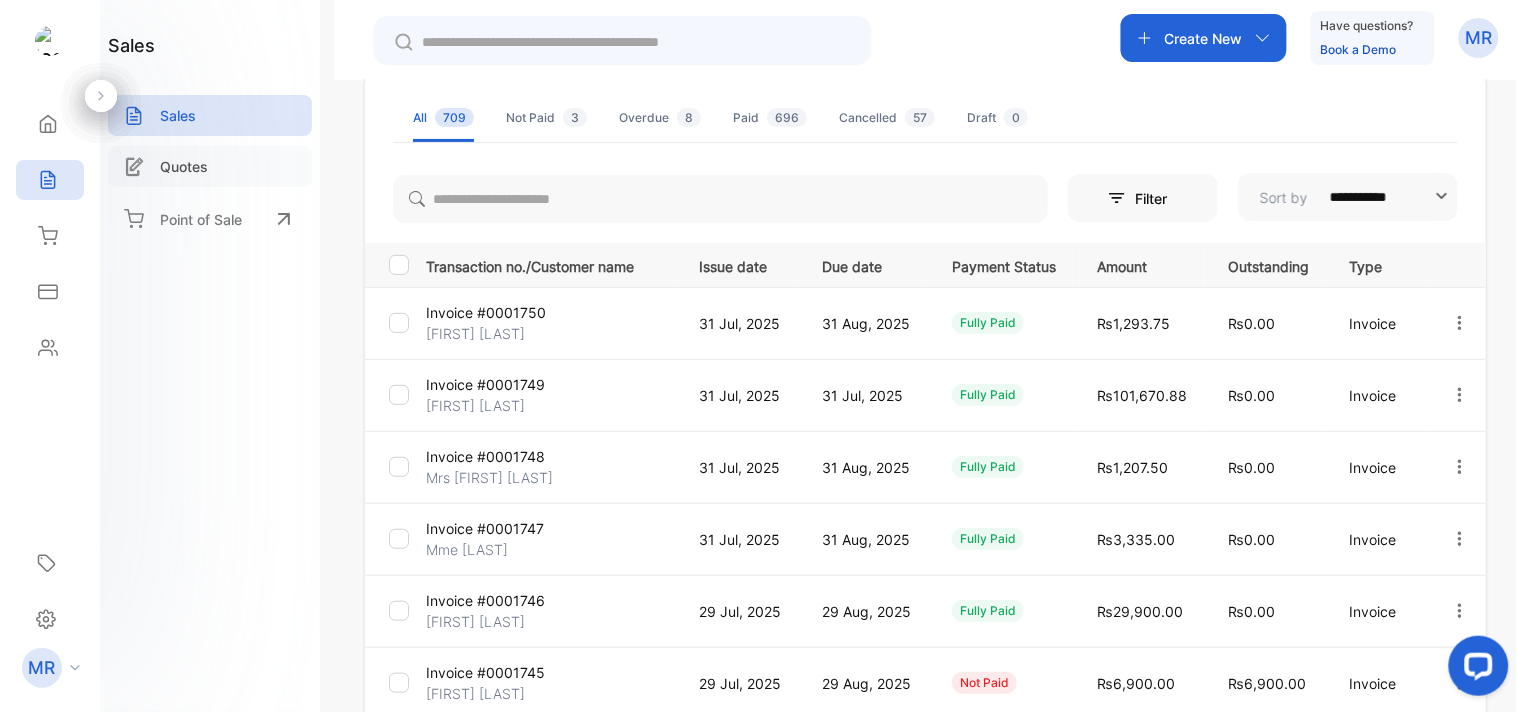 click on "Quotes" at bounding box center (210, 166) 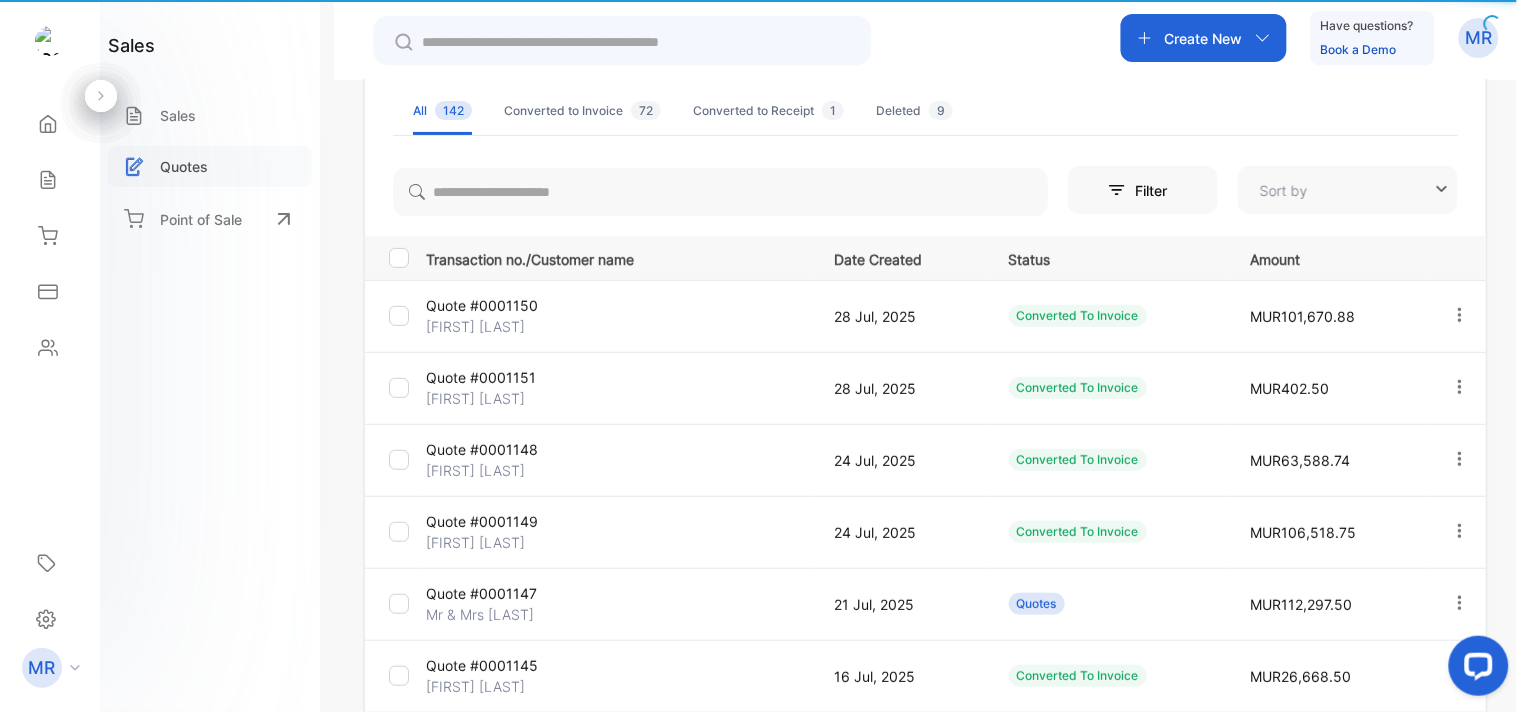 type on "**********" 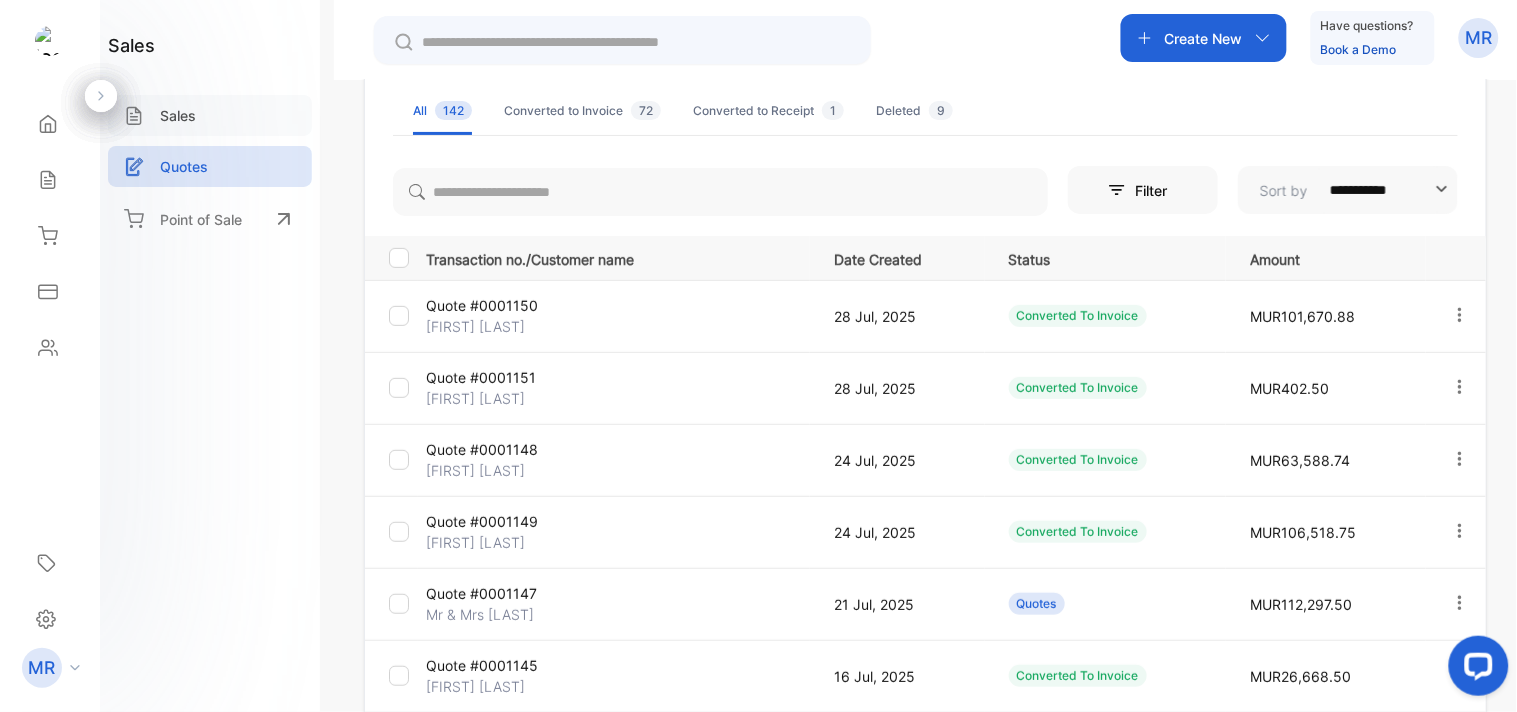 click on "Sales" at bounding box center (178, 115) 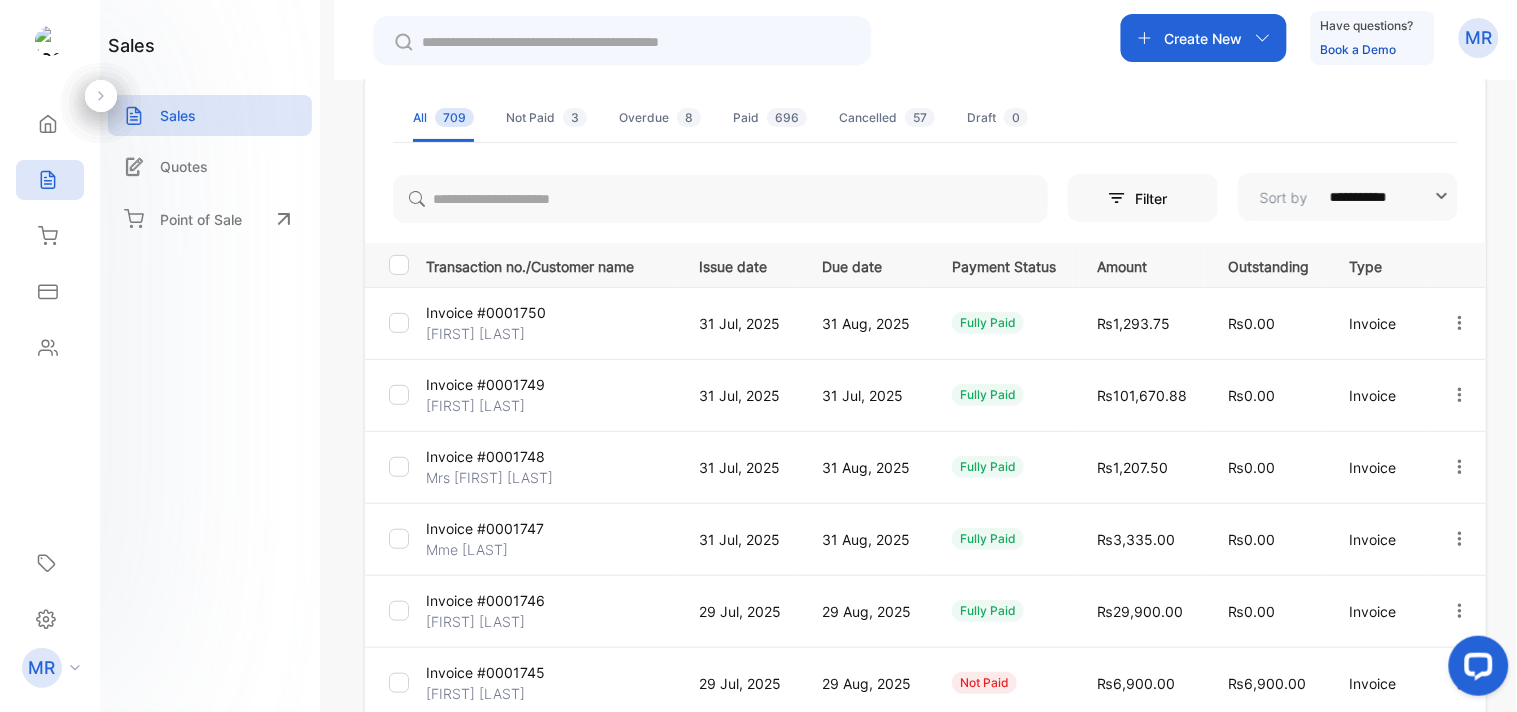 scroll, scrollTop: 0, scrollLeft: 0, axis: both 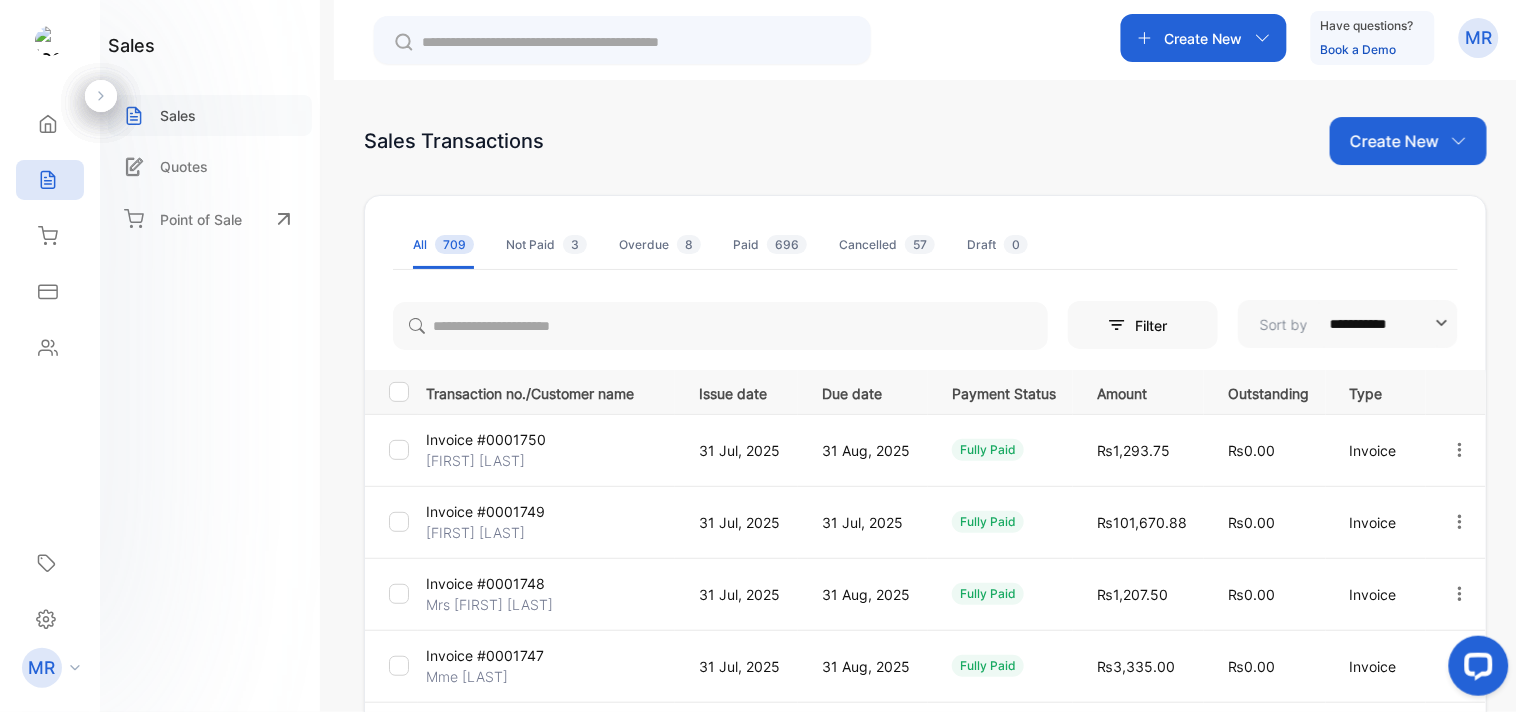 click on "Sales" at bounding box center (210, 115) 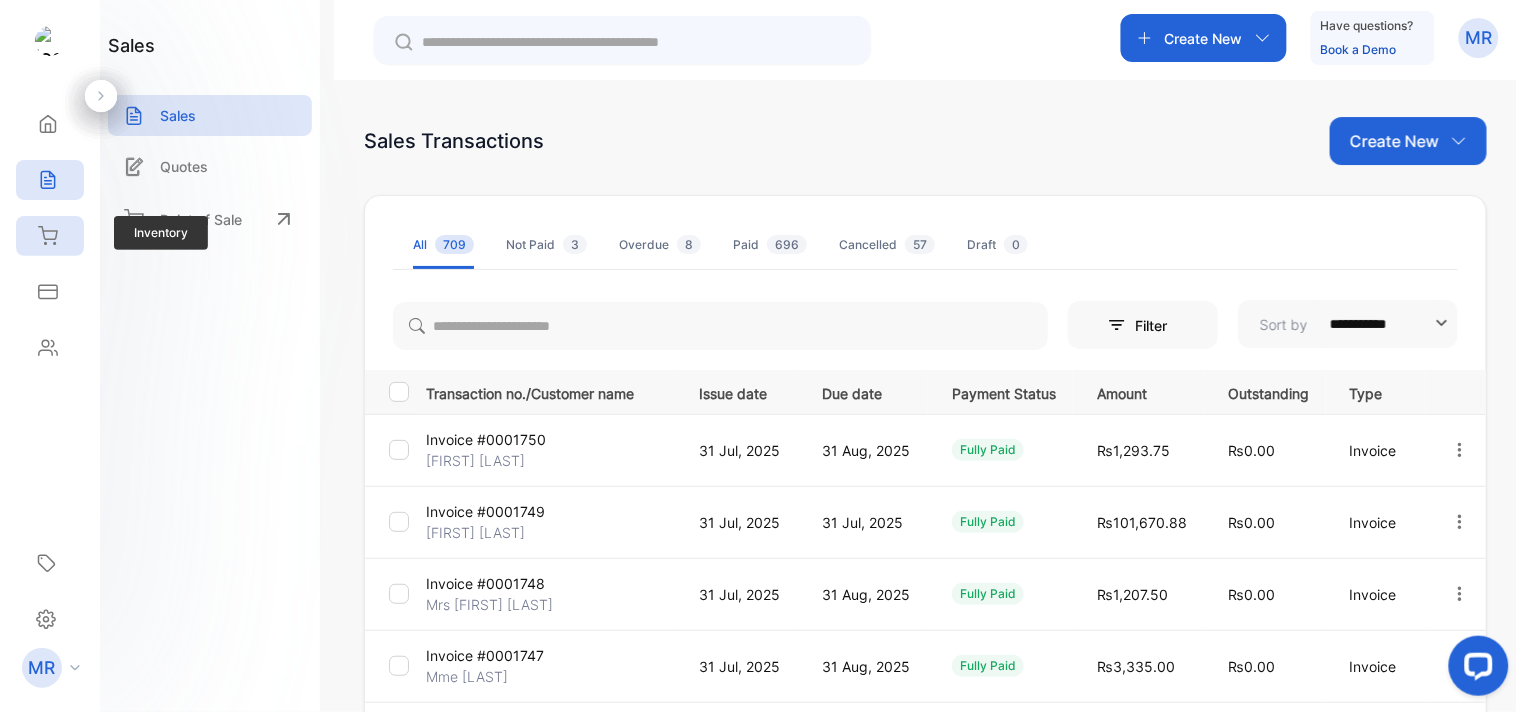 click on "Inventory" at bounding box center (50, 236) 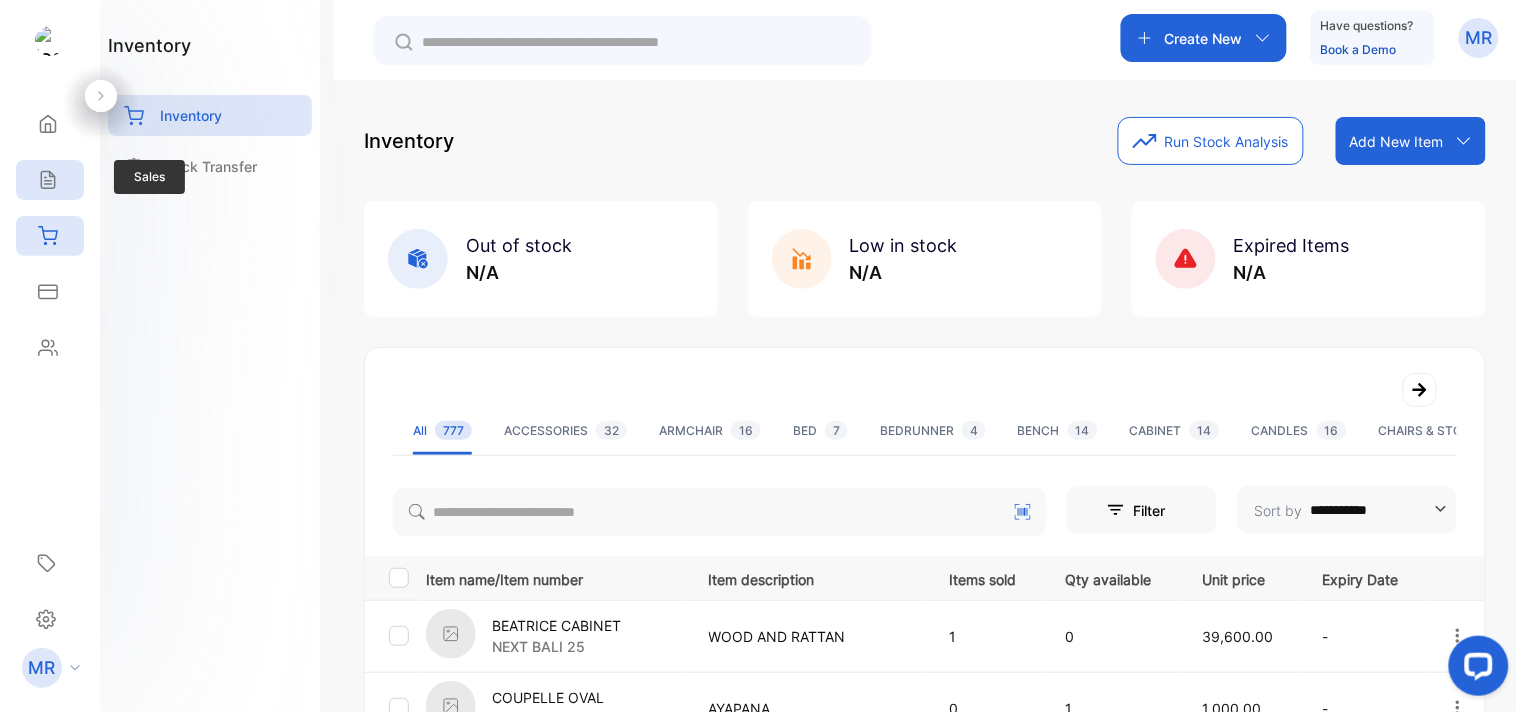 click 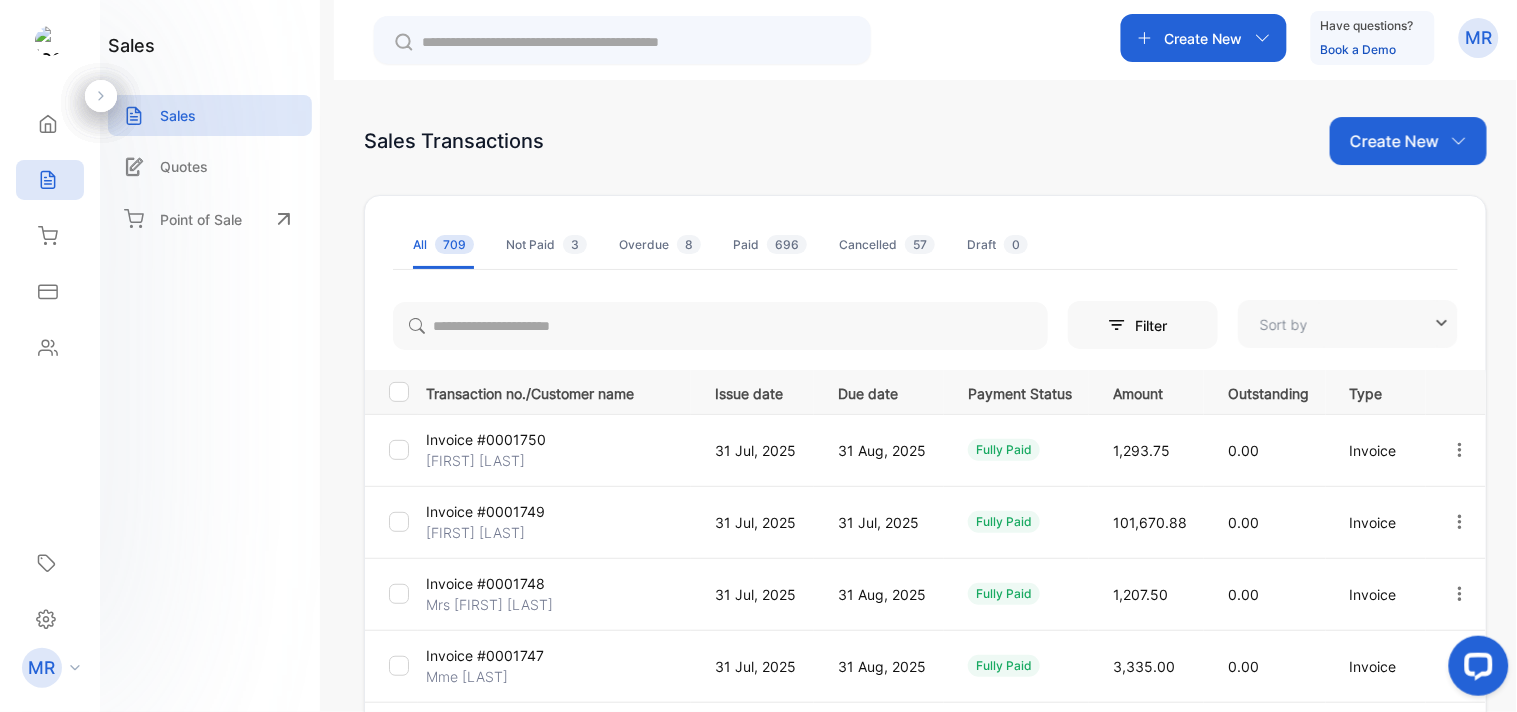 type on "**********" 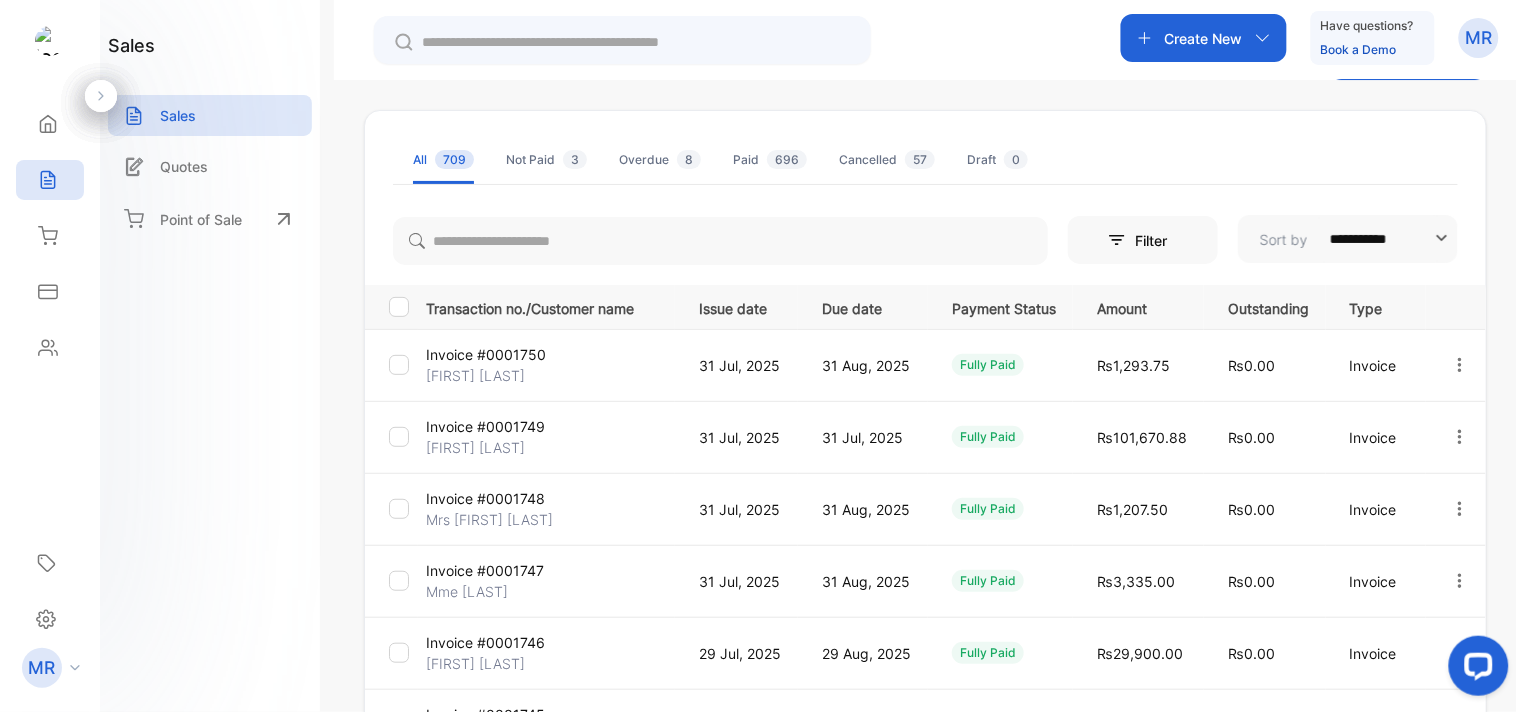 scroll, scrollTop: 0, scrollLeft: 0, axis: both 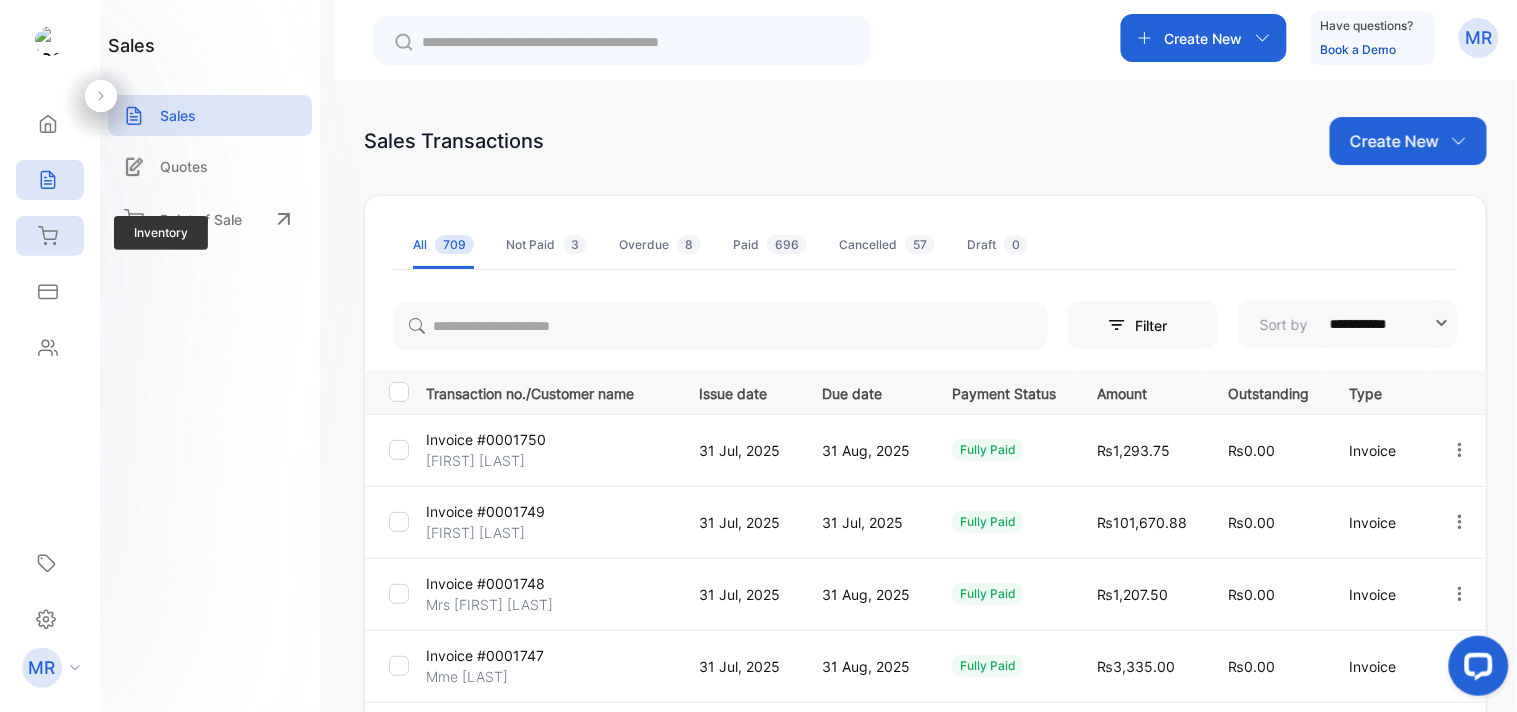 click 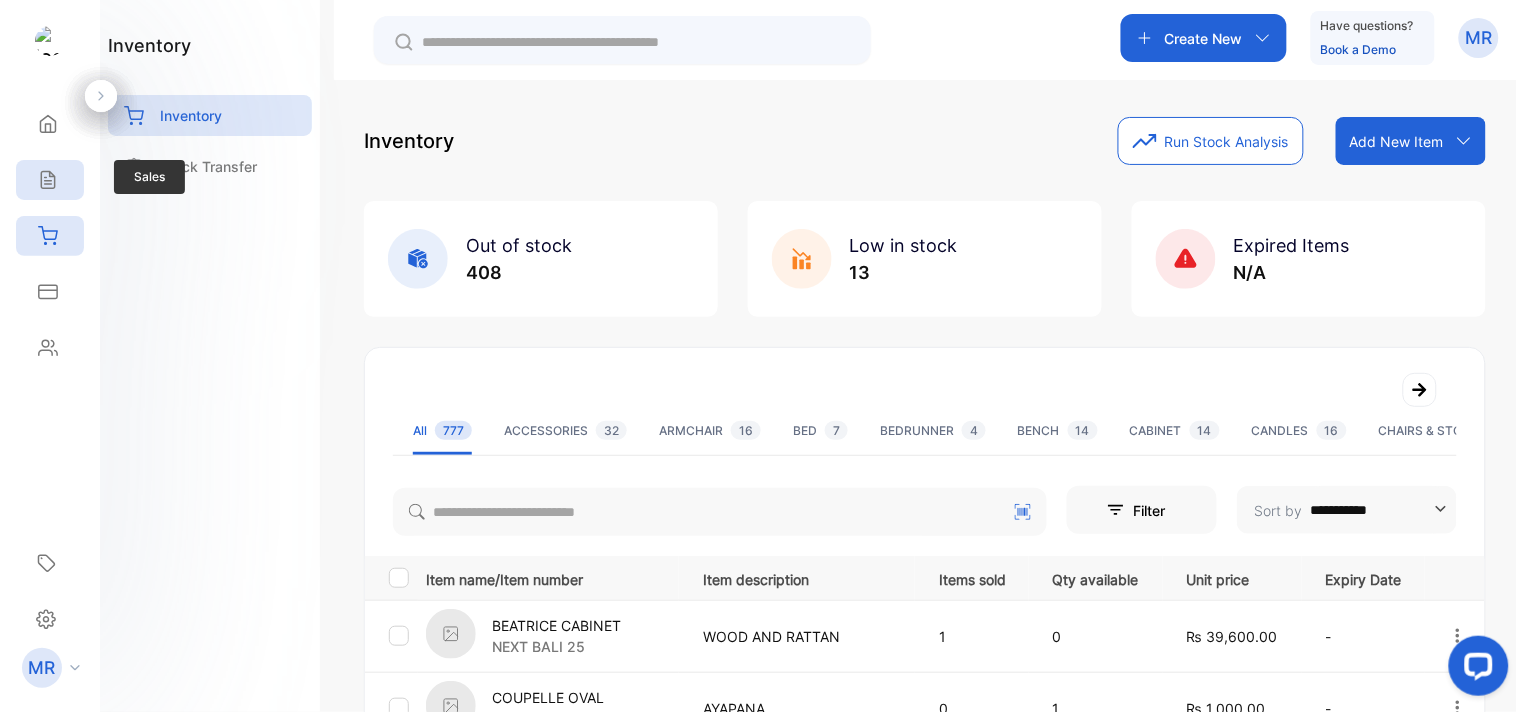 click 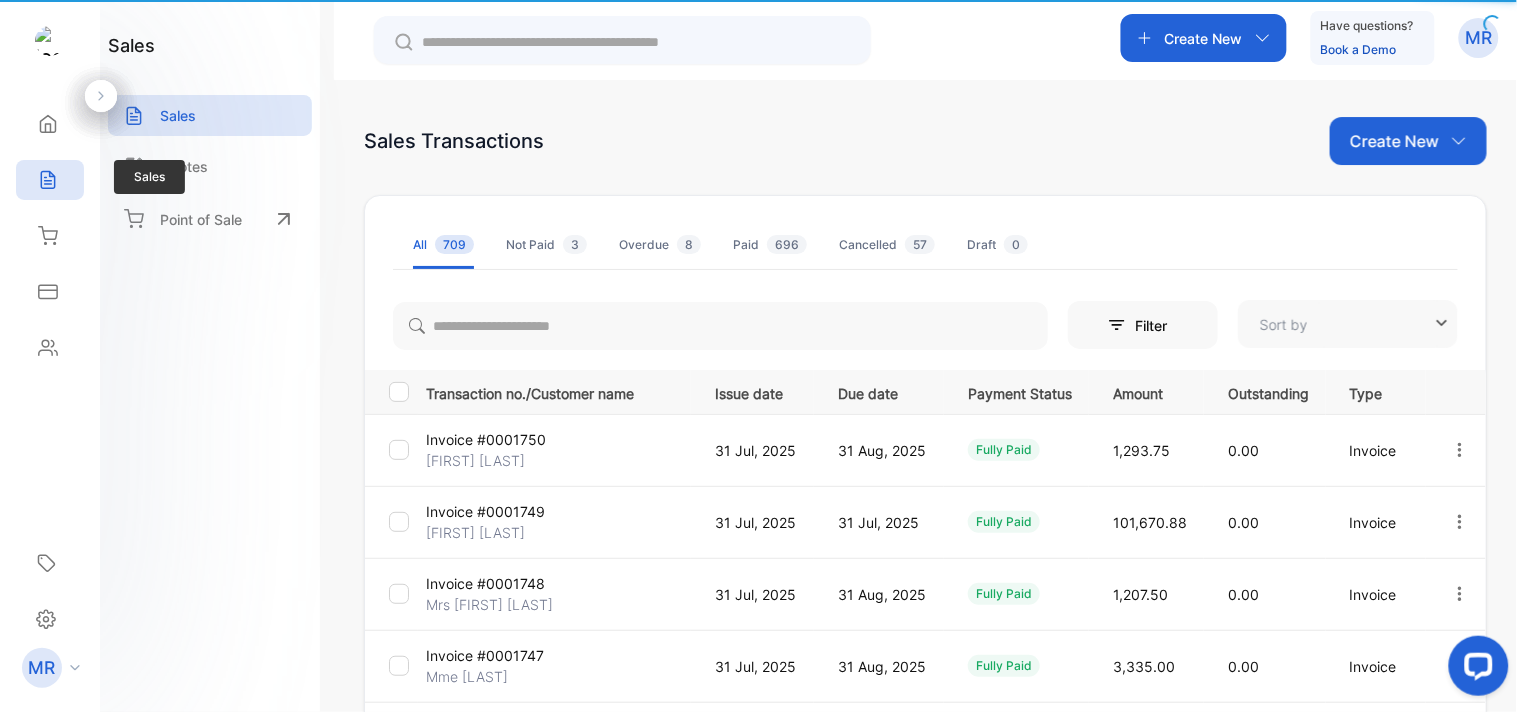 type on "**********" 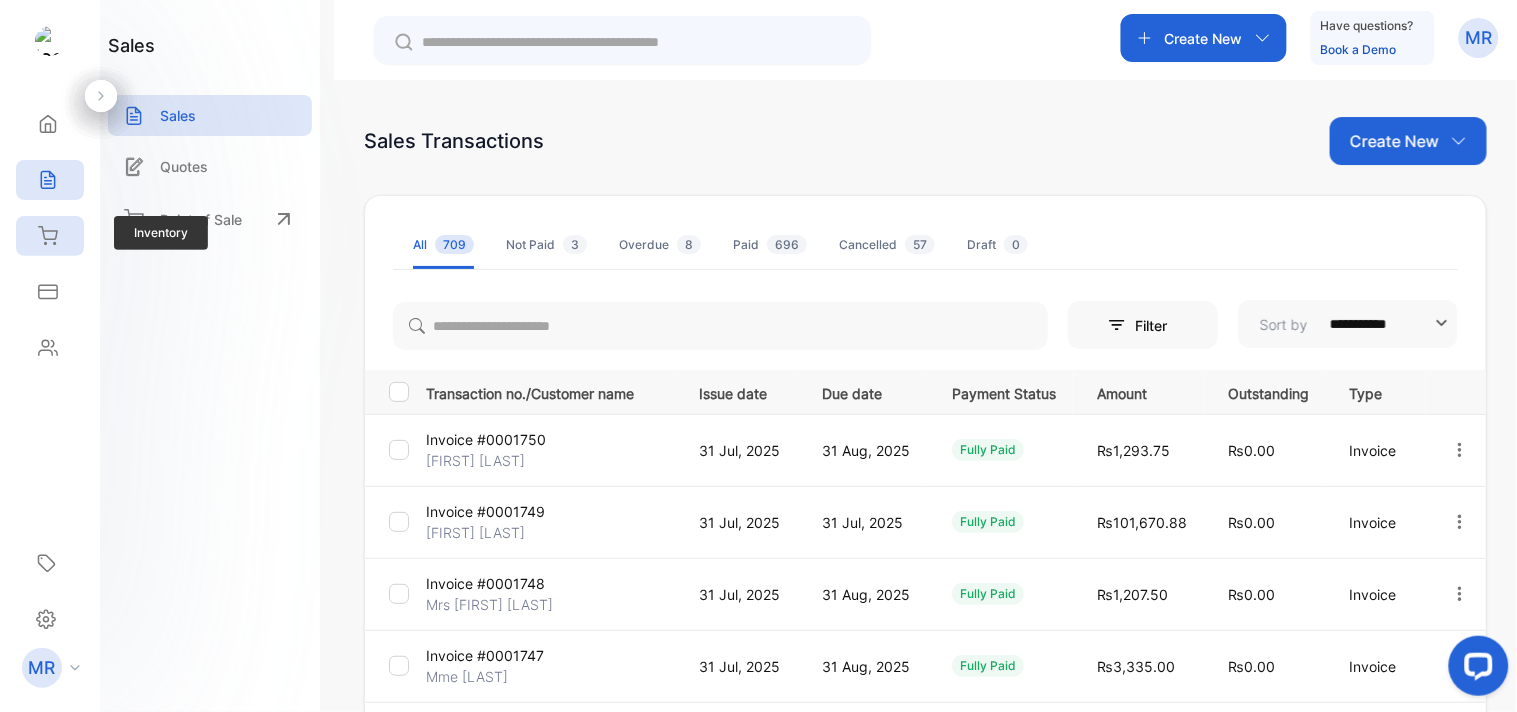 click 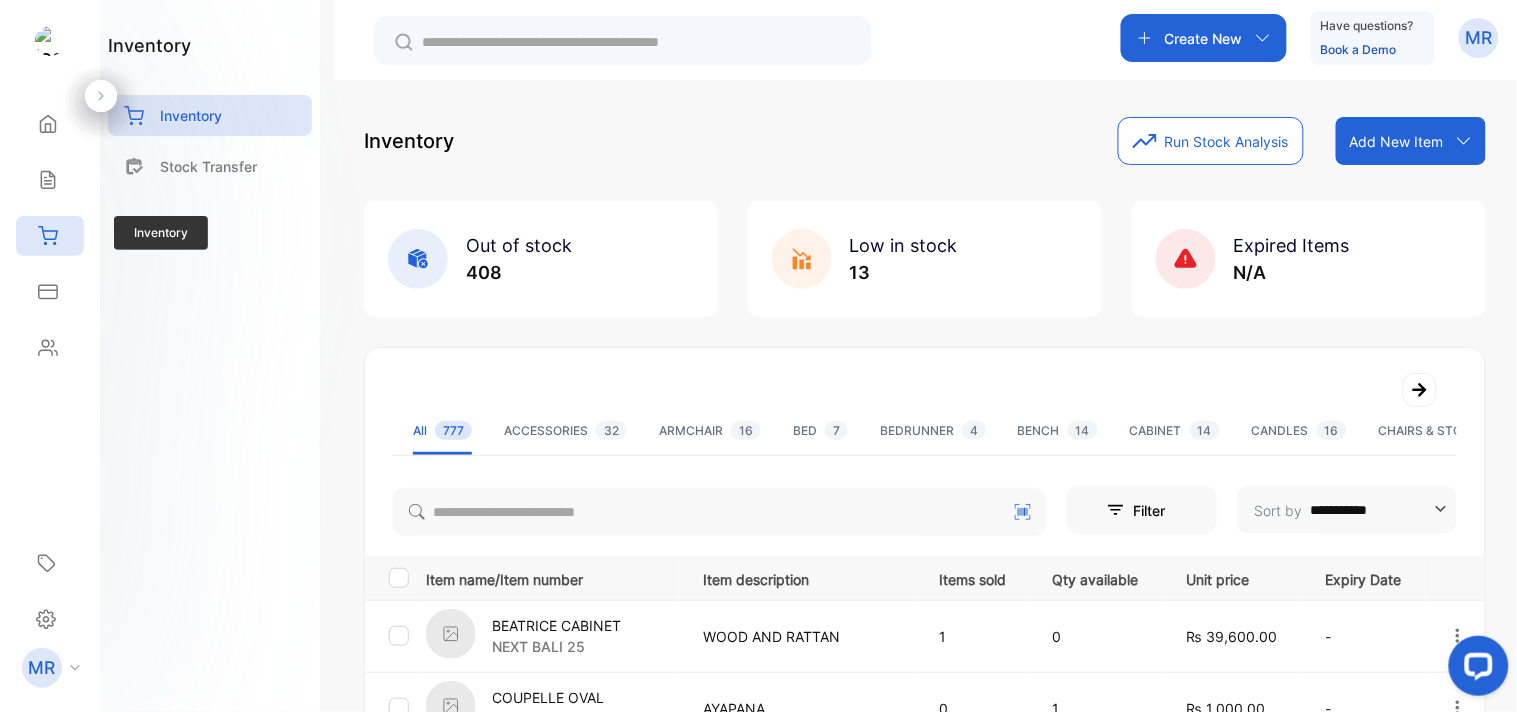 click 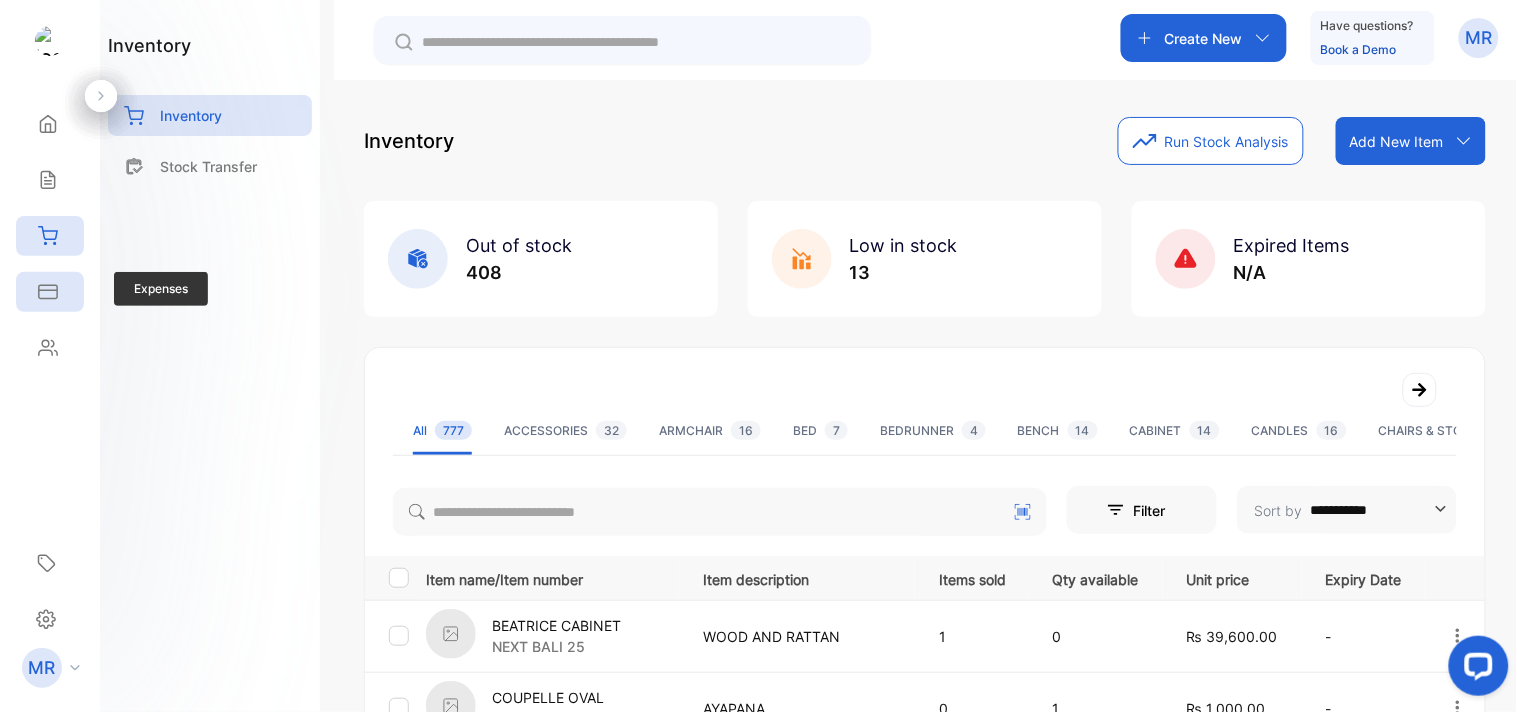 click 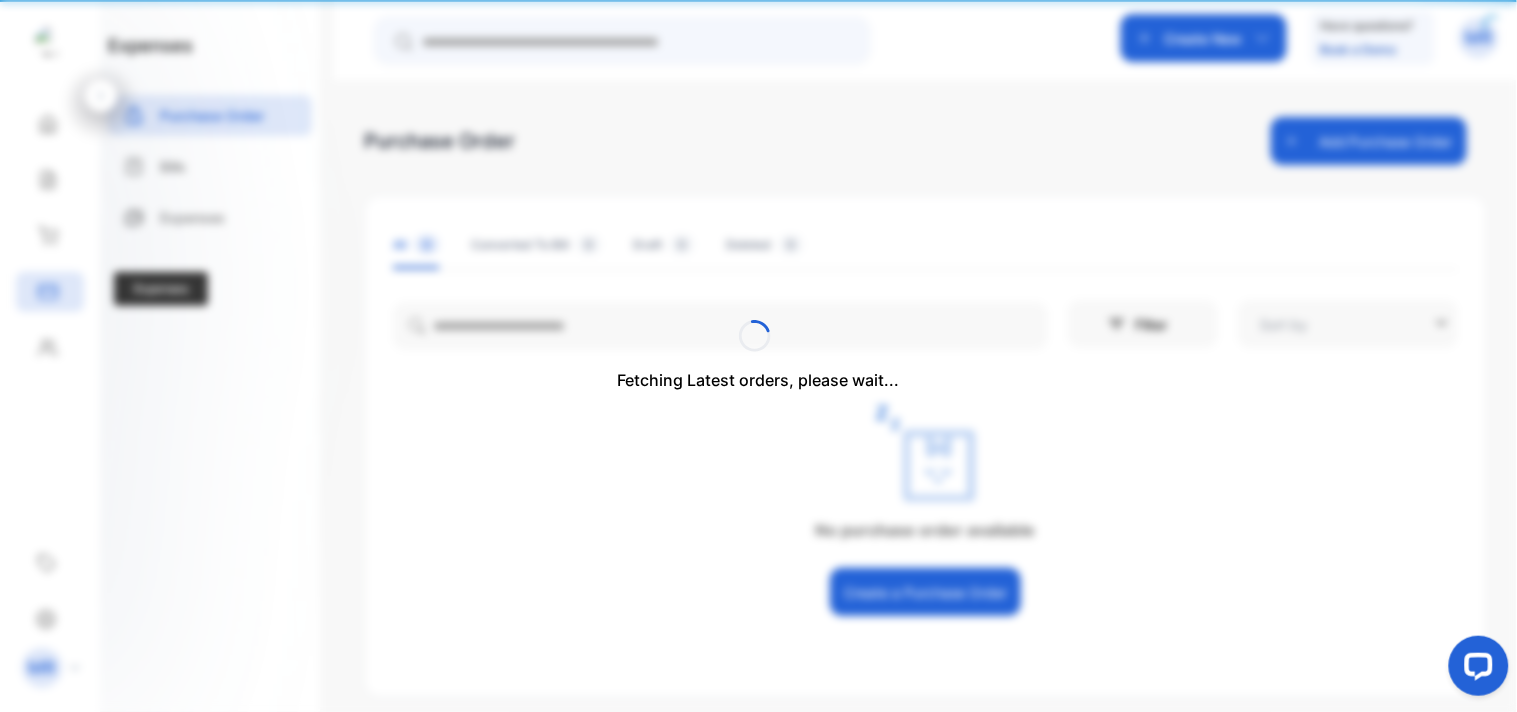 type on "**********" 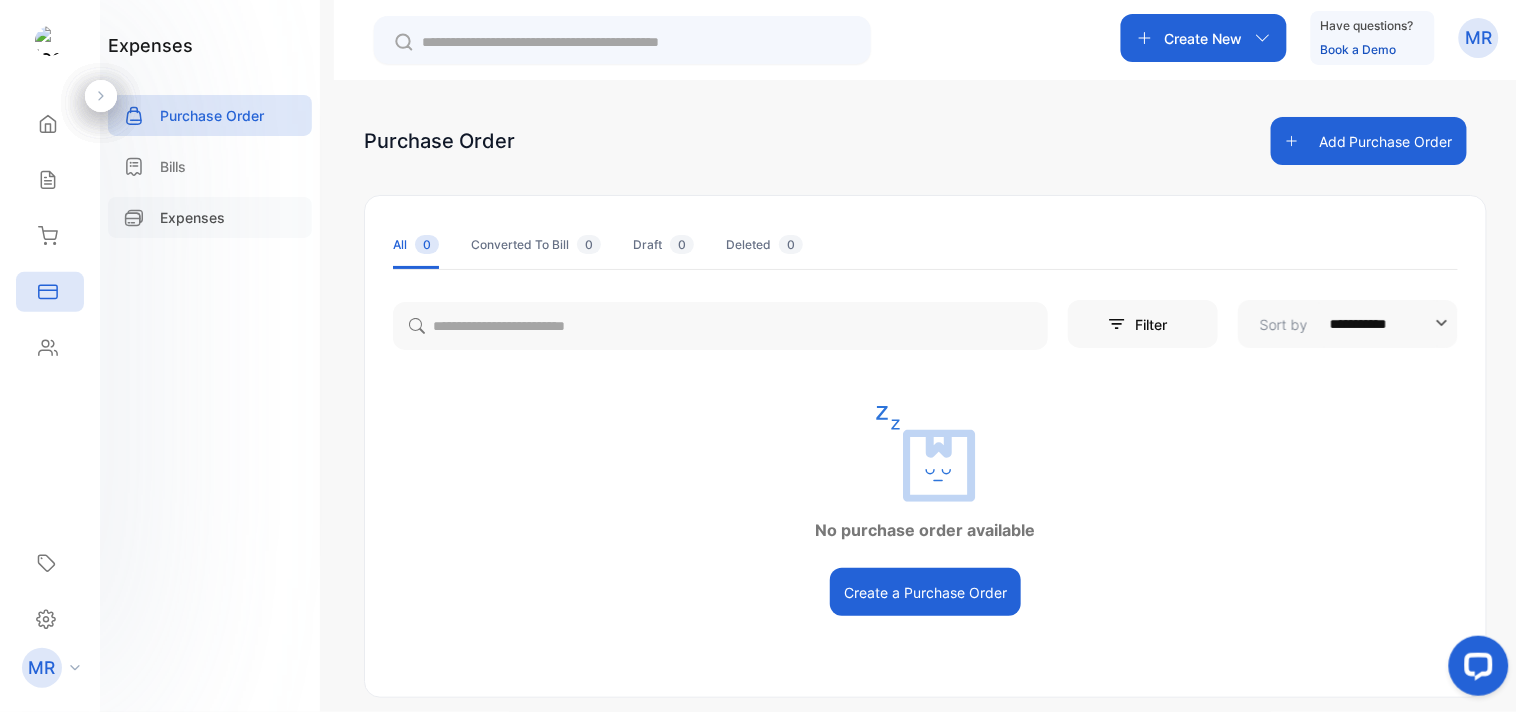 click on "Expenses" at bounding box center [192, 217] 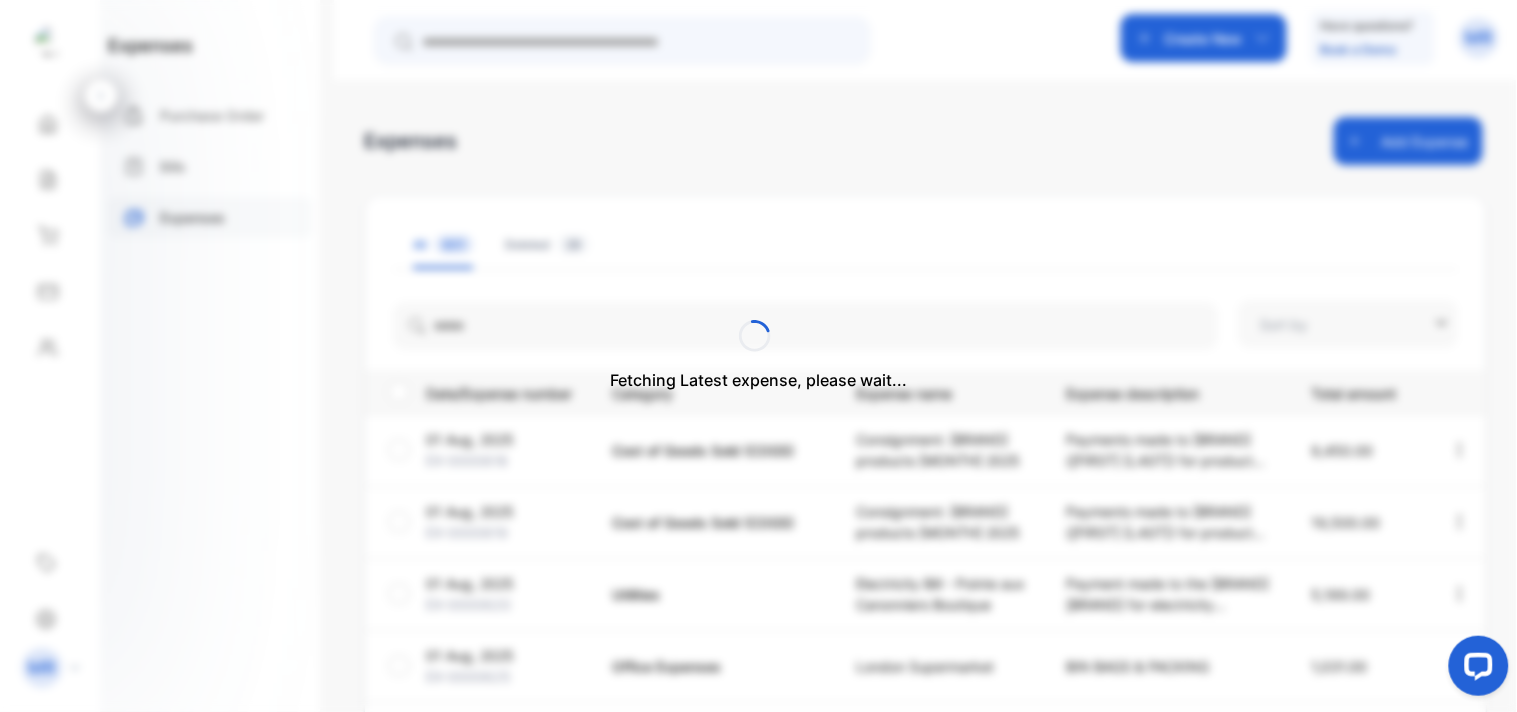 type on "**********" 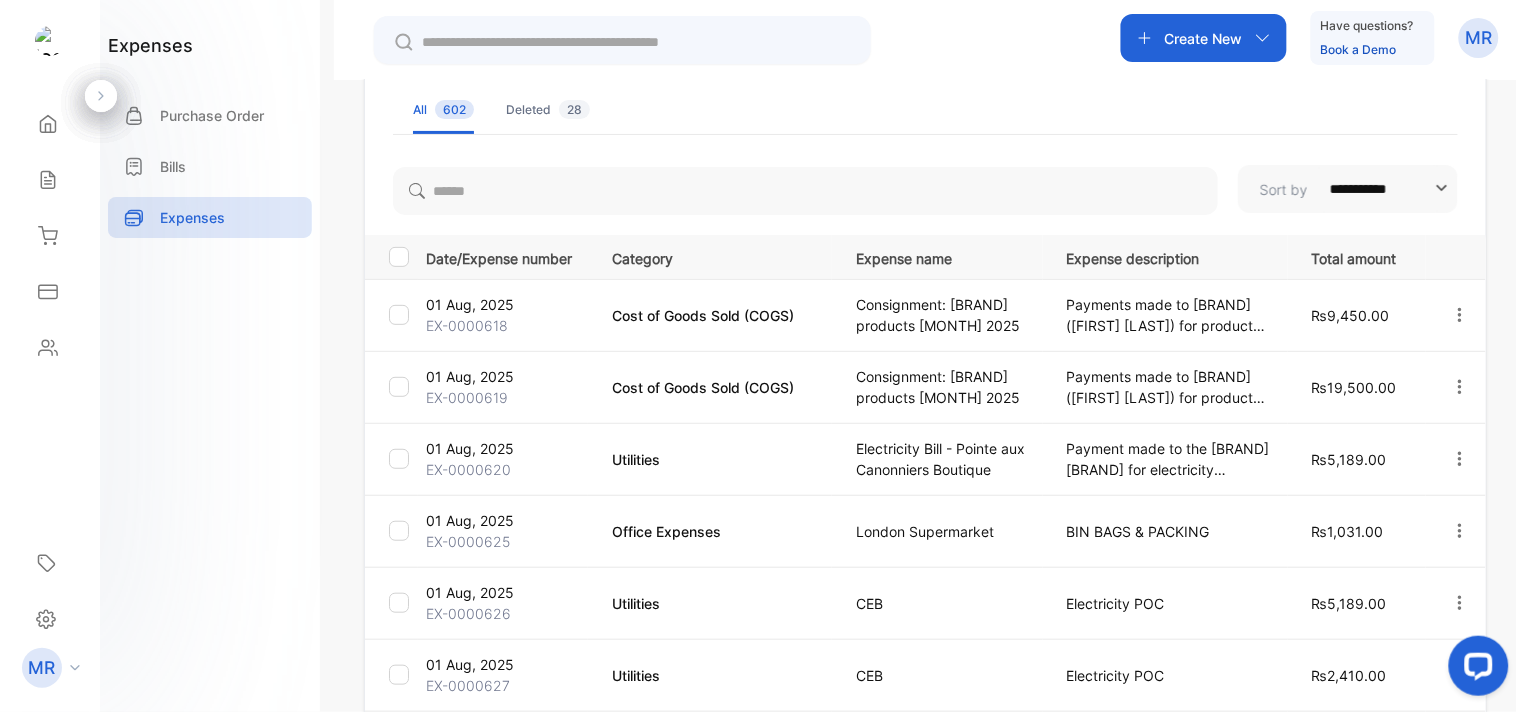 scroll, scrollTop: 0, scrollLeft: 0, axis: both 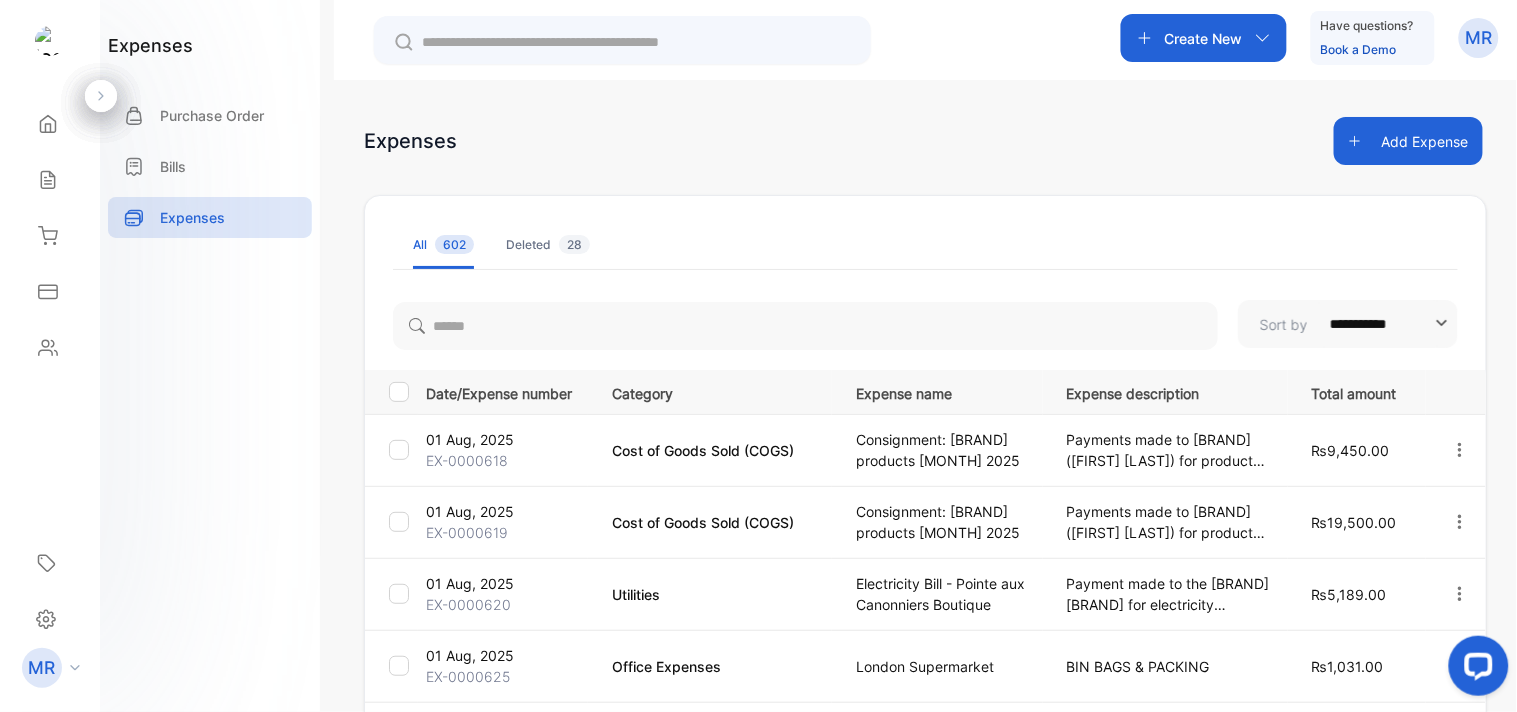 click on "Add Expense" at bounding box center (1408, 141) 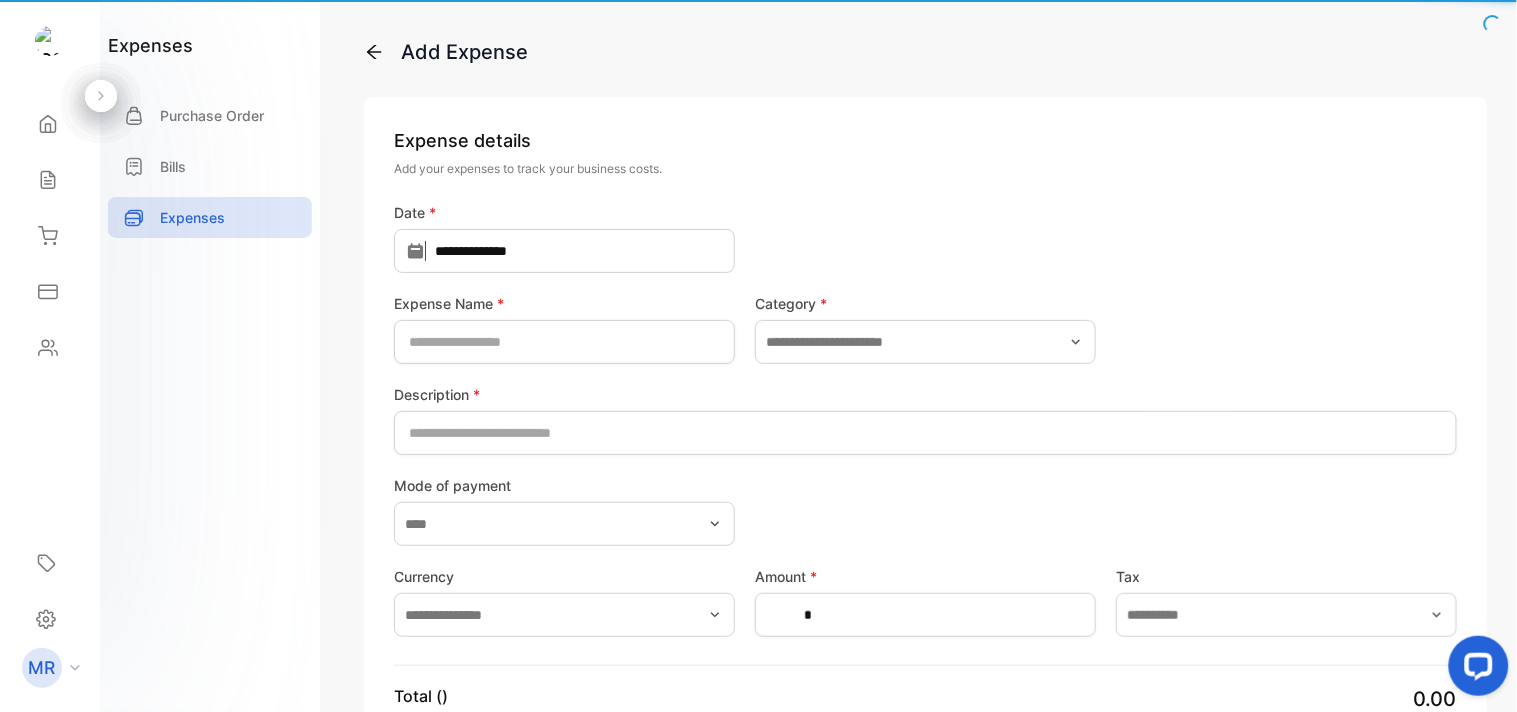 type on "****" 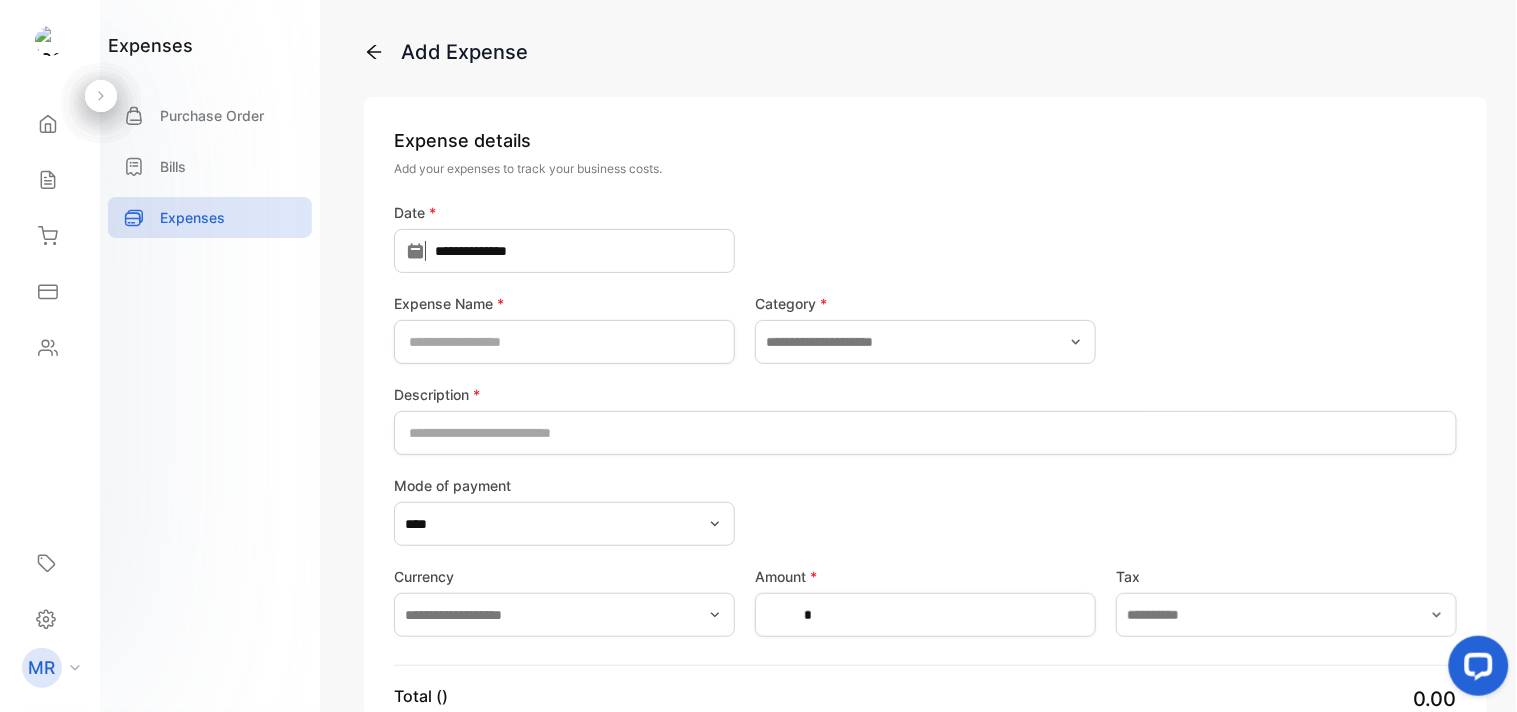 type on "**********" 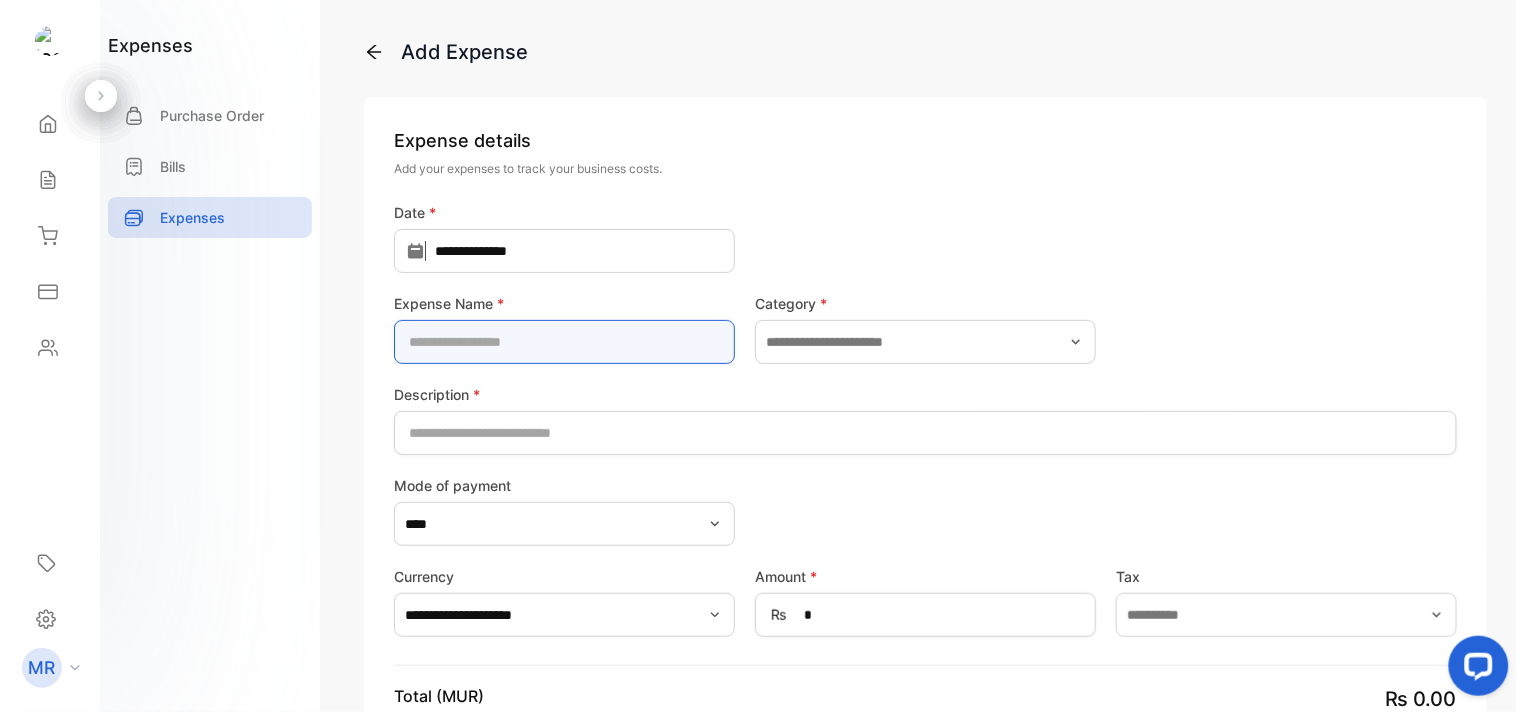 click at bounding box center [564, 342] 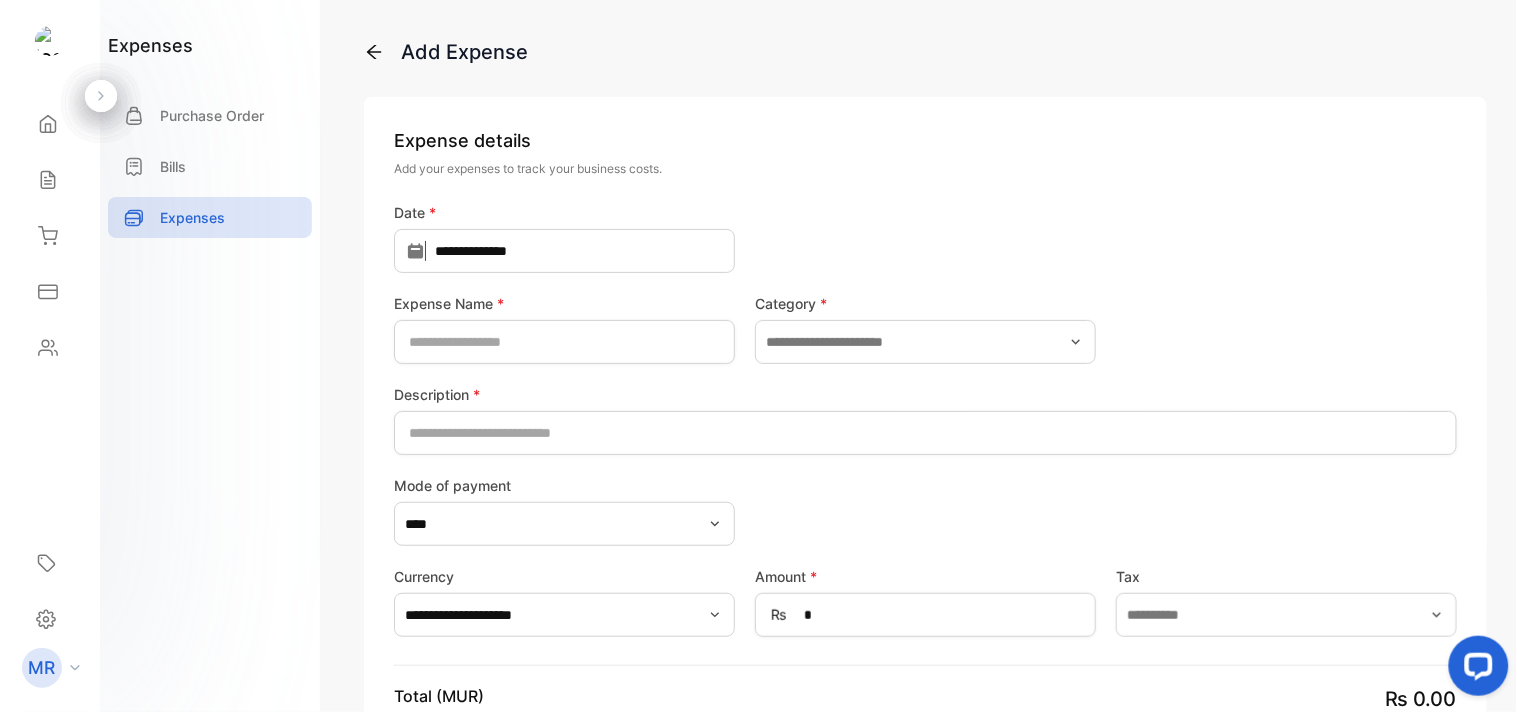 click 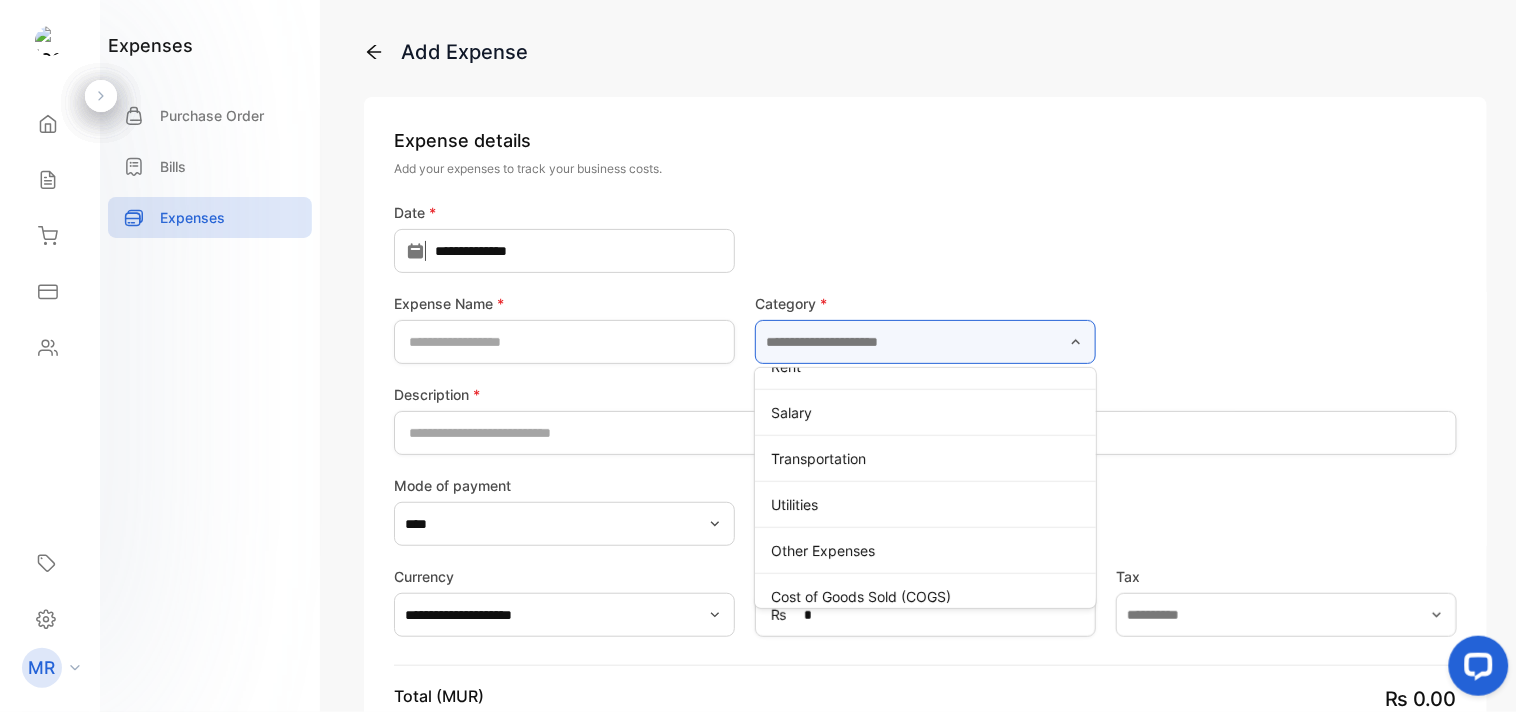 scroll, scrollTop: 366, scrollLeft: 0, axis: vertical 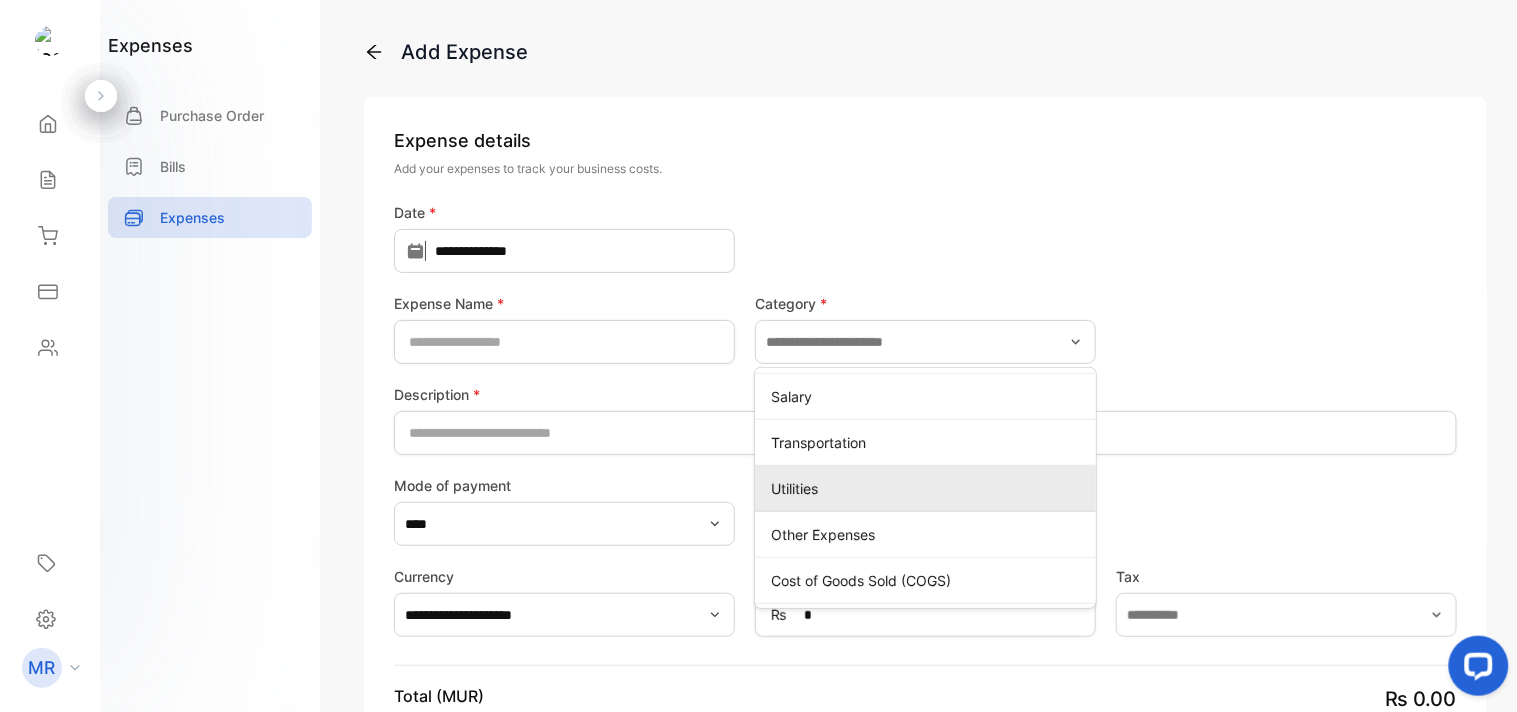 click on "Utilities" at bounding box center (929, 488) 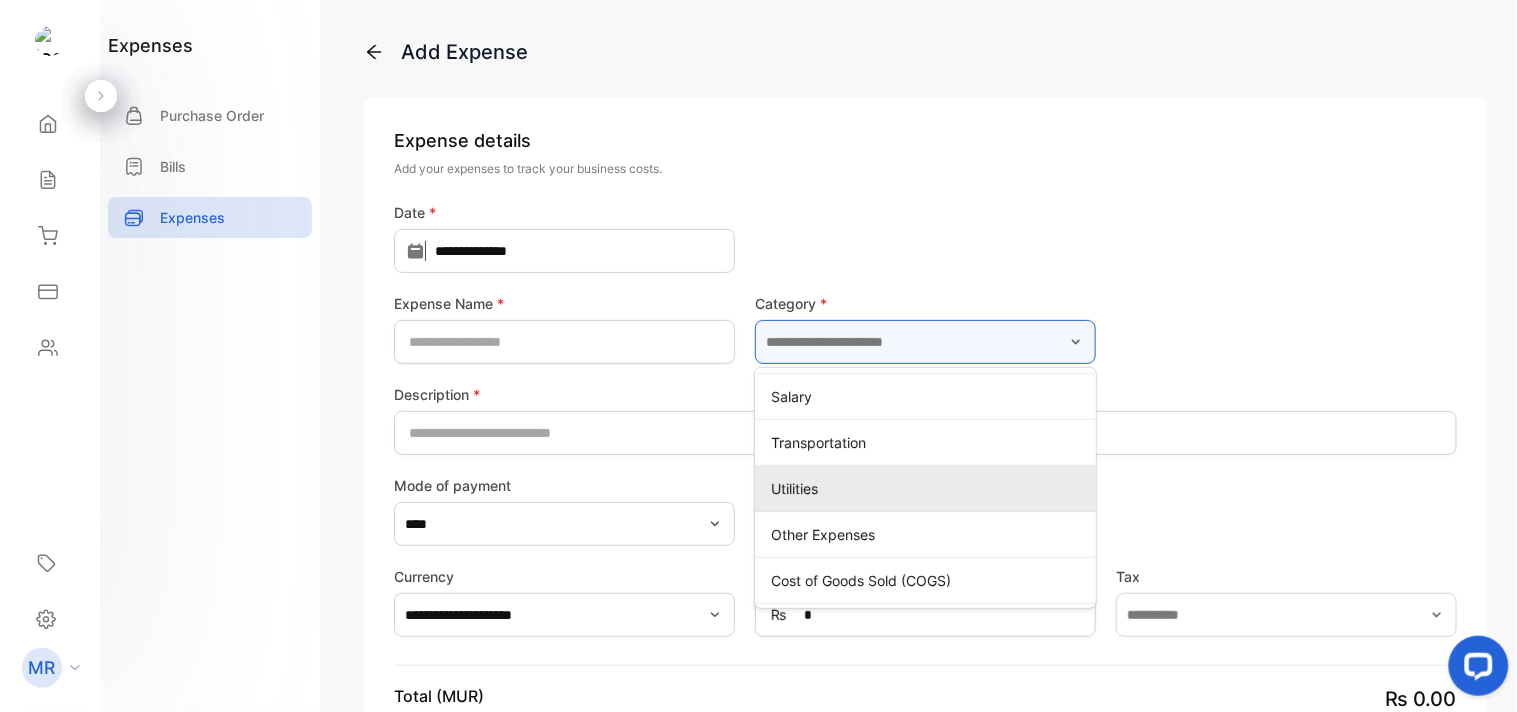 type on "*********" 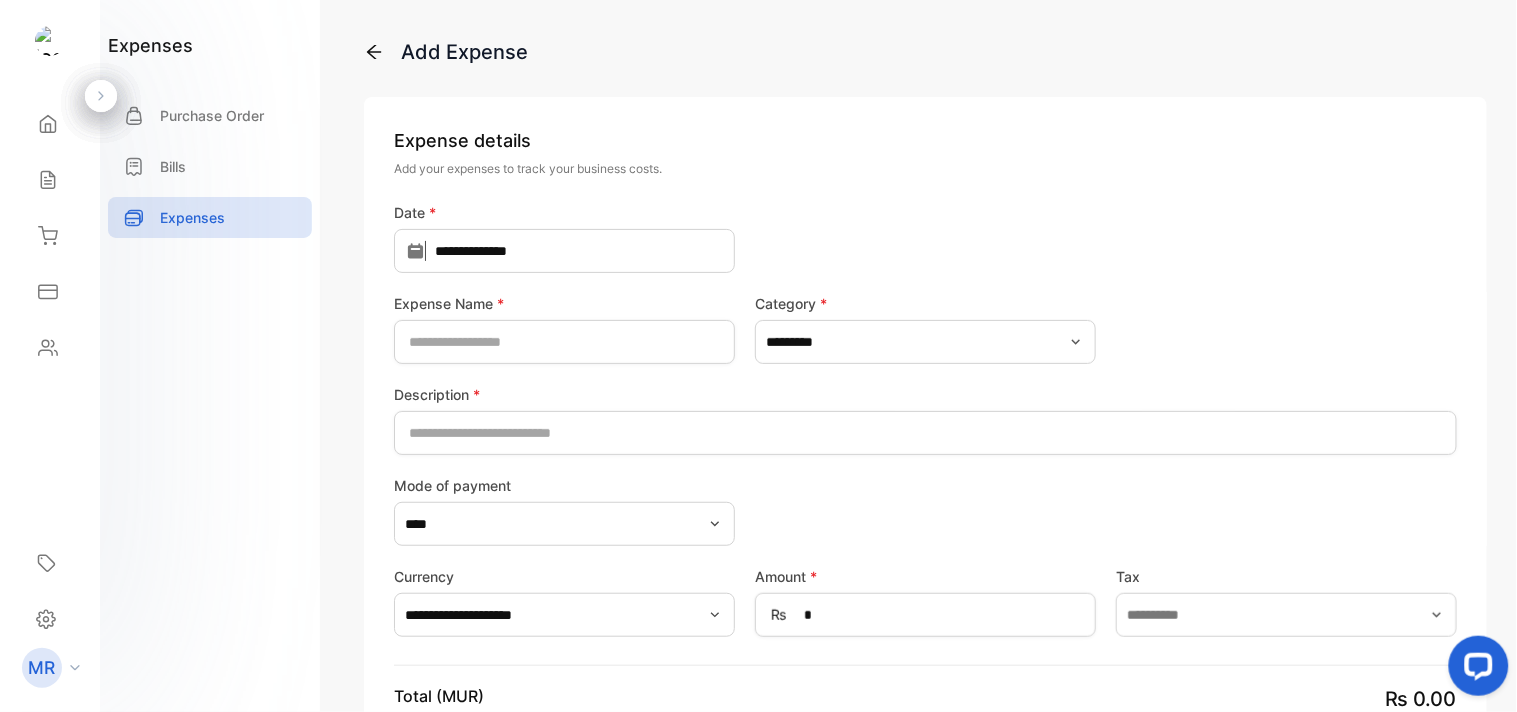 click 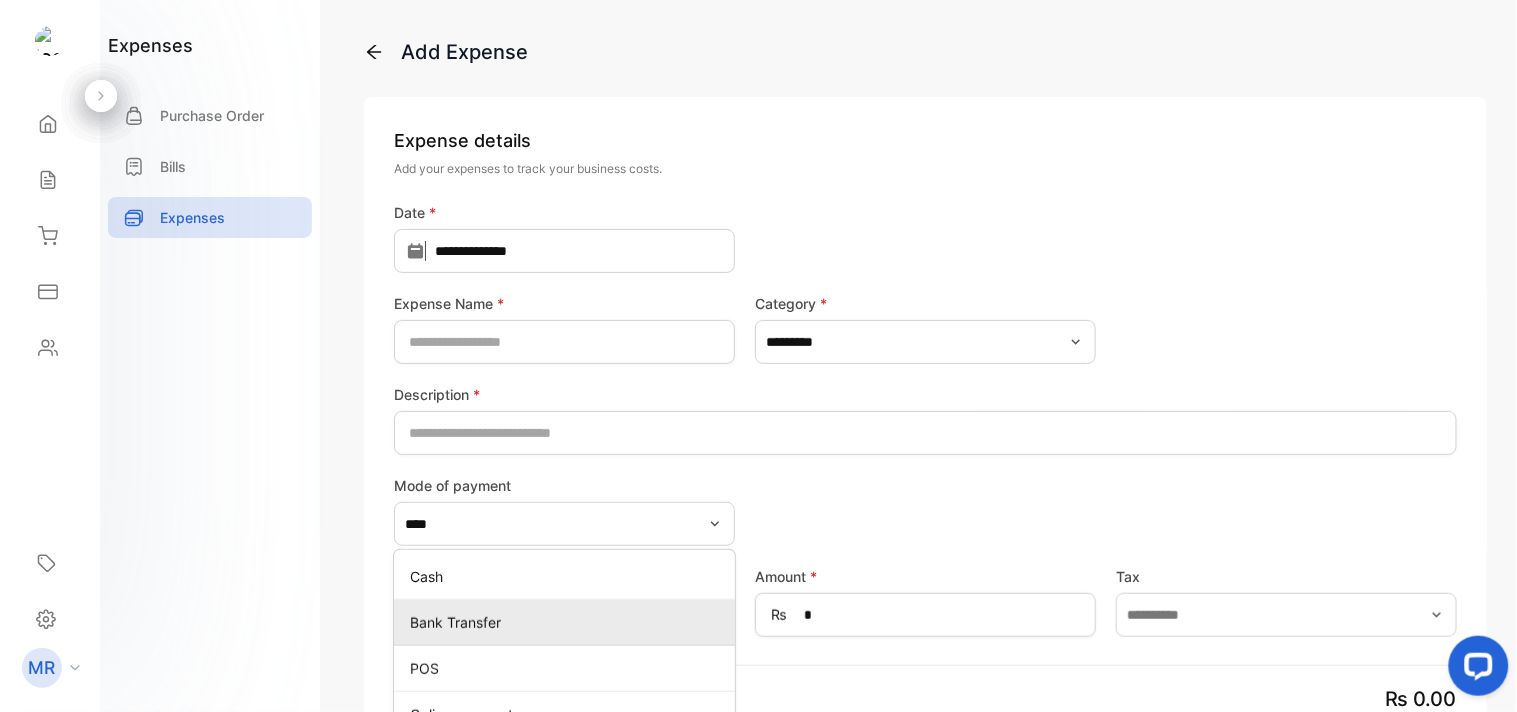 click on "Bank Transfer" at bounding box center (568, 622) 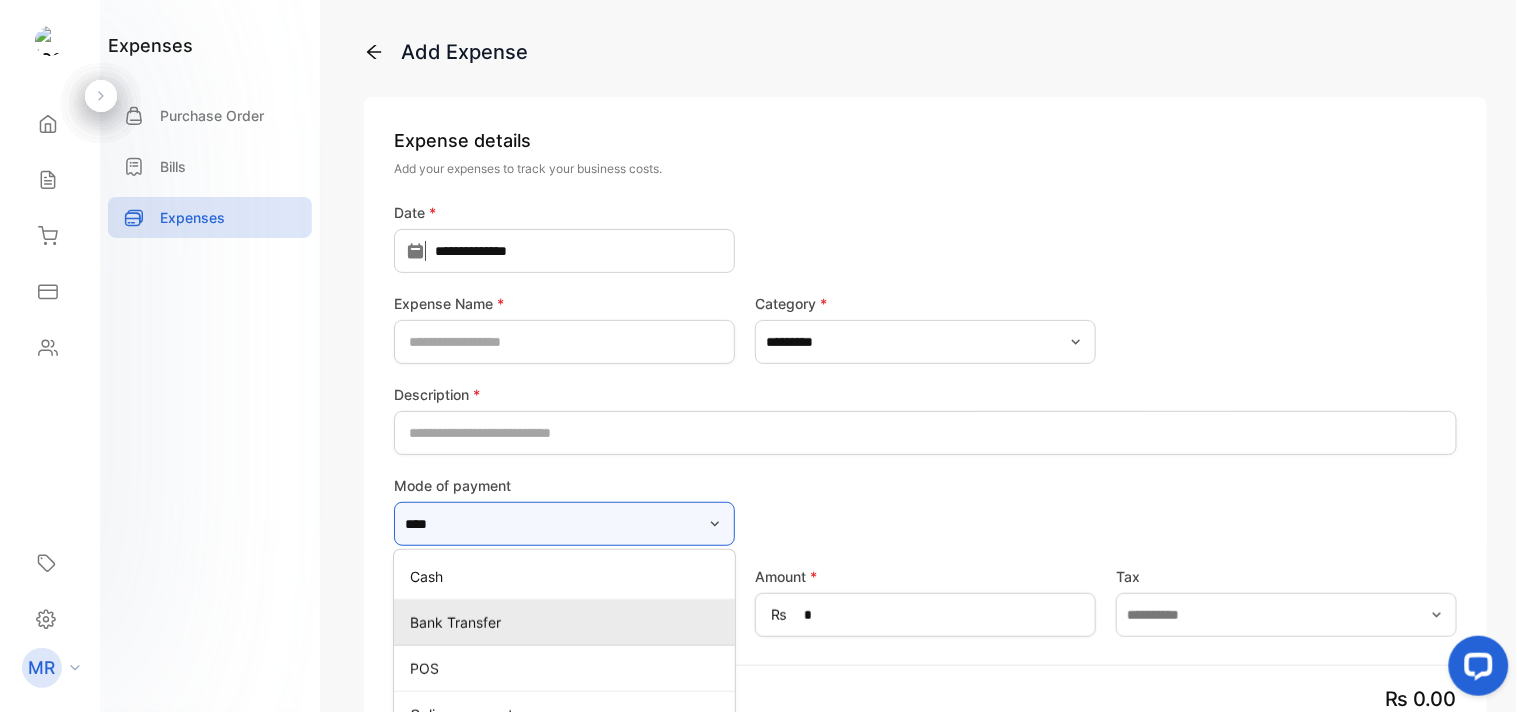 type on "**********" 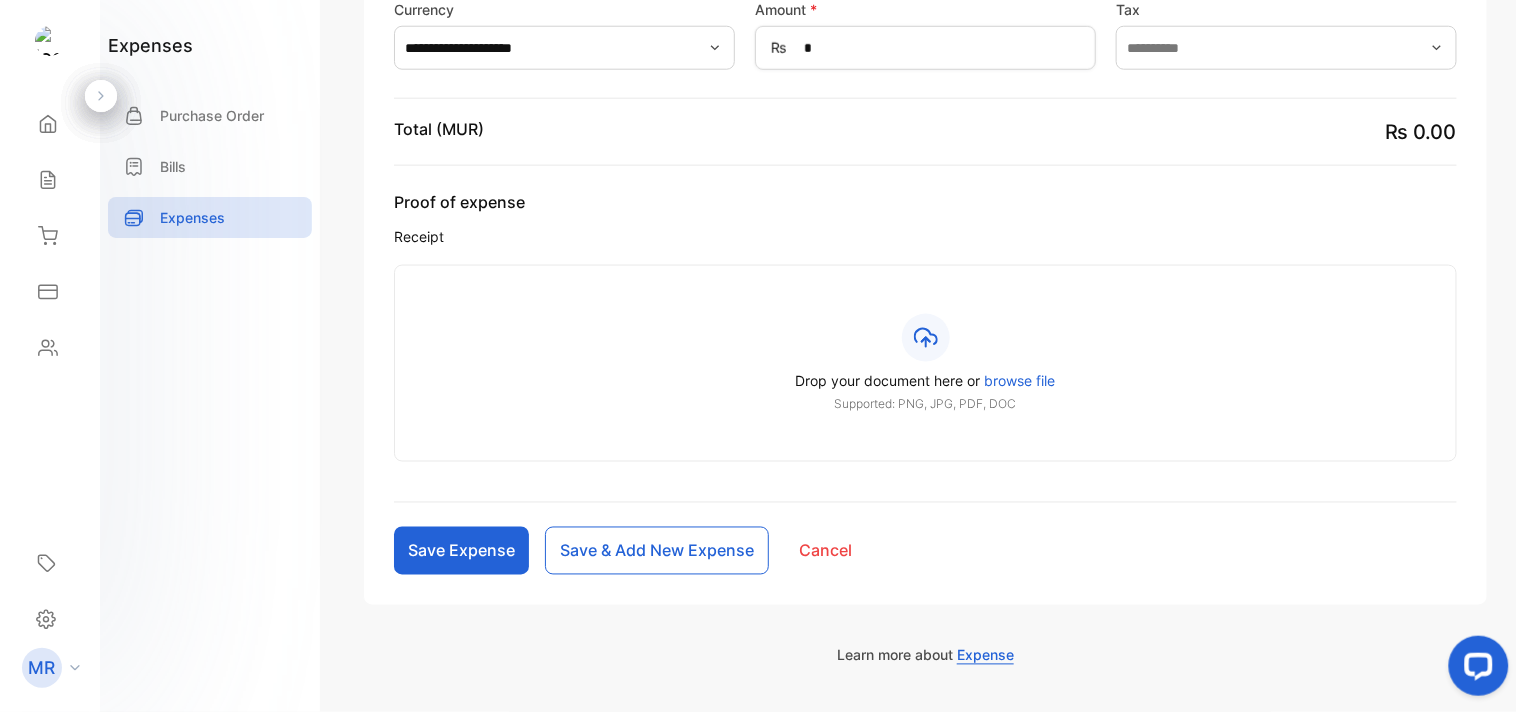 scroll, scrollTop: 0, scrollLeft: 0, axis: both 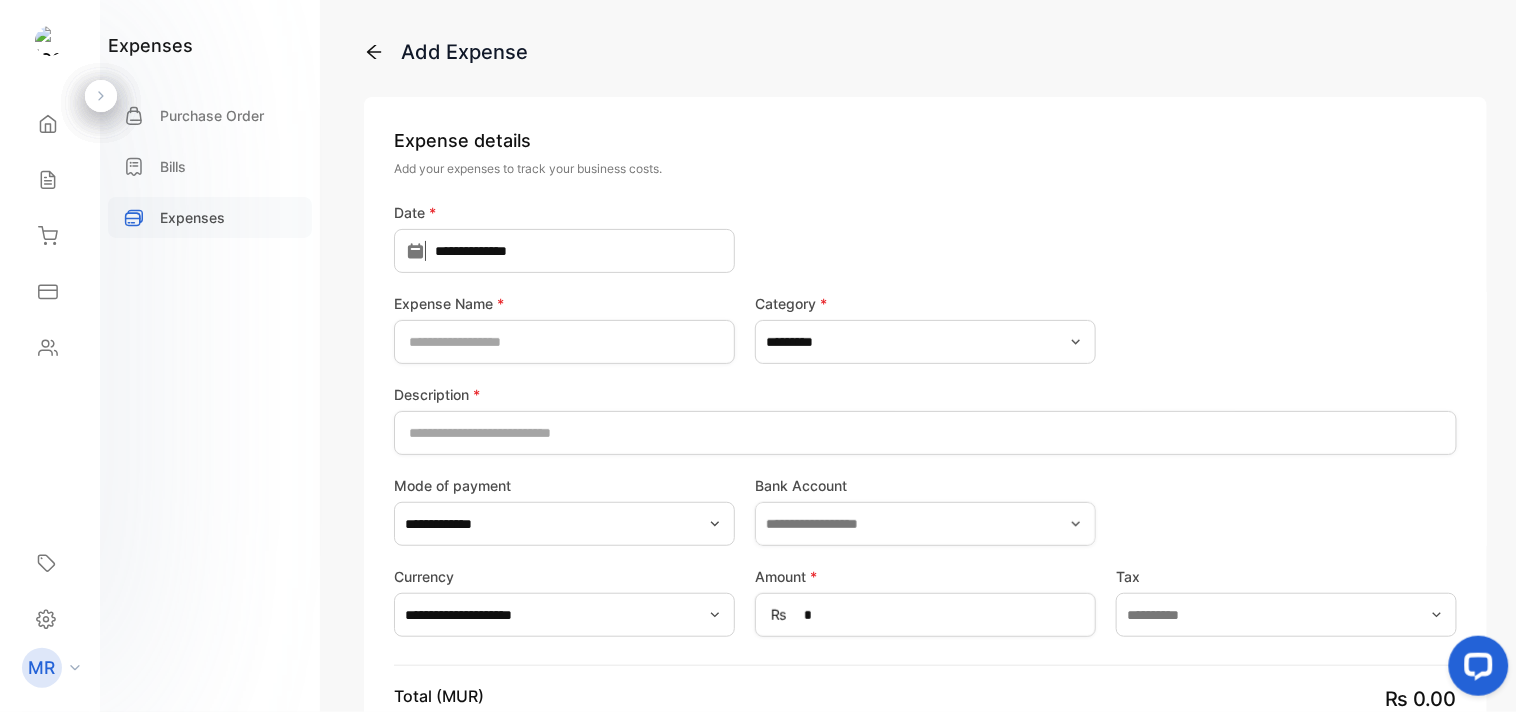 click on "Expenses" at bounding box center (192, 217) 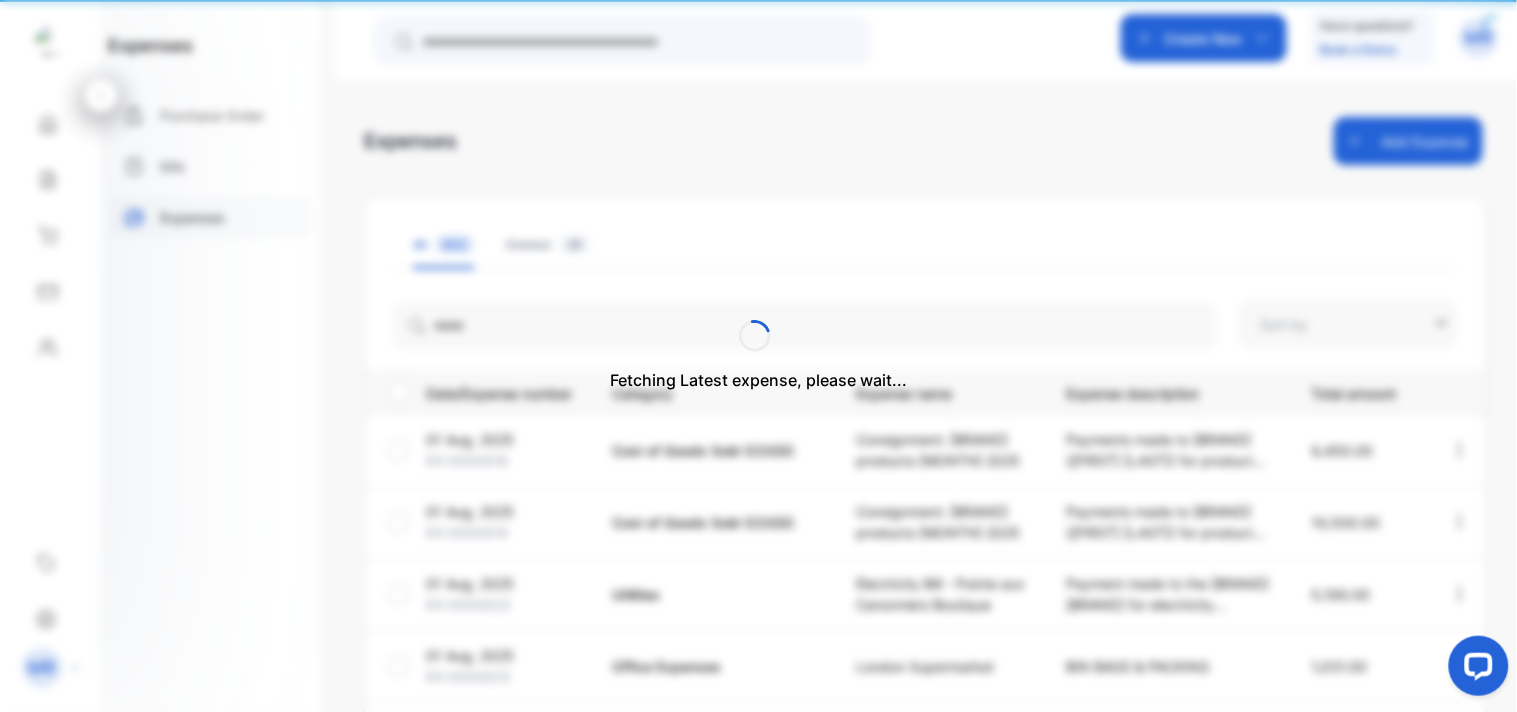type on "**********" 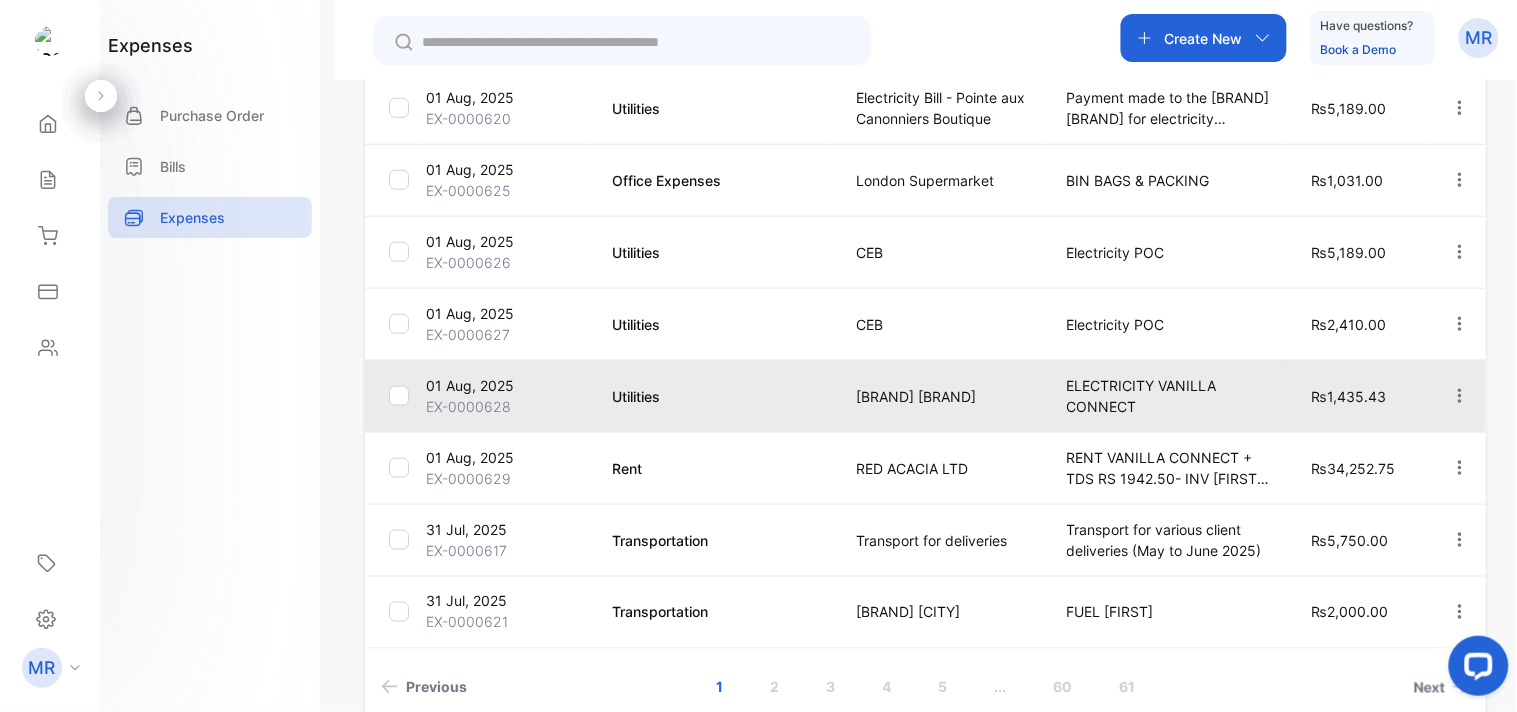scroll, scrollTop: 0, scrollLeft: 0, axis: both 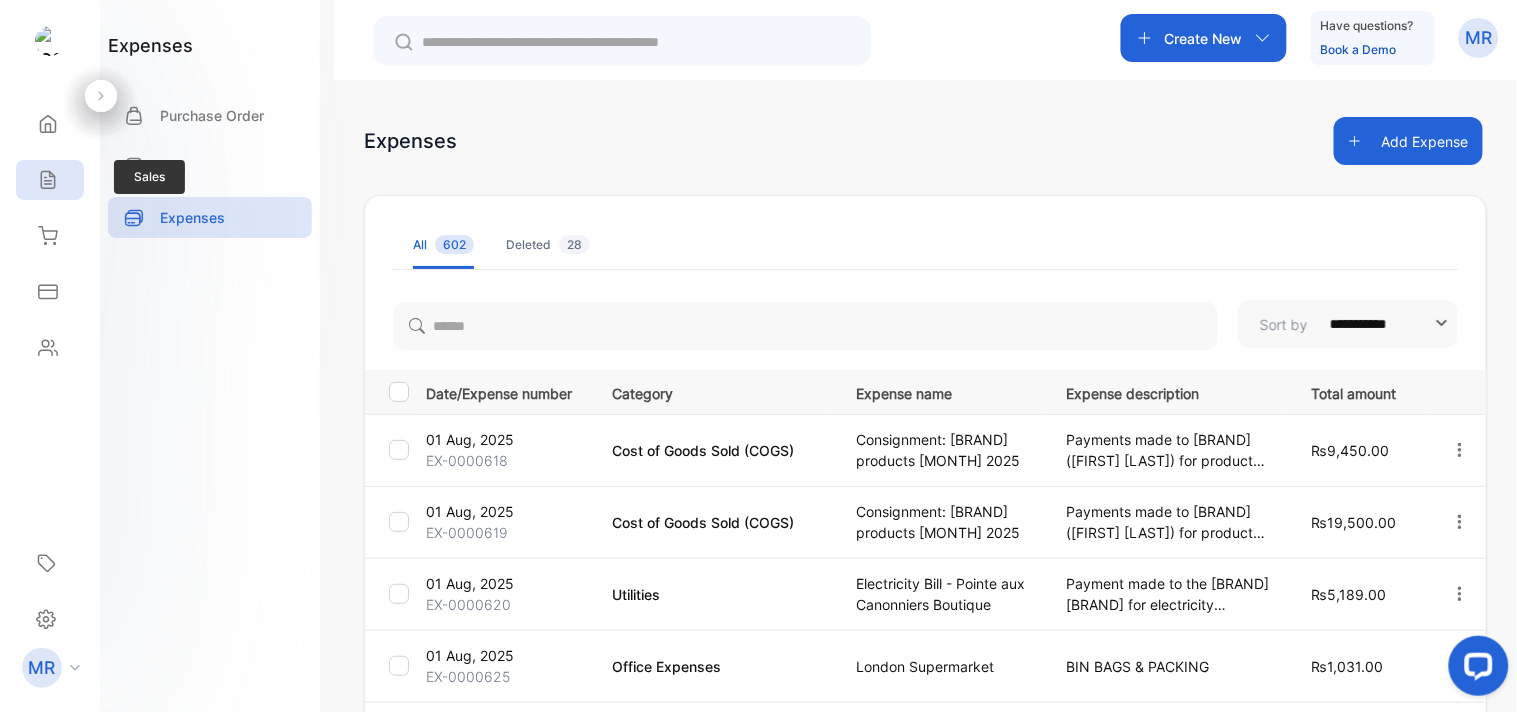 click on "Sales" at bounding box center (50, 180) 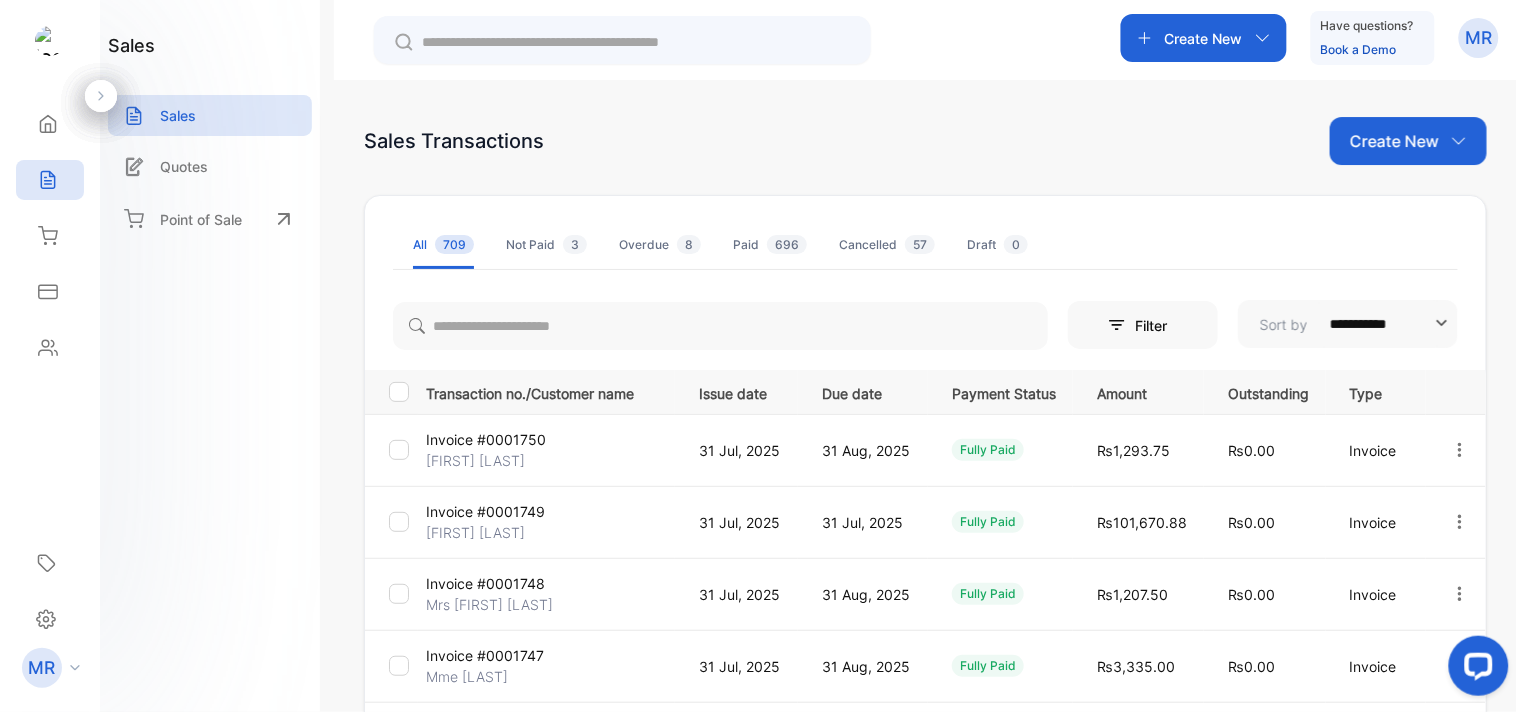 click on "**********" at bounding box center [925, 436] 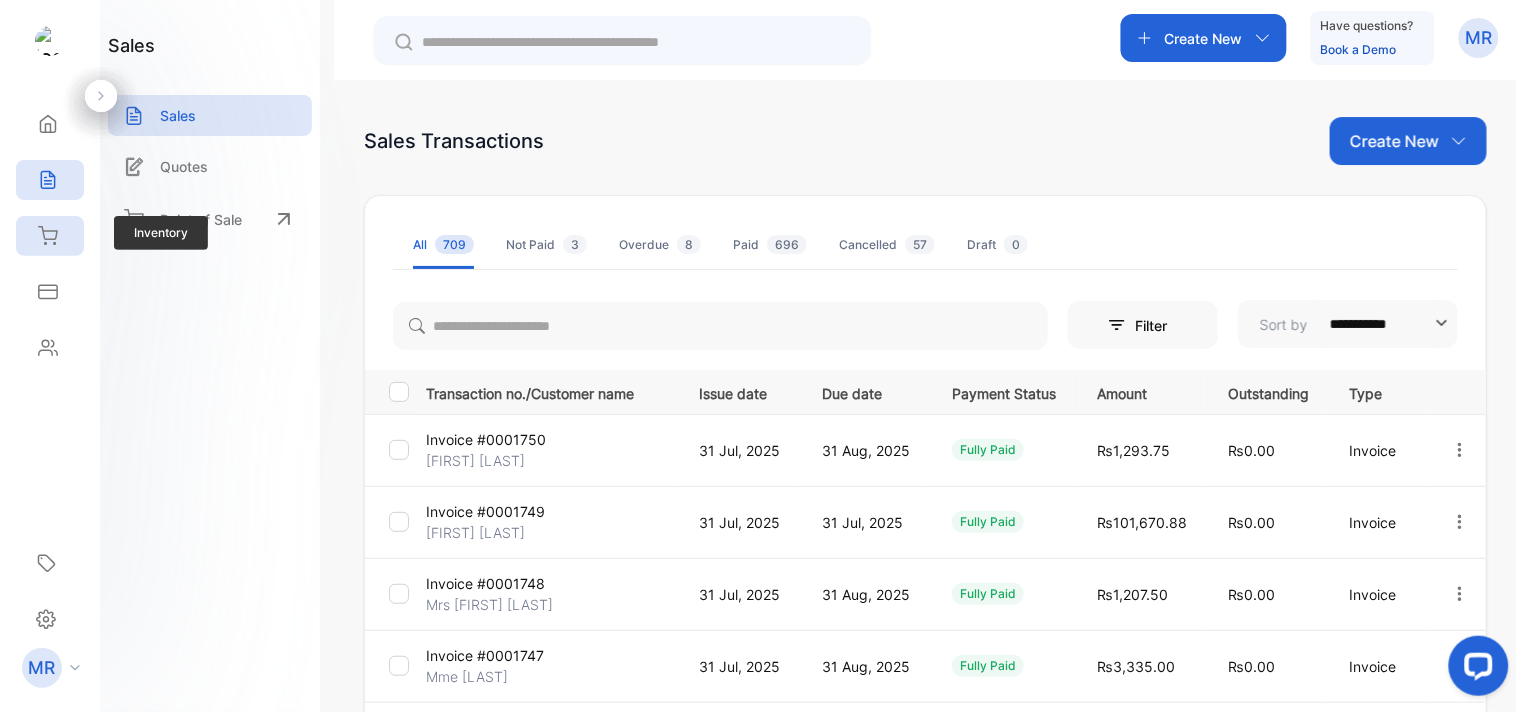 click 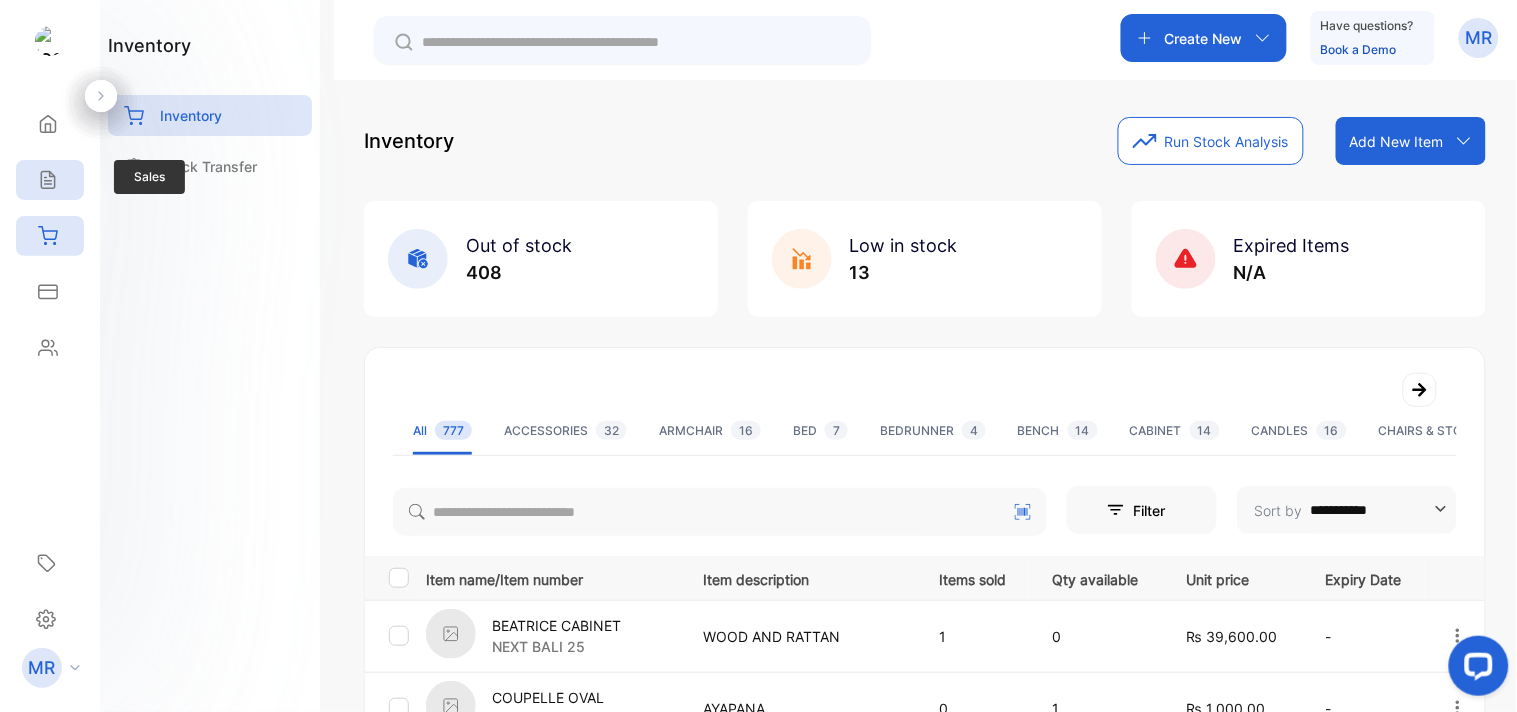 click on "Sales" at bounding box center (50, 180) 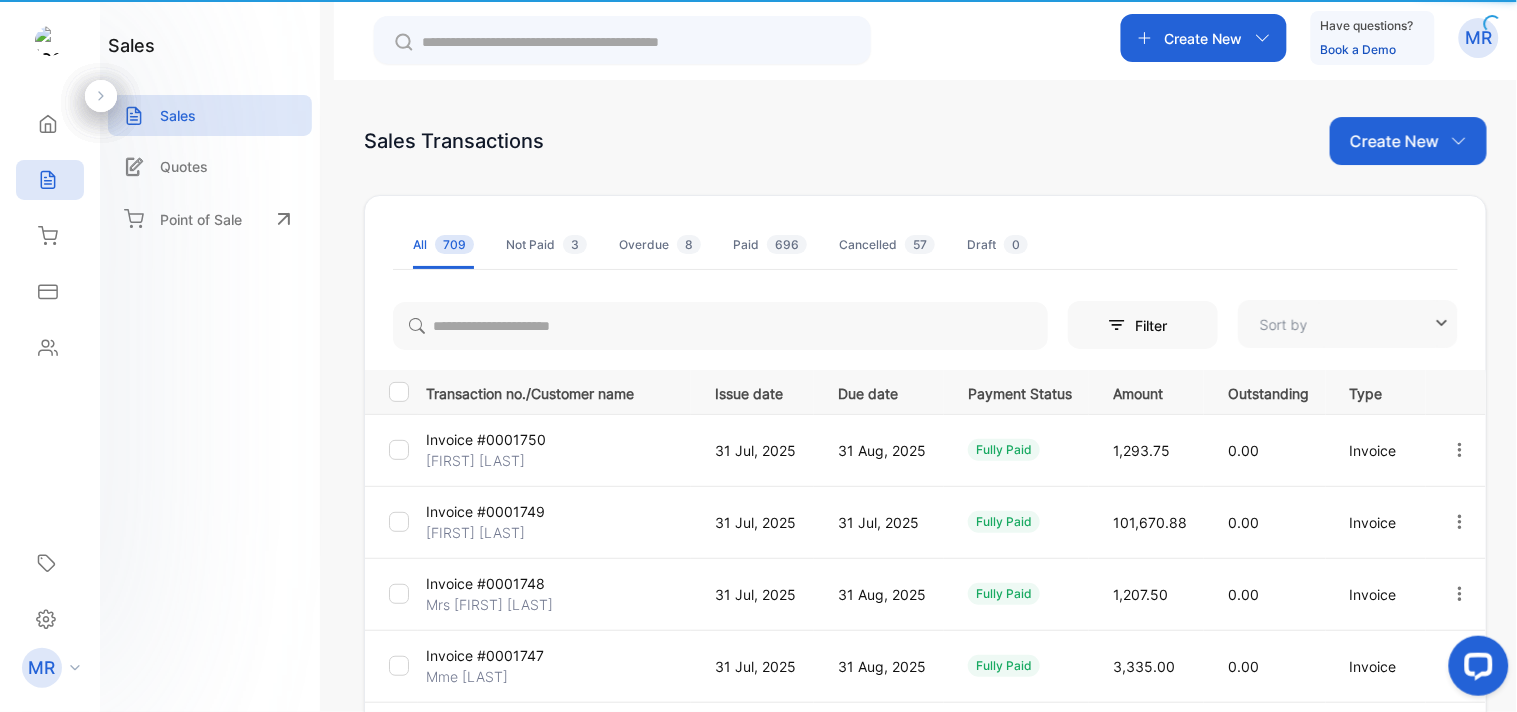 type on "**********" 